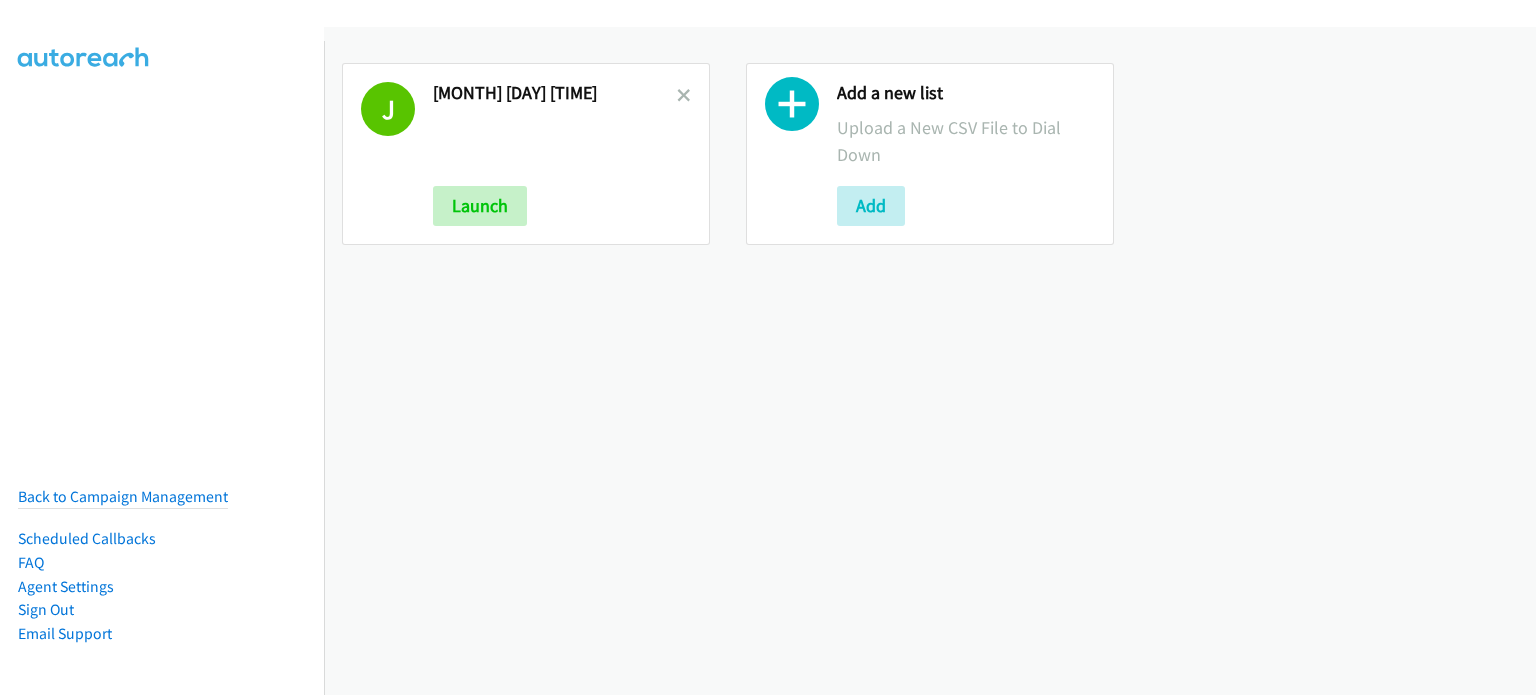 scroll, scrollTop: 0, scrollLeft: 0, axis: both 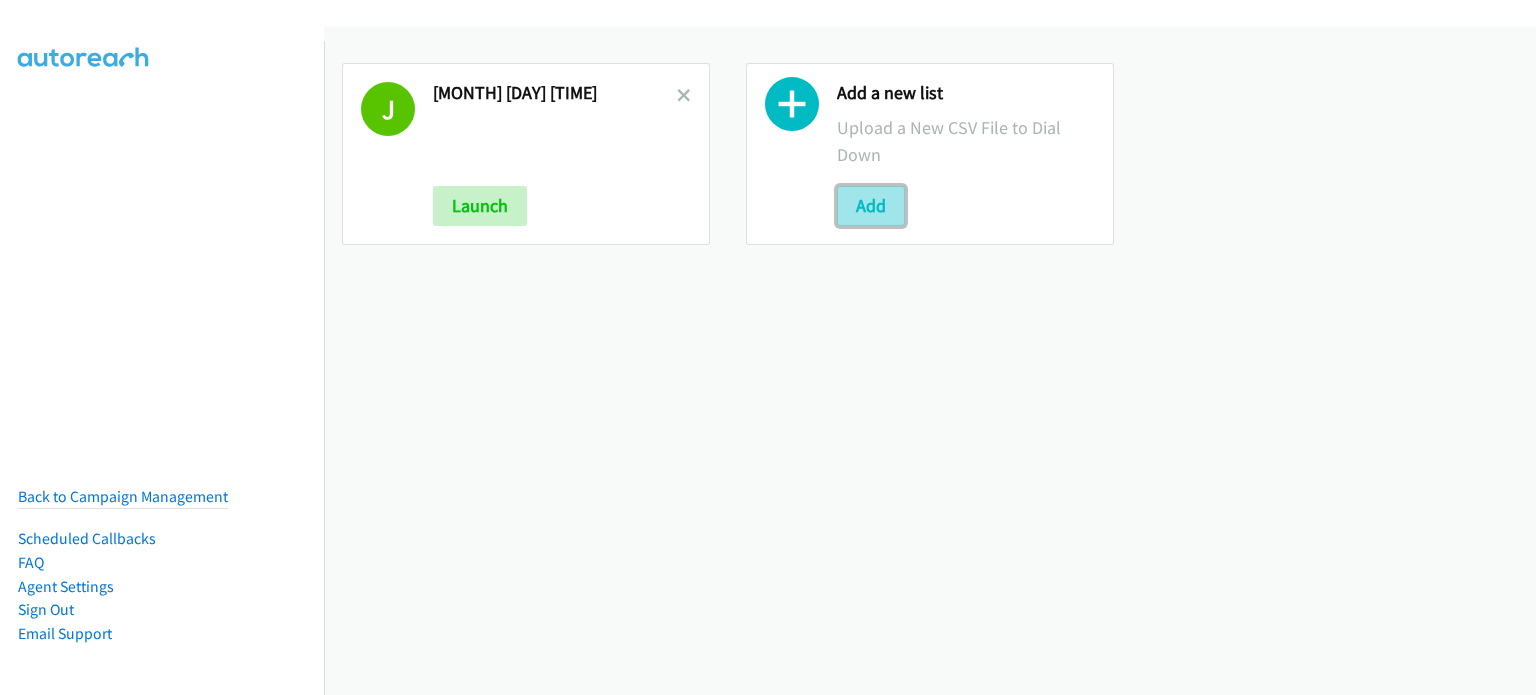 click on "Add" at bounding box center [871, 206] 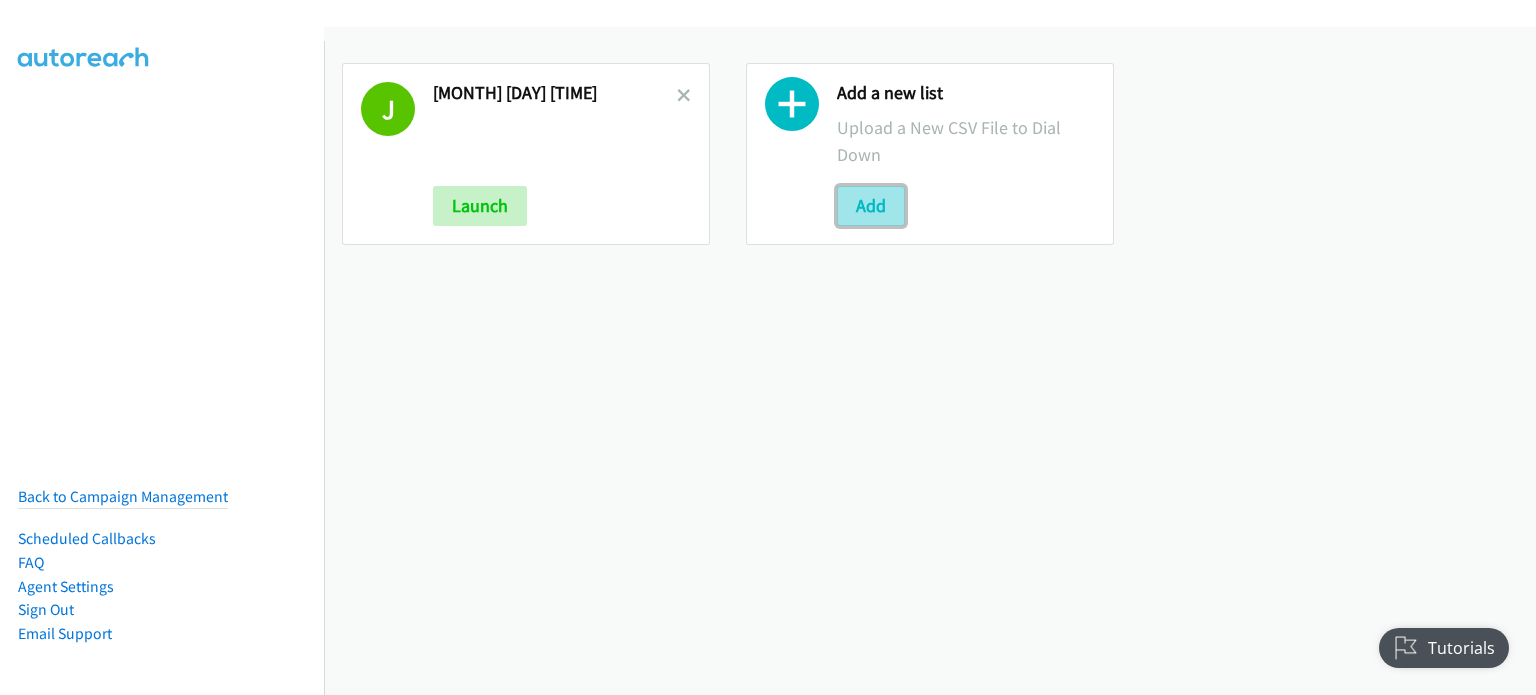 scroll, scrollTop: 0, scrollLeft: 0, axis: both 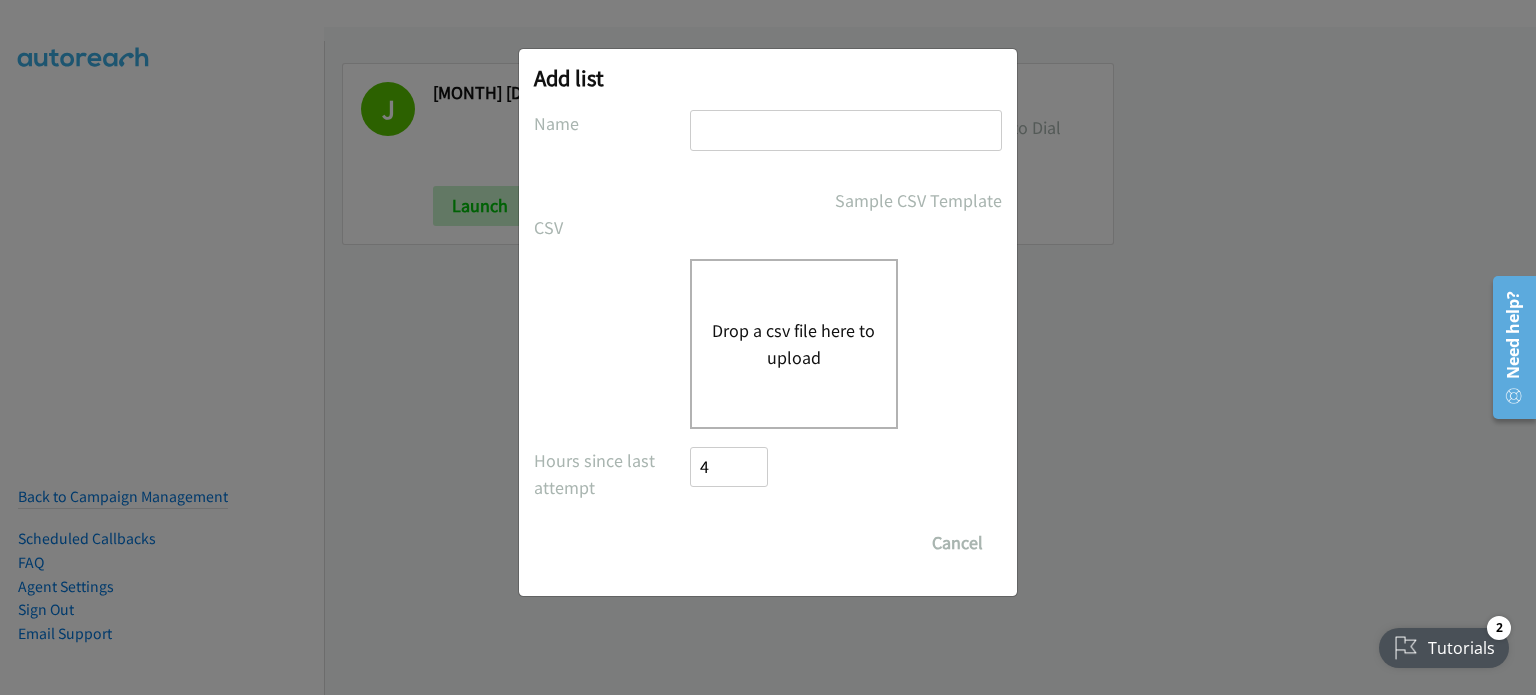 click on "Drop a csv file here to upload" at bounding box center [794, 344] 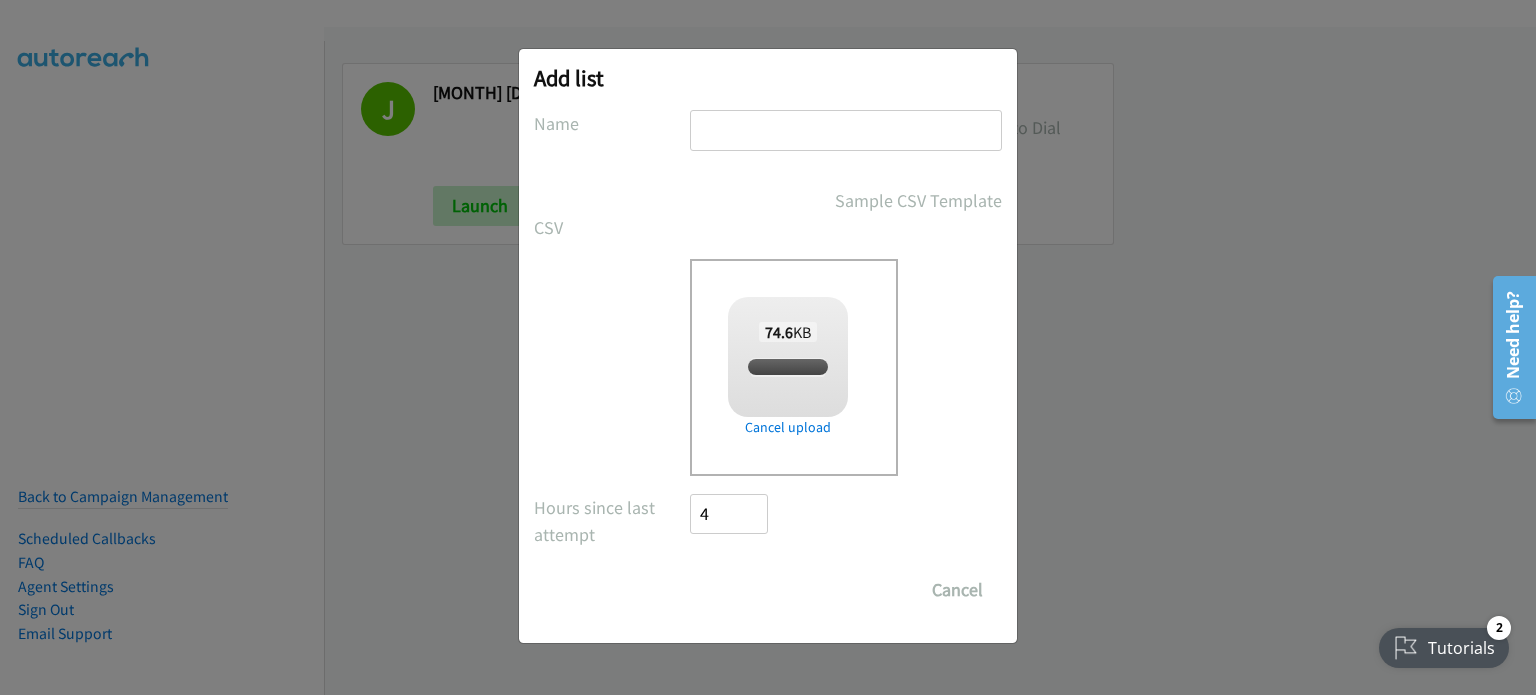 click at bounding box center [846, 130] 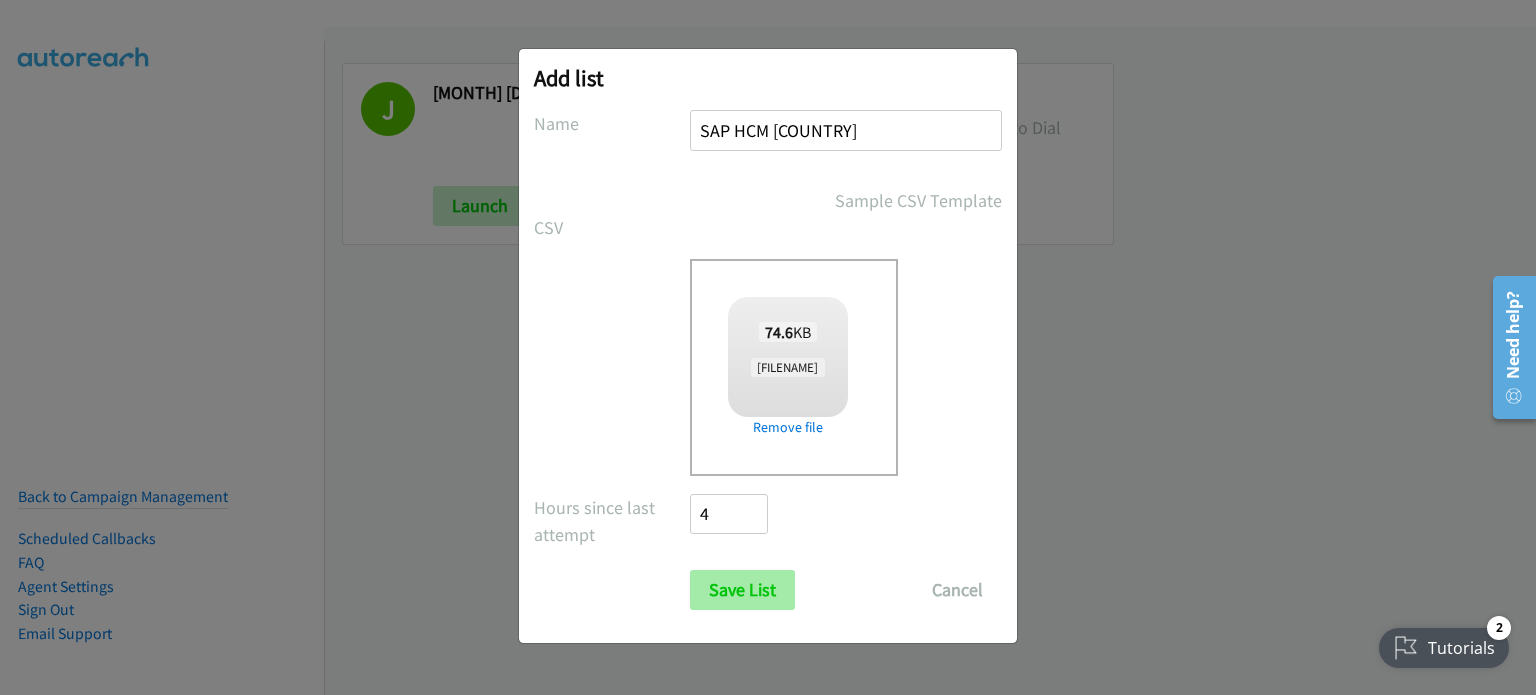 type on "SAP HCM INDIA" 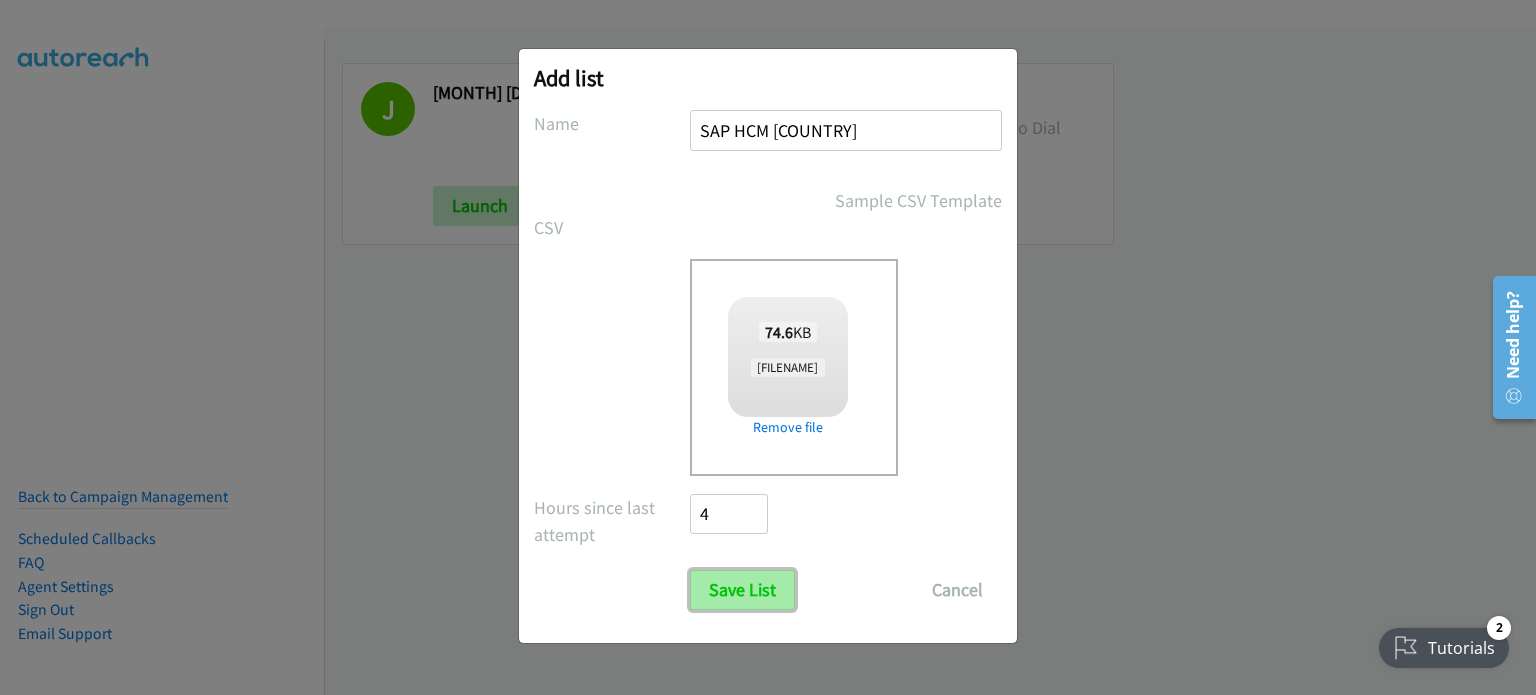 click on "Save List" at bounding box center (742, 590) 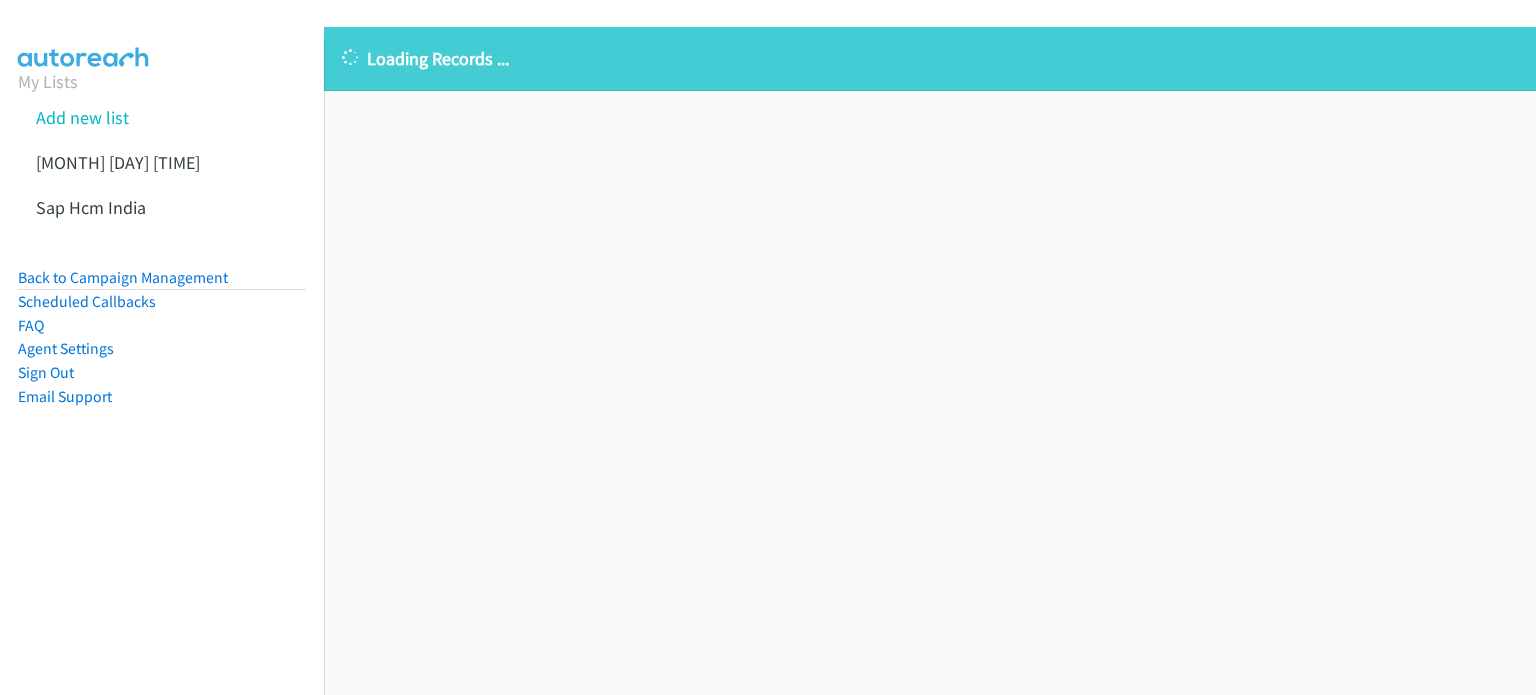 scroll, scrollTop: 0, scrollLeft: 0, axis: both 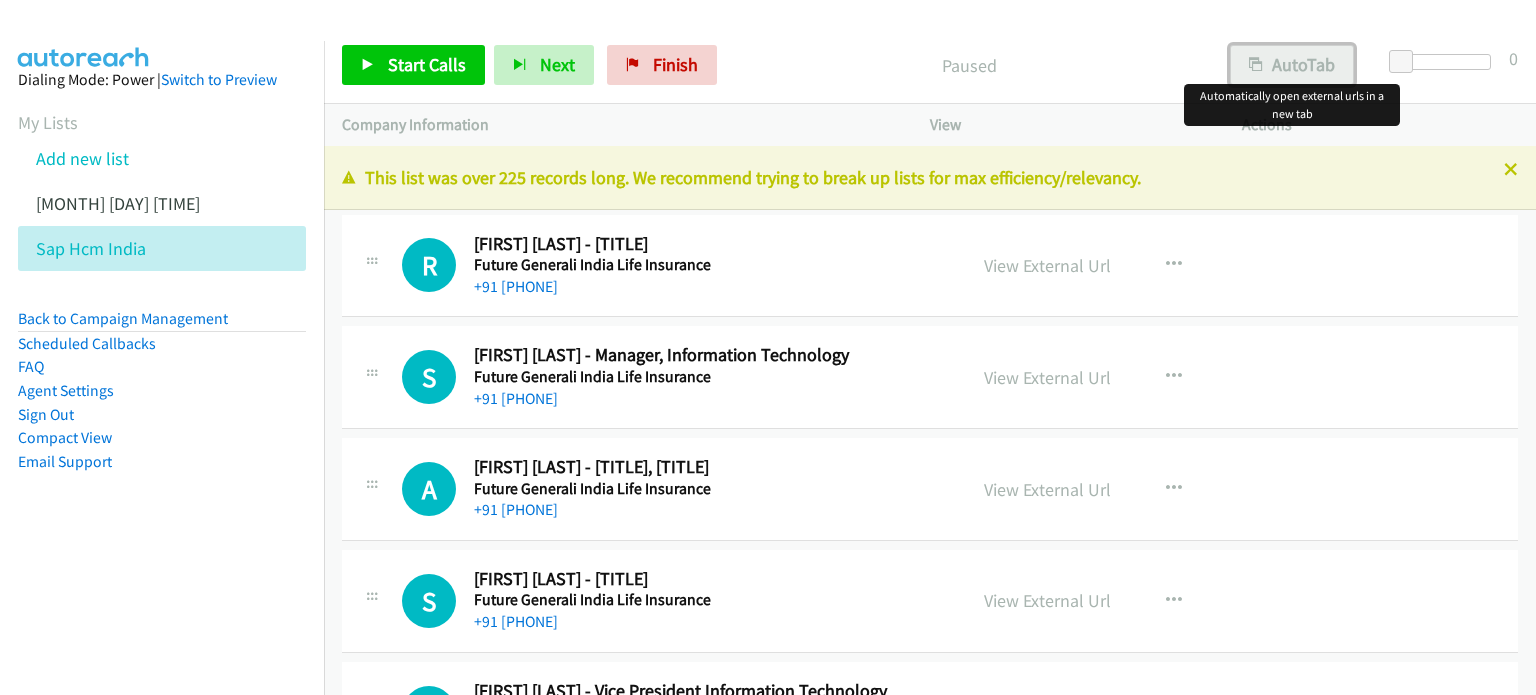 click on "AutoTab" at bounding box center [1292, 65] 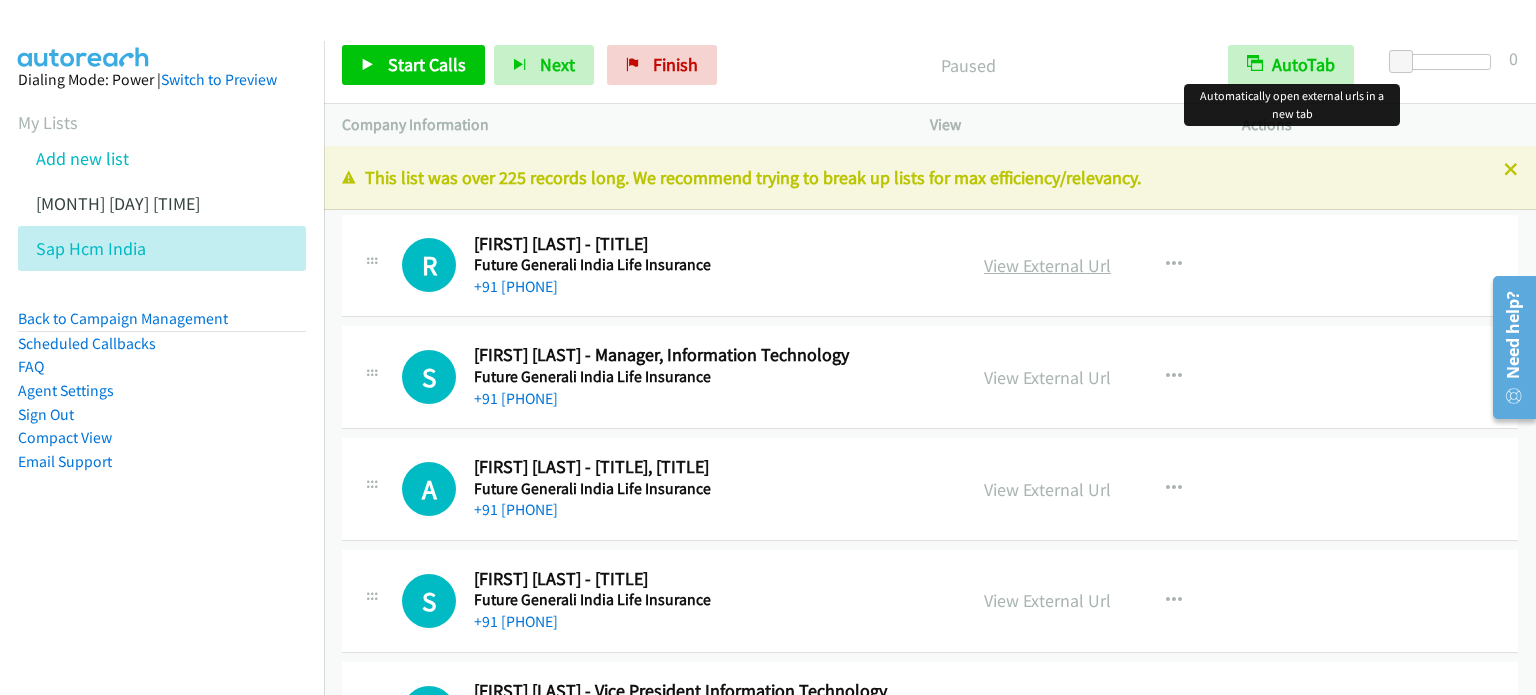 click on "View External Url" at bounding box center (1047, 265) 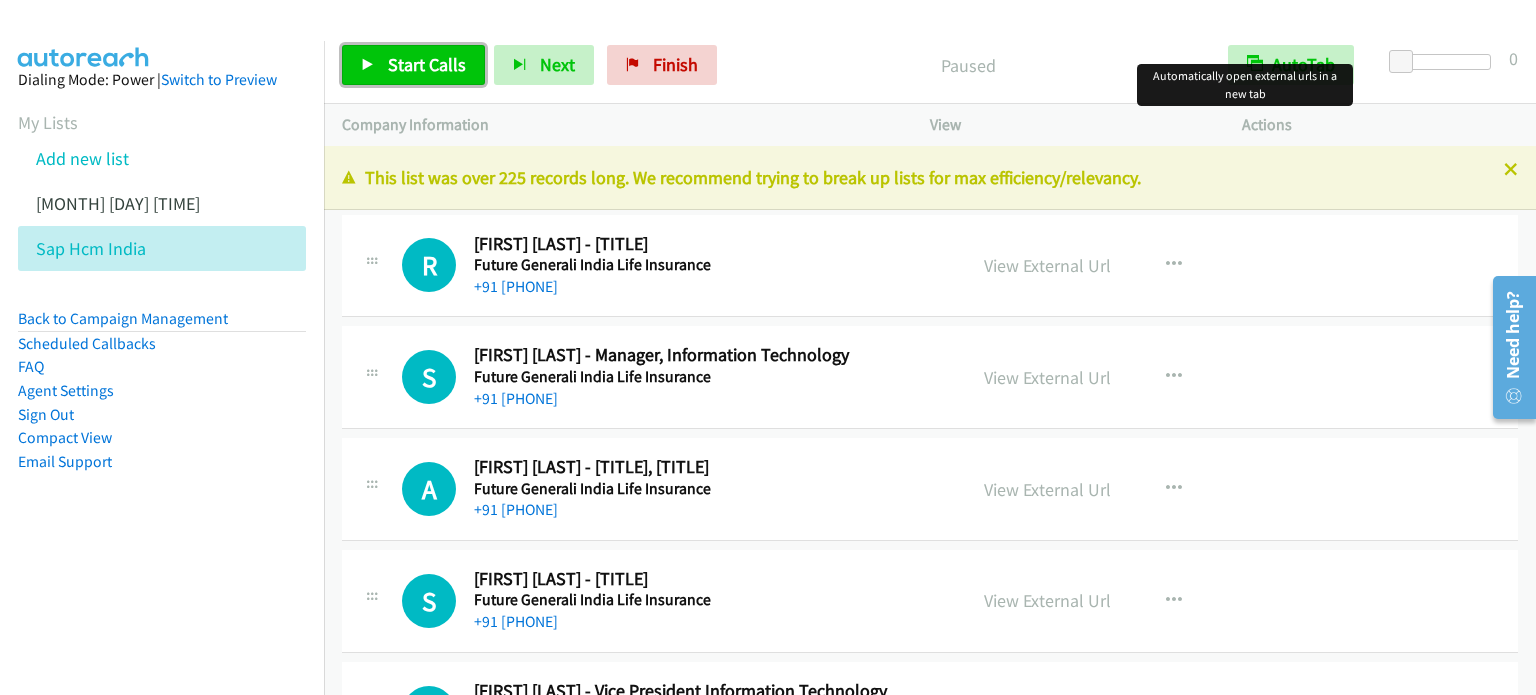 click on "Start Calls" at bounding box center [427, 64] 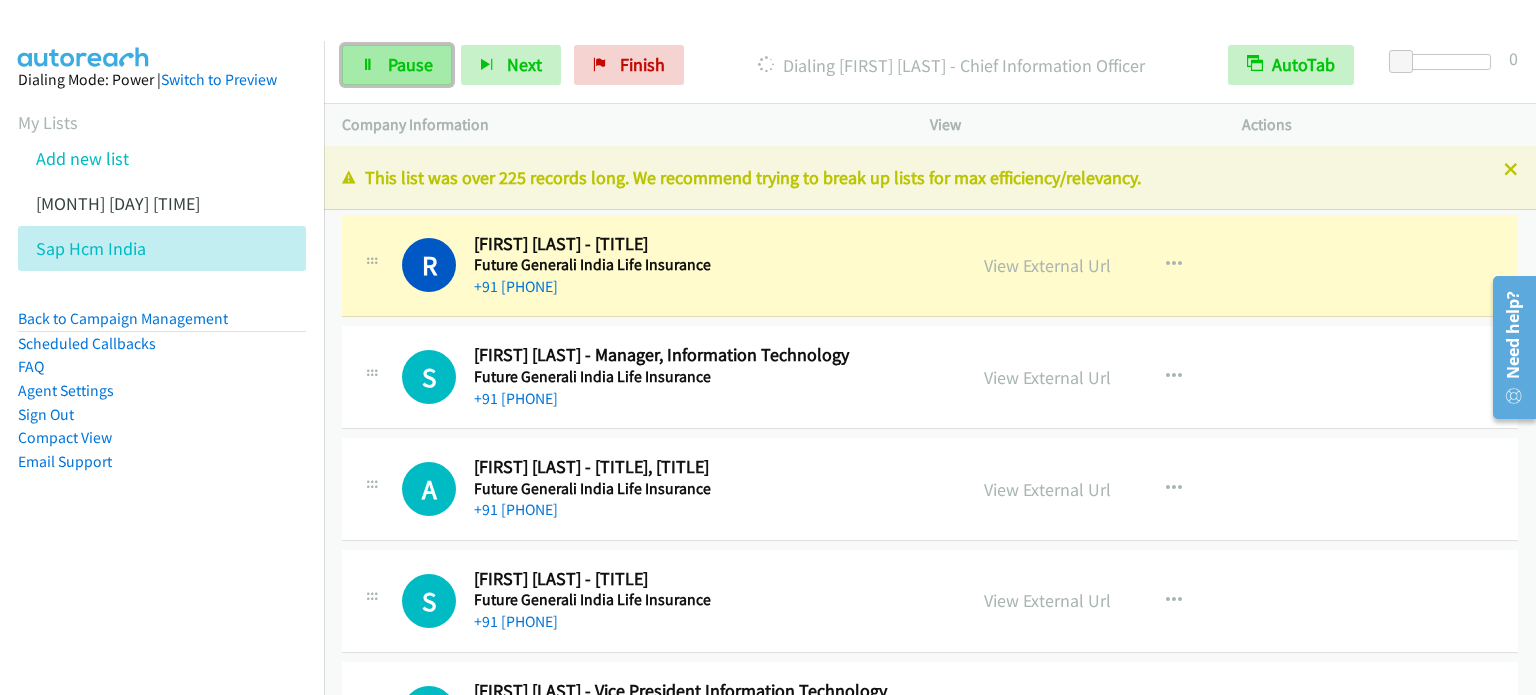click on "Pause" at bounding box center [410, 64] 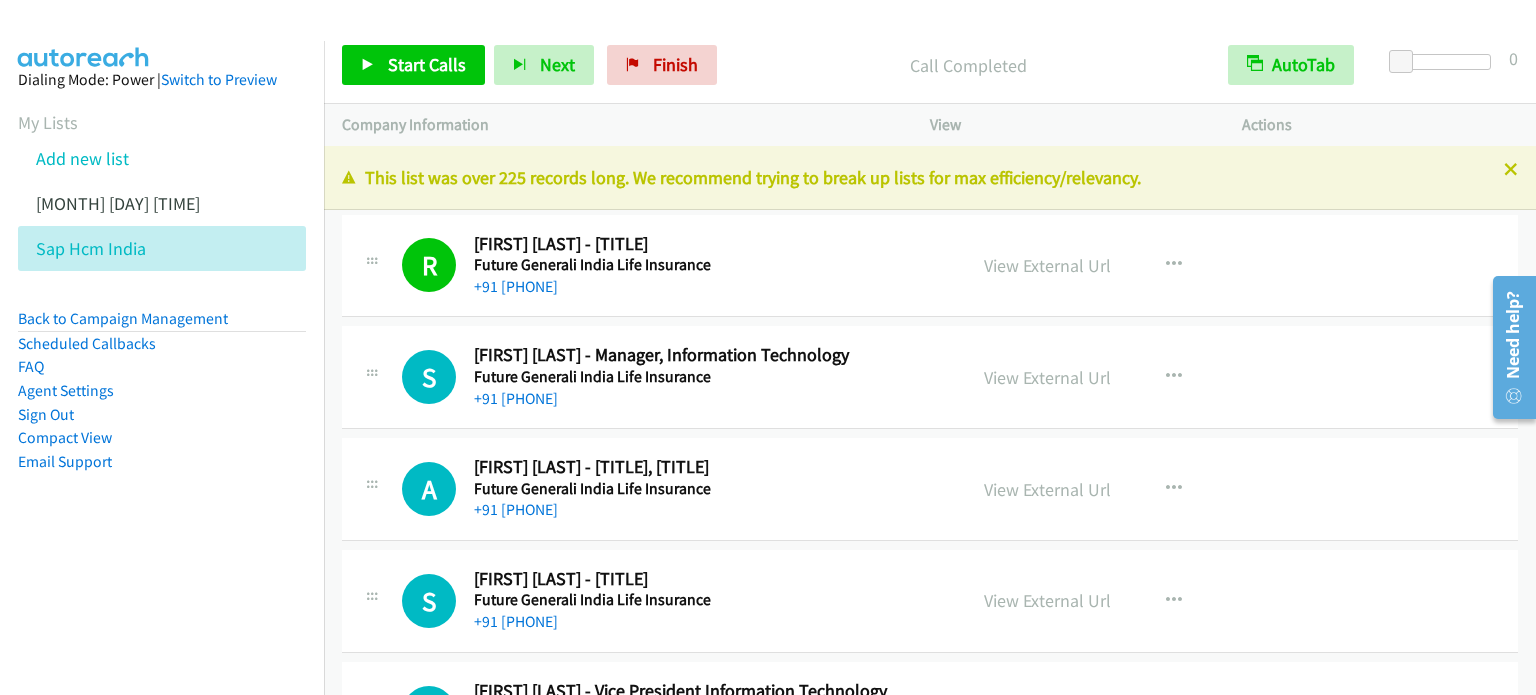 click on "Dialing Mode: Power
|
Switch to Preview
My Lists
Add new list
July 1 Am
Sap Hcm India
Back to Campaign Management
Scheduled Callbacks
FAQ
Agent Settings
Sign Out
Compact View
Email Support" at bounding box center [162, 302] 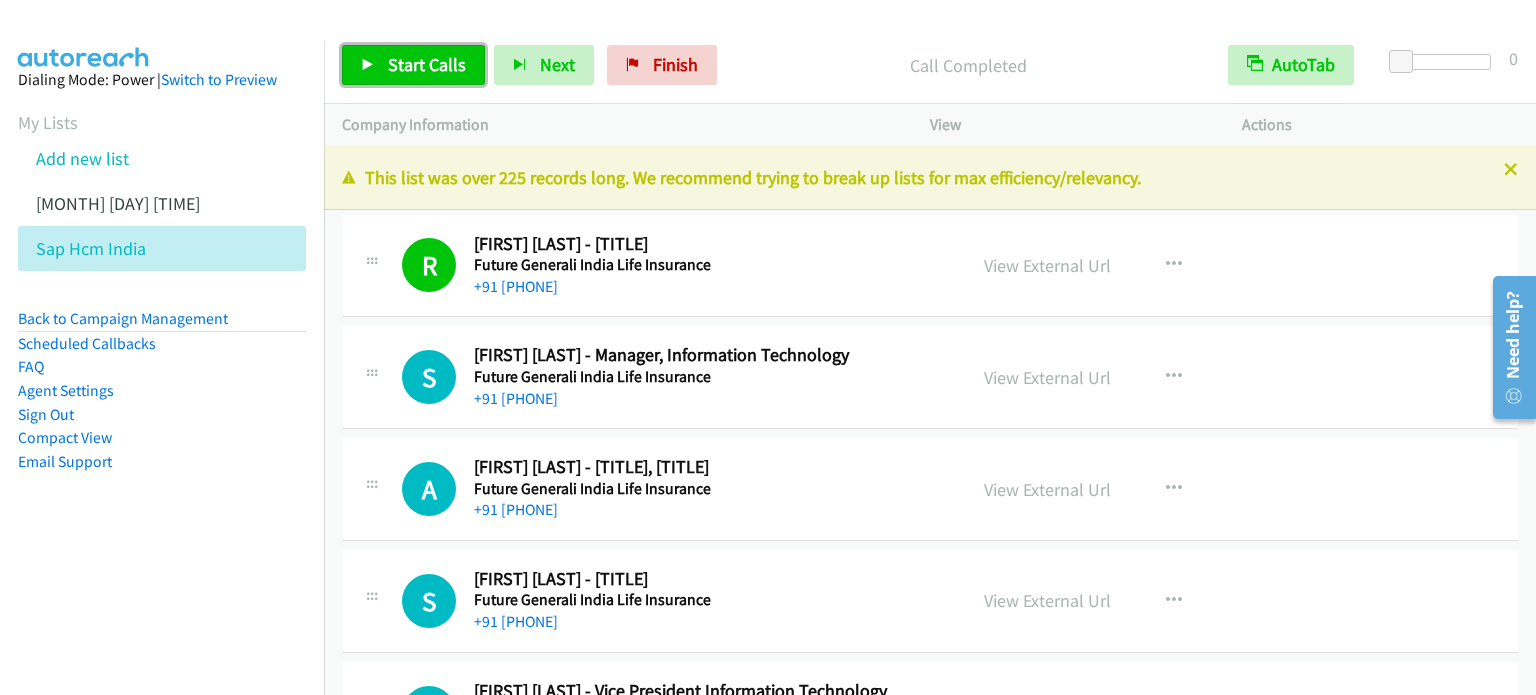 click on "Start Calls" at bounding box center (427, 64) 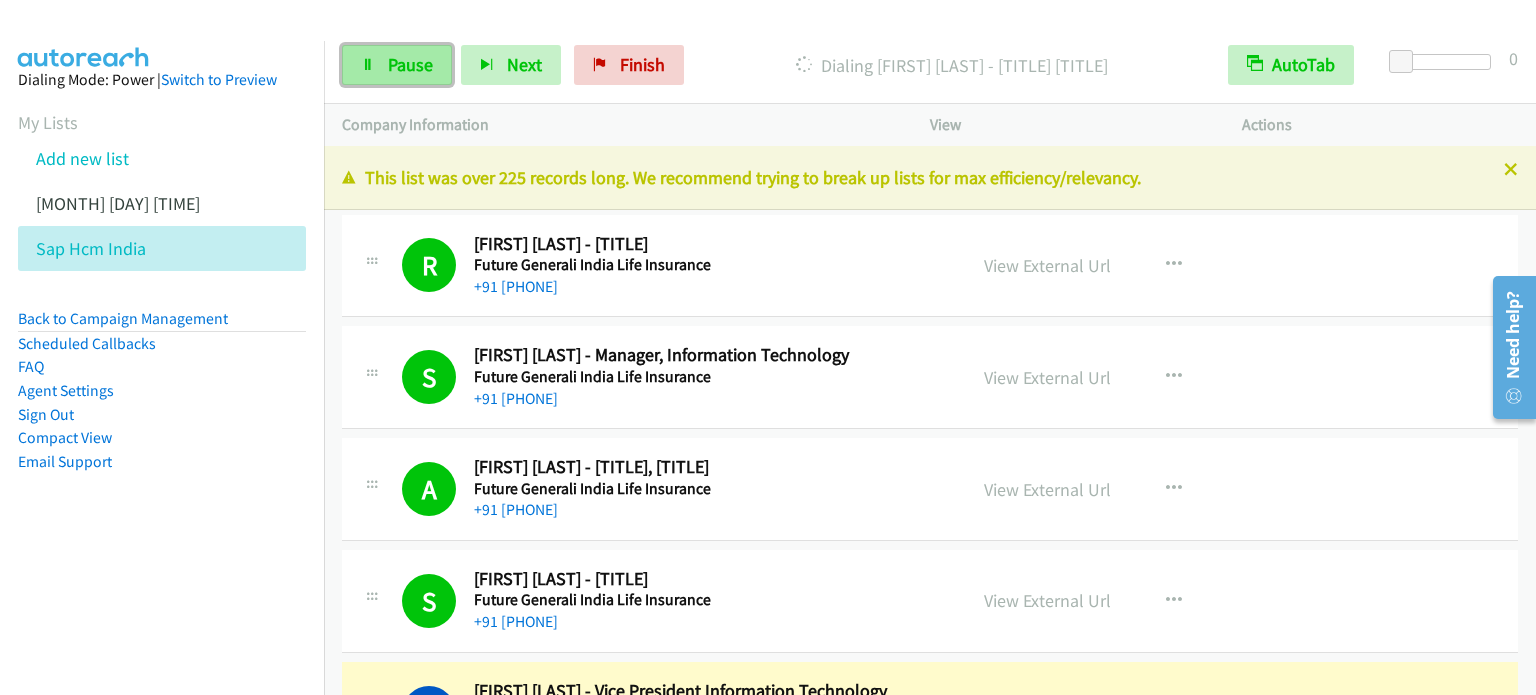 click on "Pause" at bounding box center (410, 64) 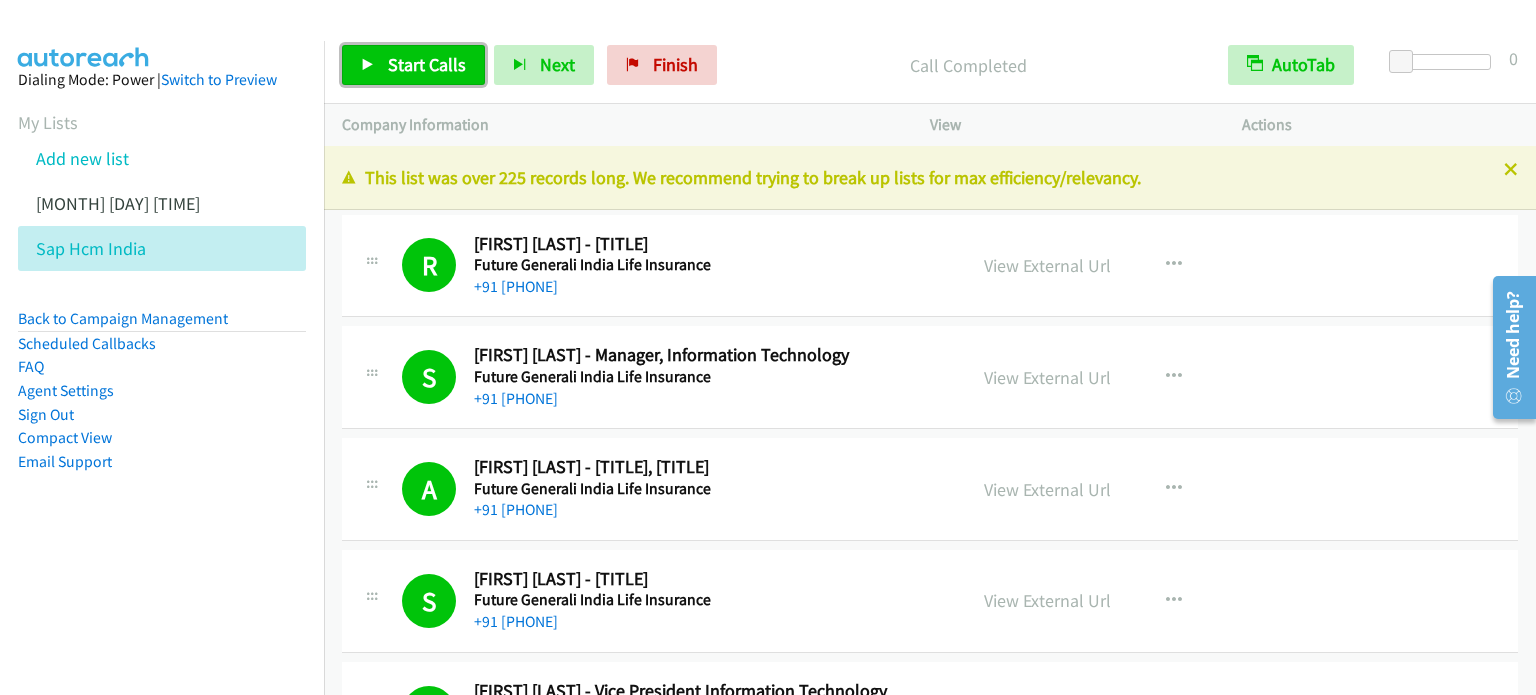 click on "Start Calls" at bounding box center (427, 64) 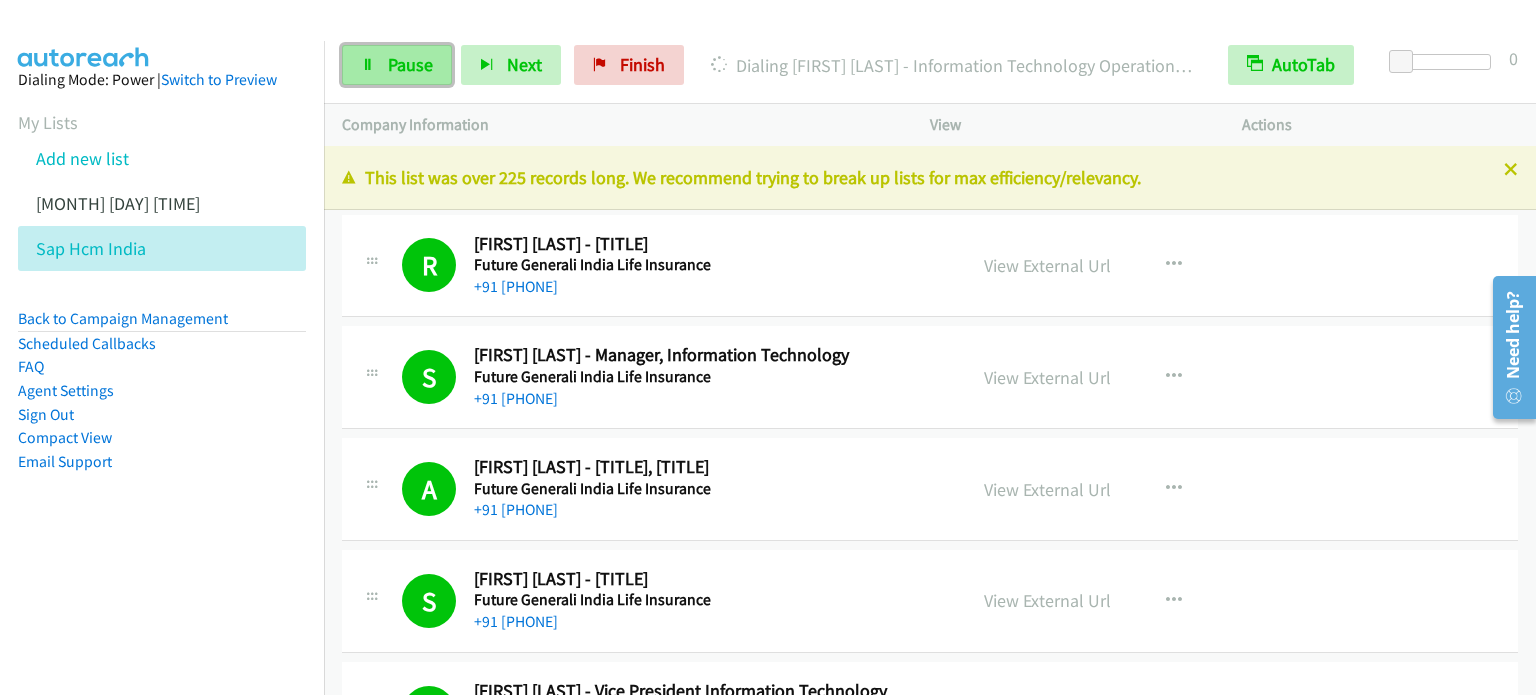 click on "Pause" at bounding box center (410, 64) 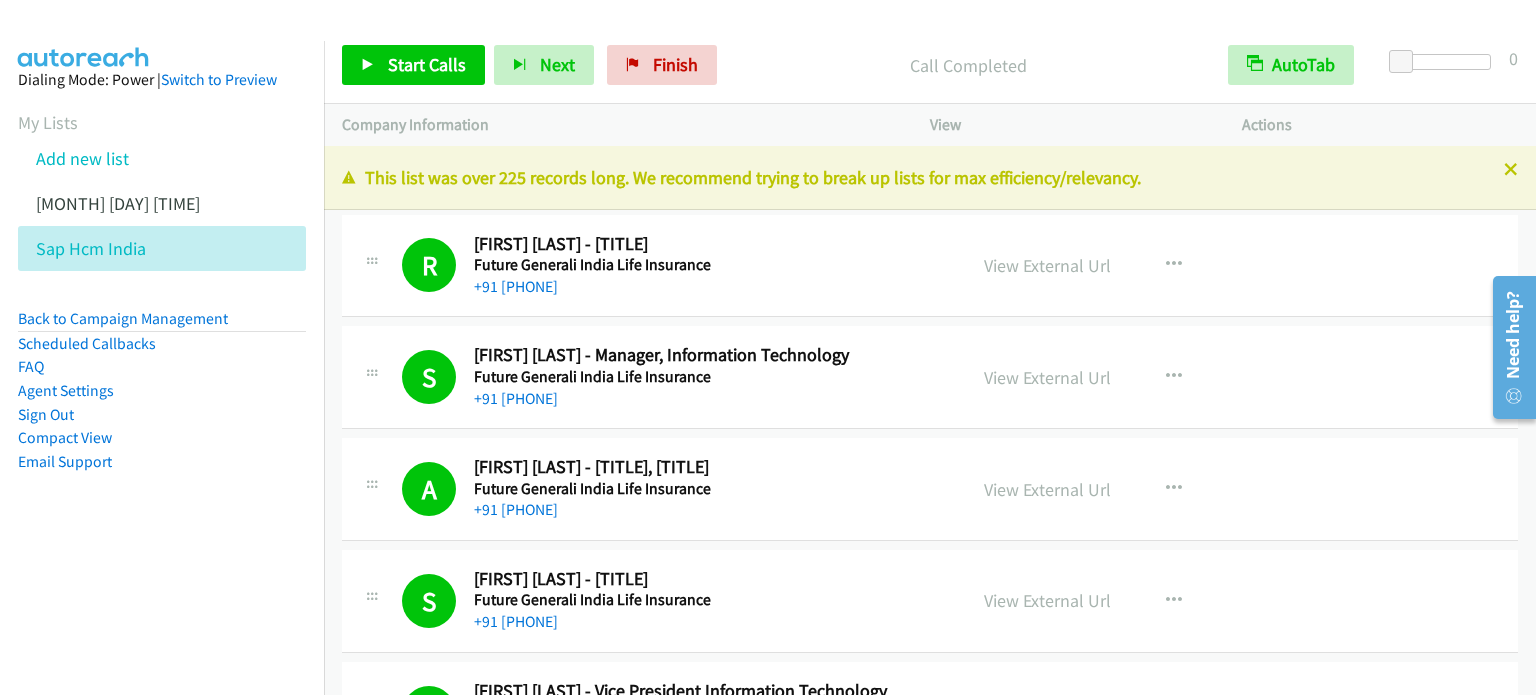 drag, startPoint x: 176, startPoint y: 586, endPoint x: 176, endPoint y: 559, distance: 27 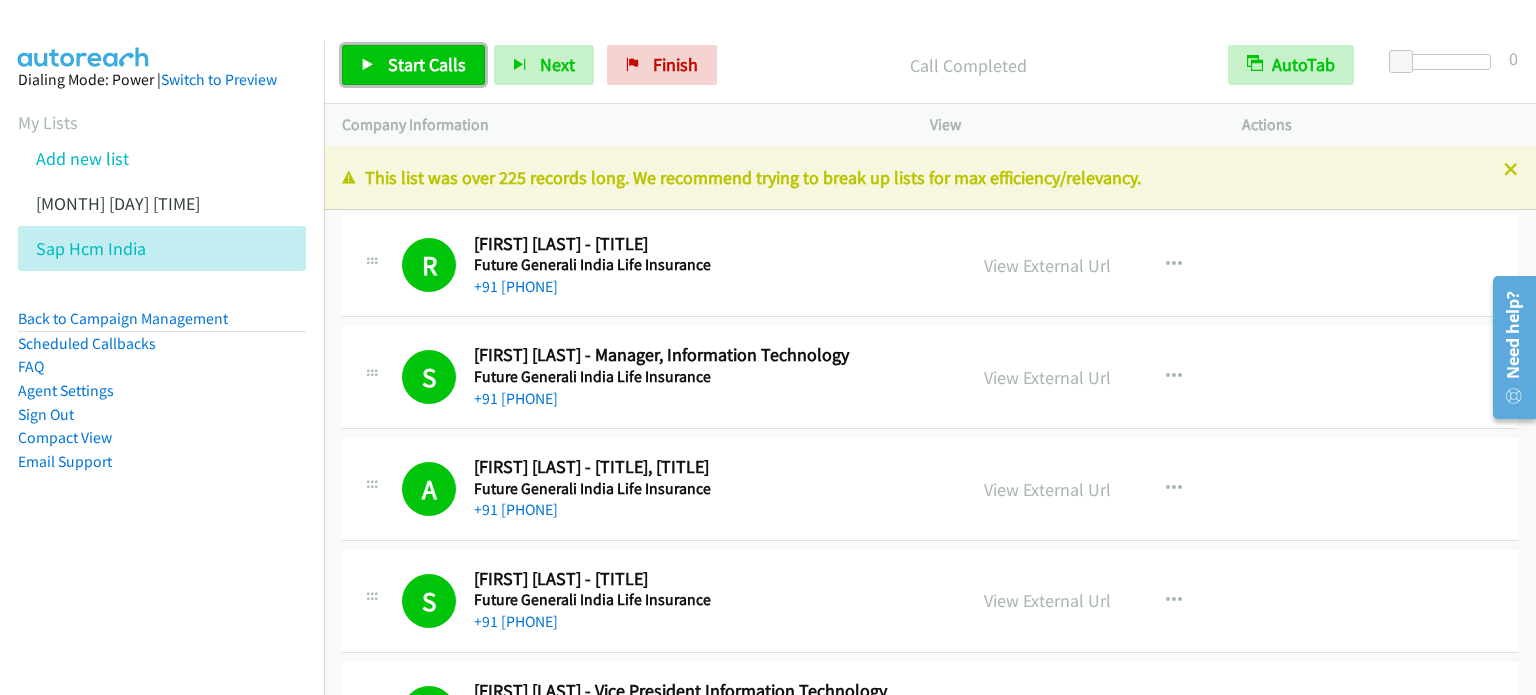 click on "Start Calls" at bounding box center [427, 64] 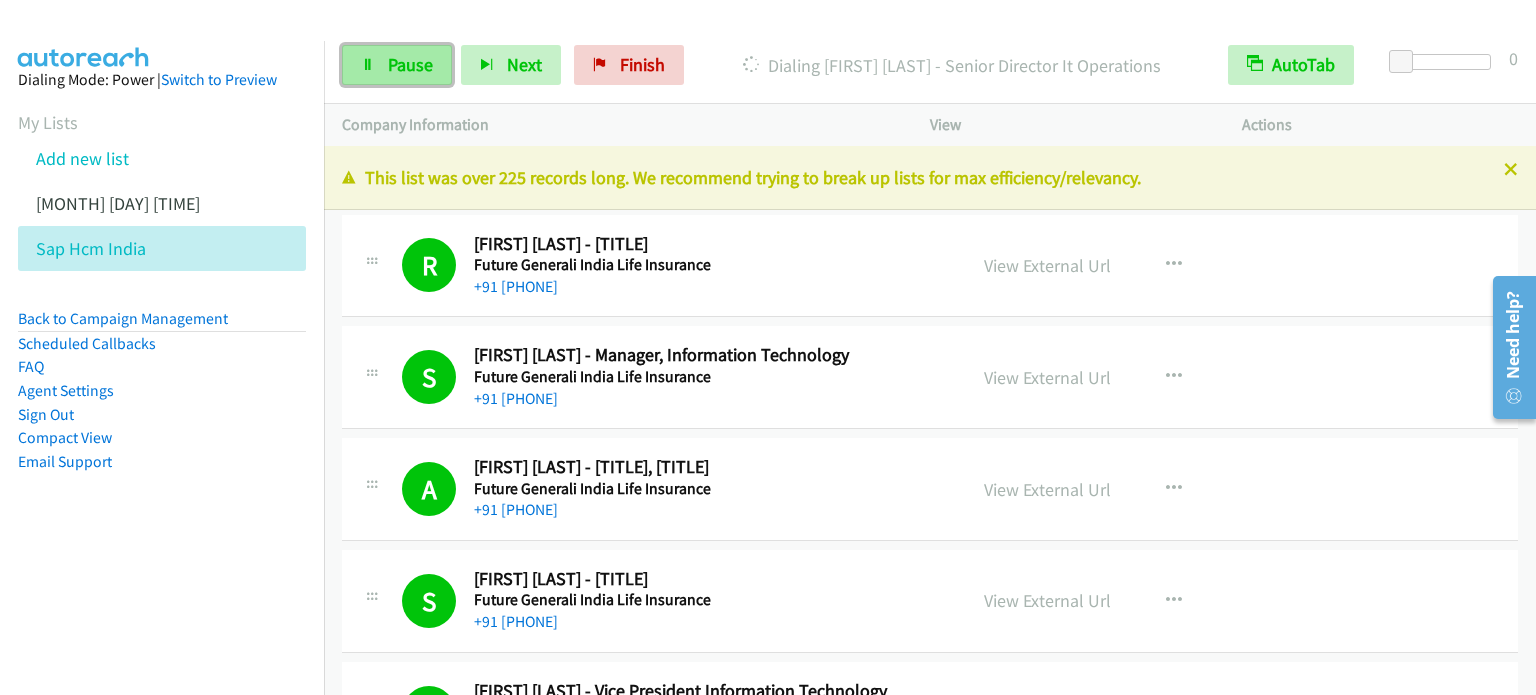 click on "Pause" at bounding box center (410, 64) 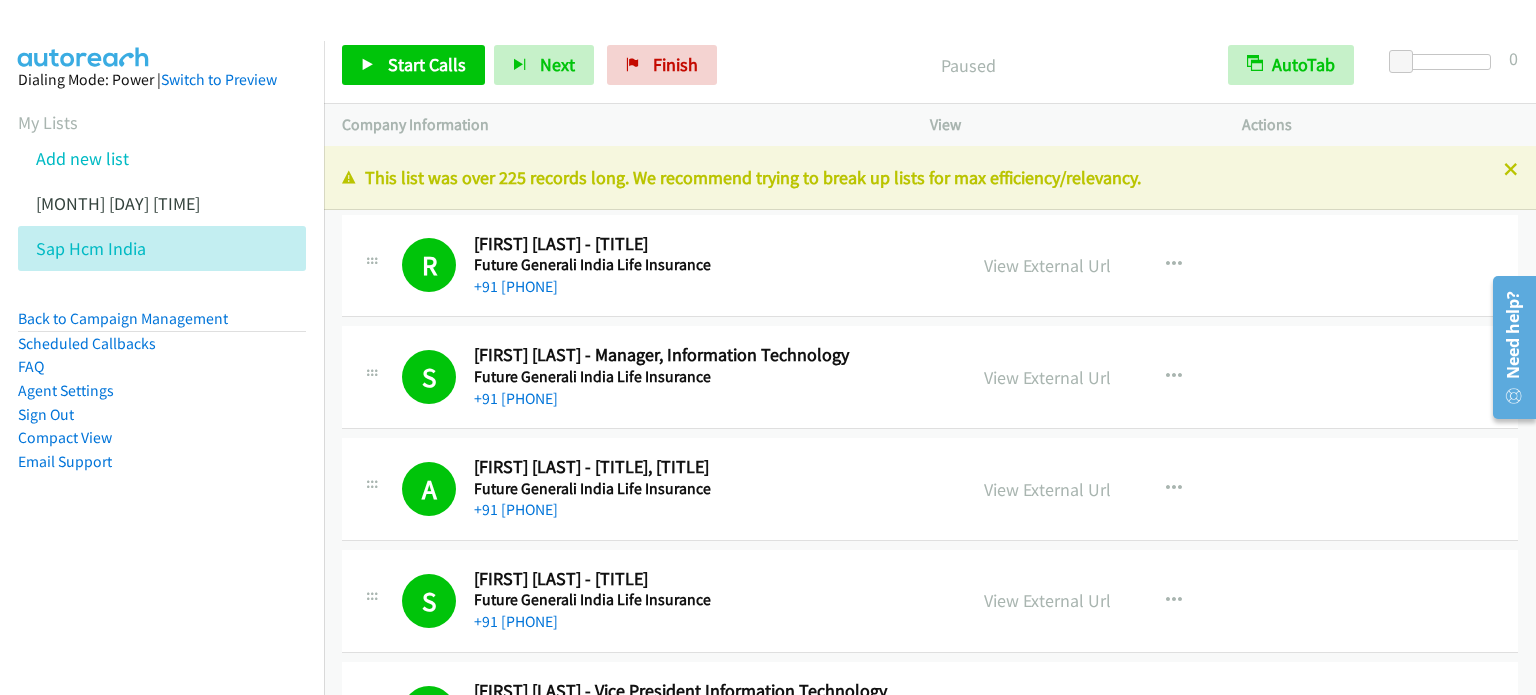 click on "Dialing Mode: Power
|
Switch to Preview
My Lists
Add new list
July 1 Am
Sap Hcm India
Back to Campaign Management
Scheduled Callbacks
FAQ
Agent Settings
Sign Out
Compact View
Email Support" at bounding box center [162, 388] 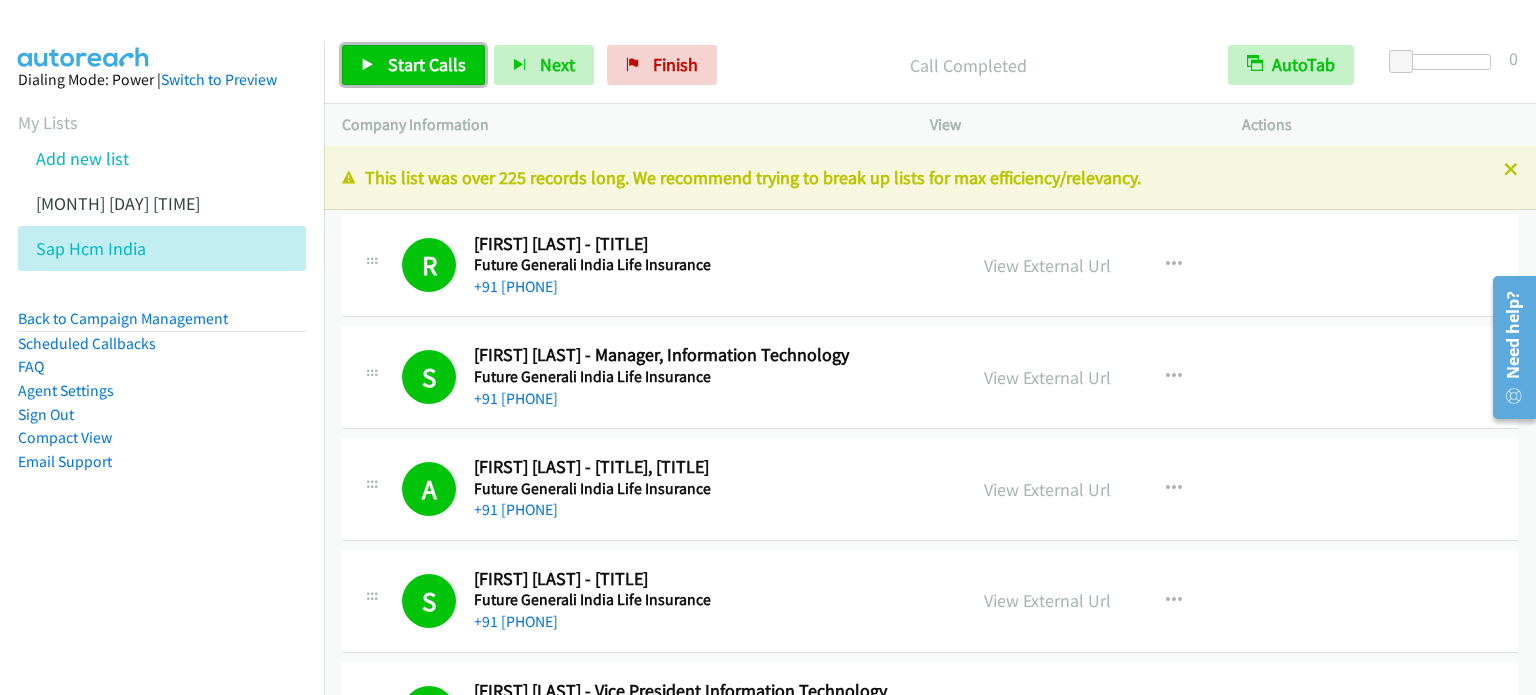 click on "Start Calls" at bounding box center [427, 64] 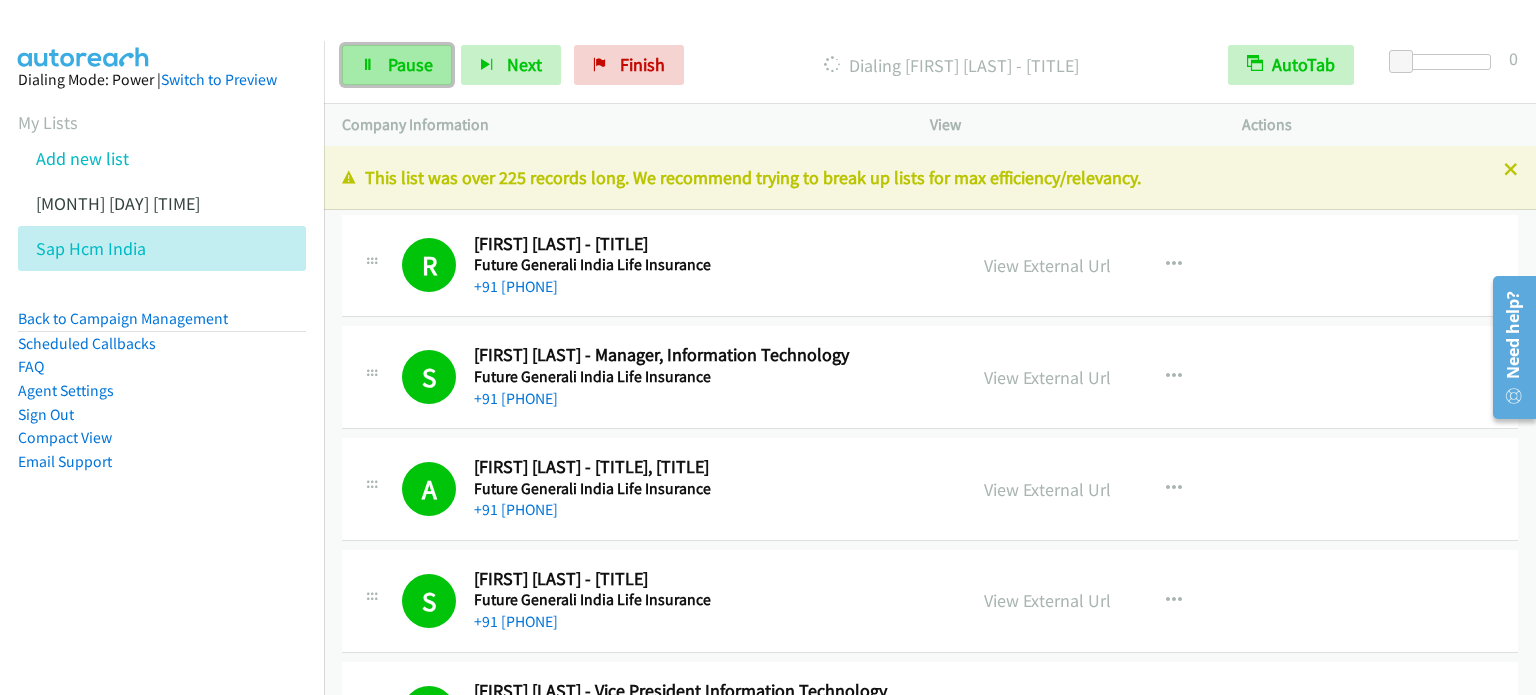 click on "Pause" at bounding box center (410, 64) 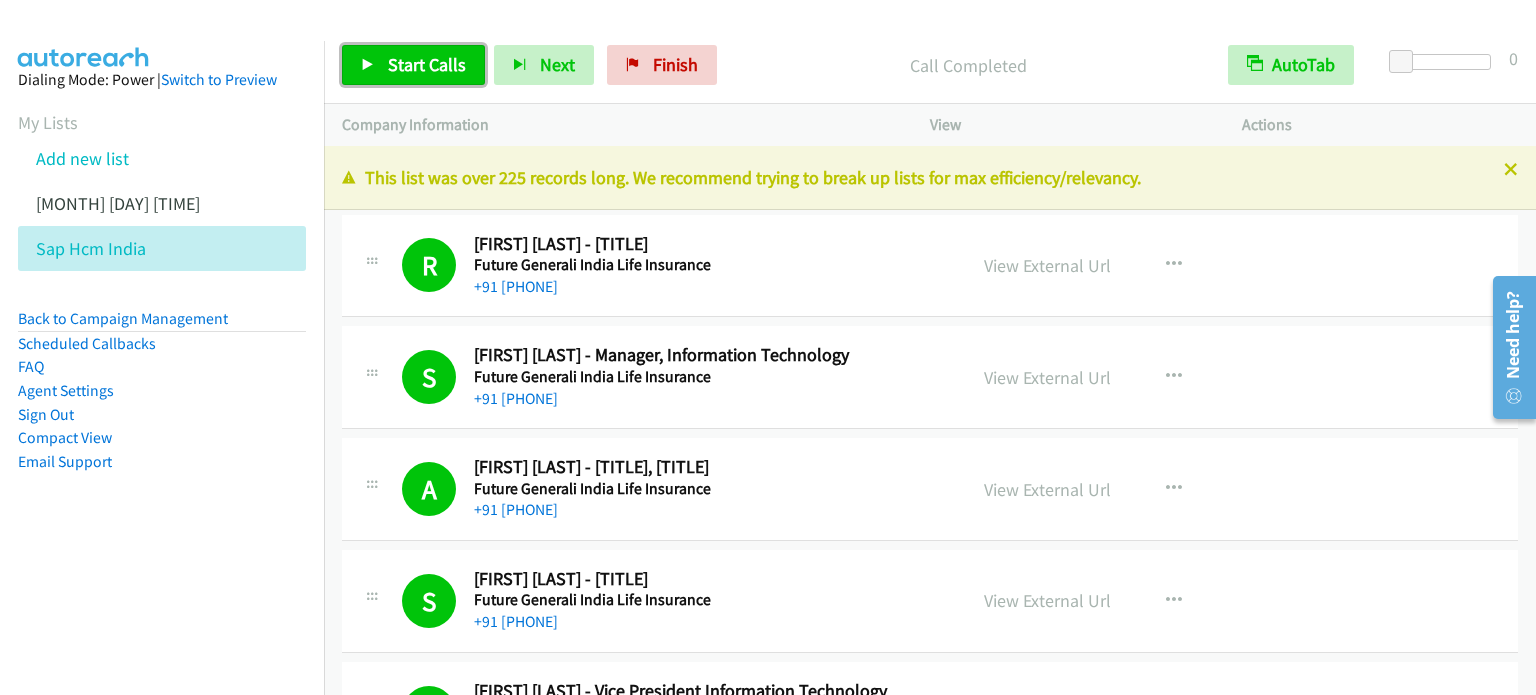 click on "Start Calls" at bounding box center (427, 64) 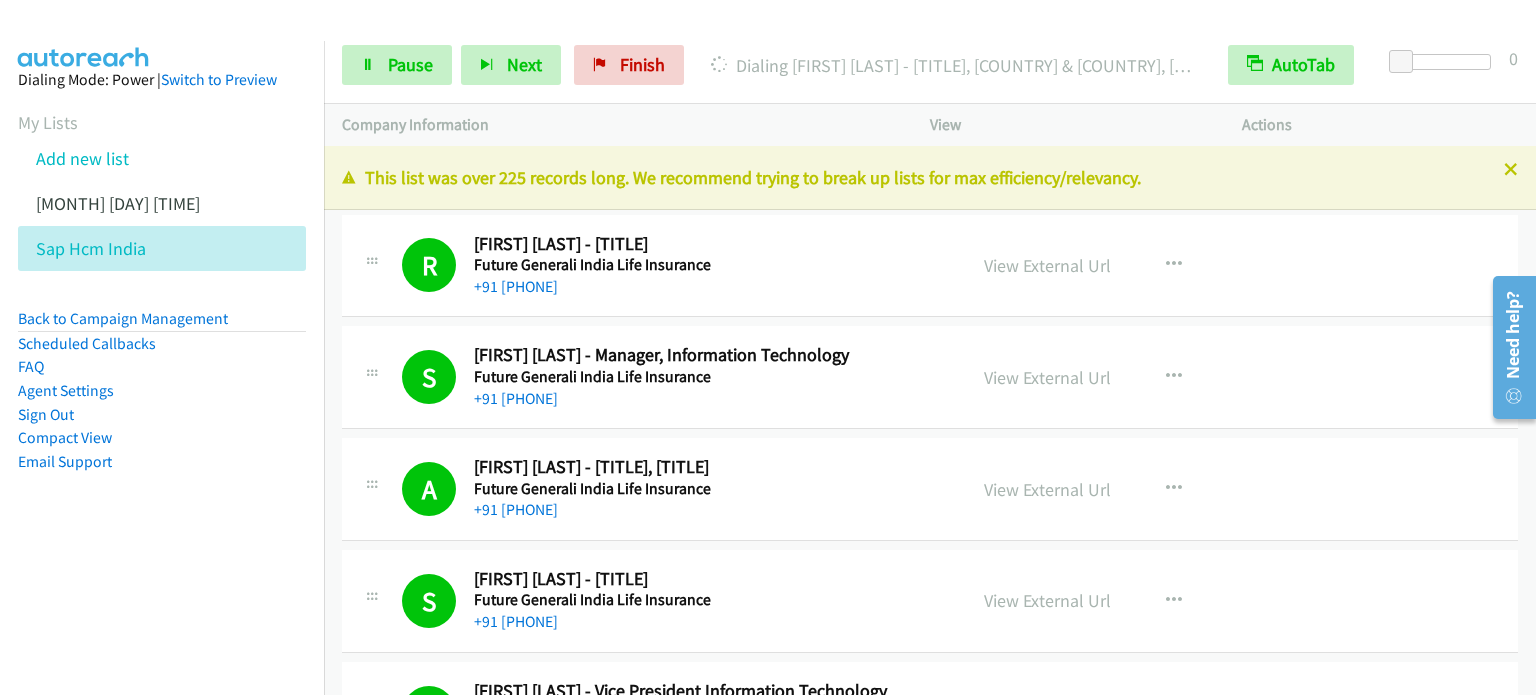 click on "Dialing Mode: Power
|
Switch to Preview
My Lists
Add new list
July 1 Am
Sap Hcm India
Back to Campaign Management
Scheduled Callbacks
FAQ
Agent Settings
Sign Out
Compact View
Email Support" at bounding box center [162, 302] 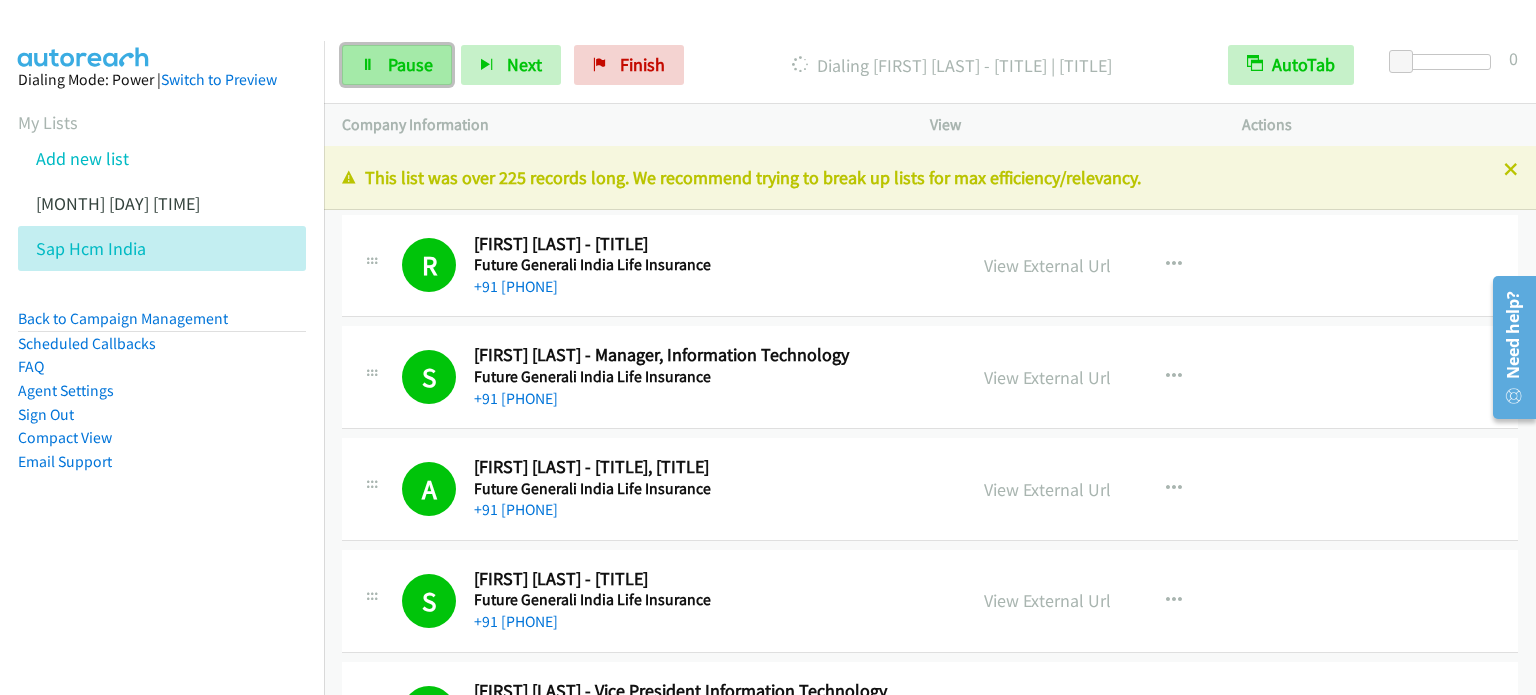 click at bounding box center [368, 66] 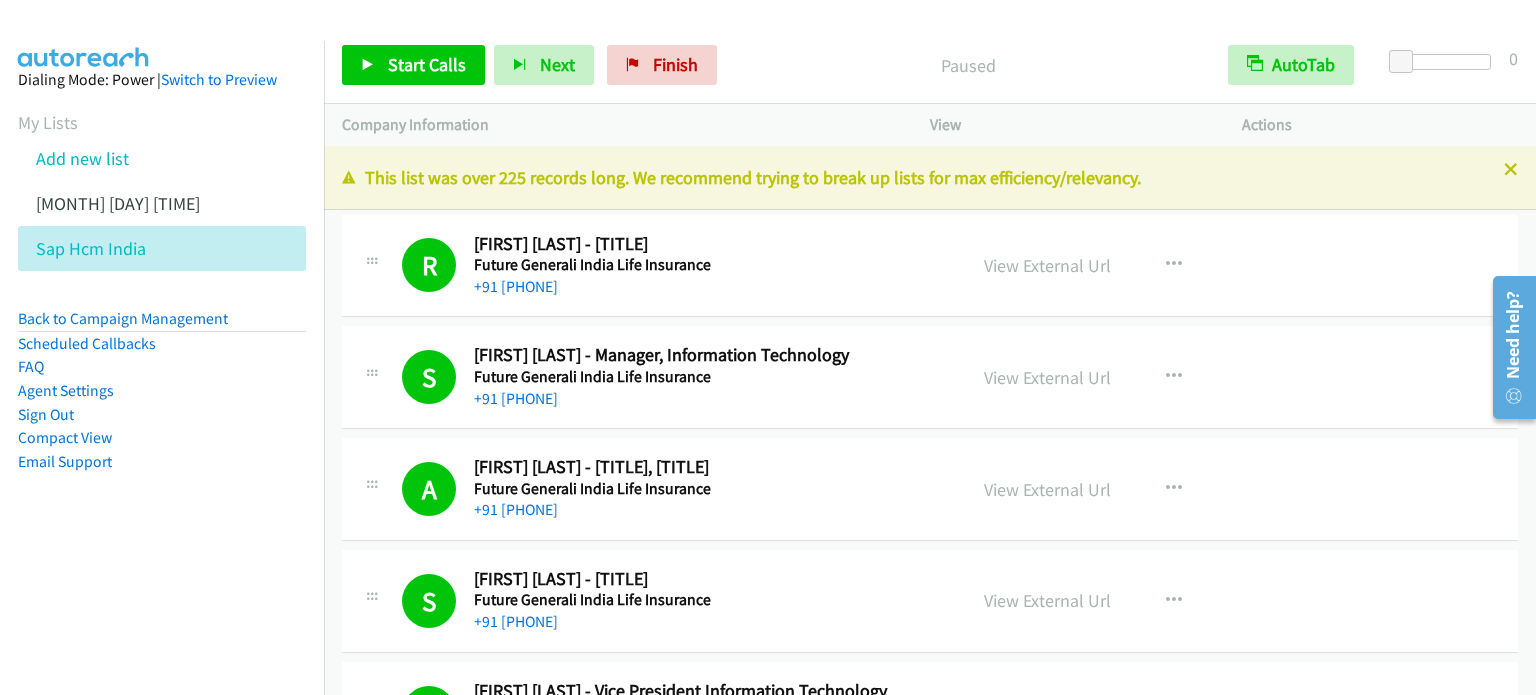 click on "Dialing Mode: Power
|
Switch to Preview
My Lists
Add new list
July 1 Am
Sap Hcm India
Back to Campaign Management
Scheduled Callbacks
FAQ
Agent Settings
Sign Out
Compact View
Email Support" at bounding box center (162, 302) 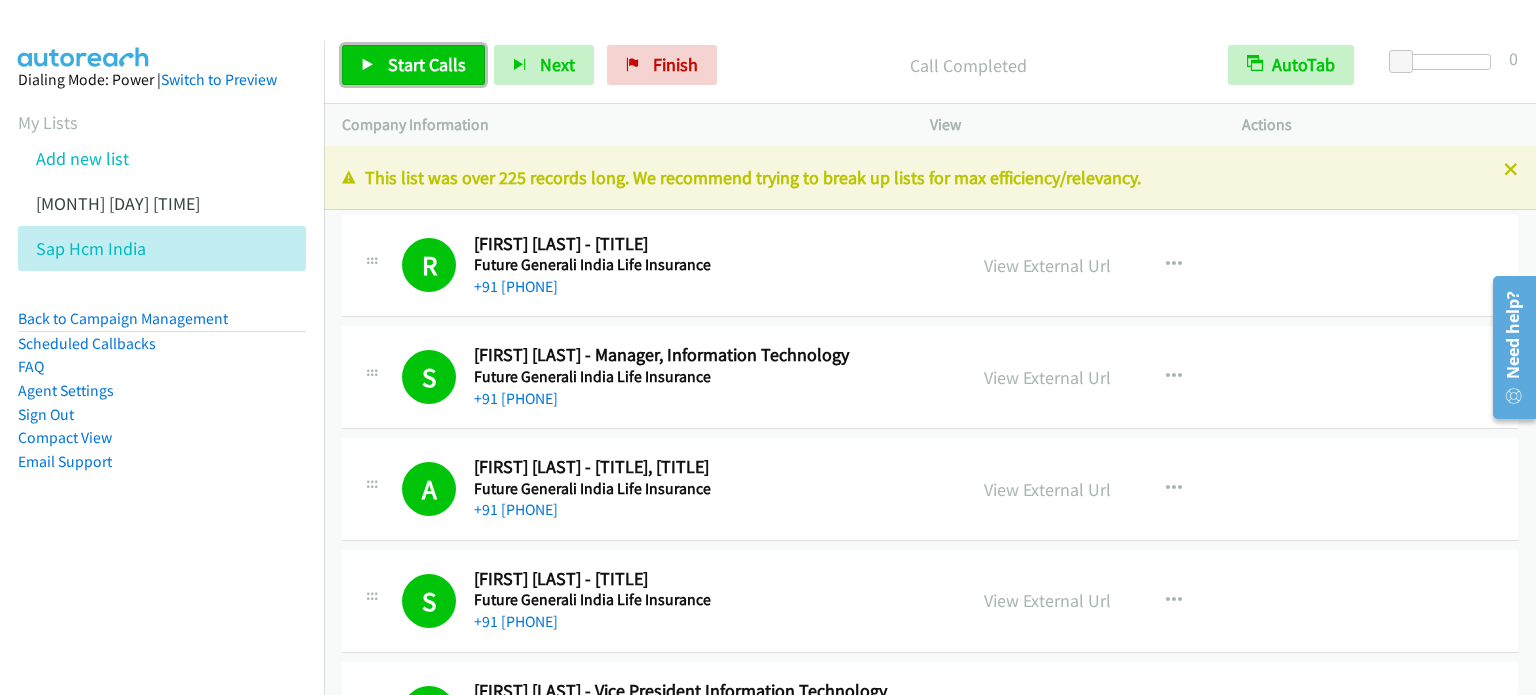 click on "Start Calls" at bounding box center (427, 64) 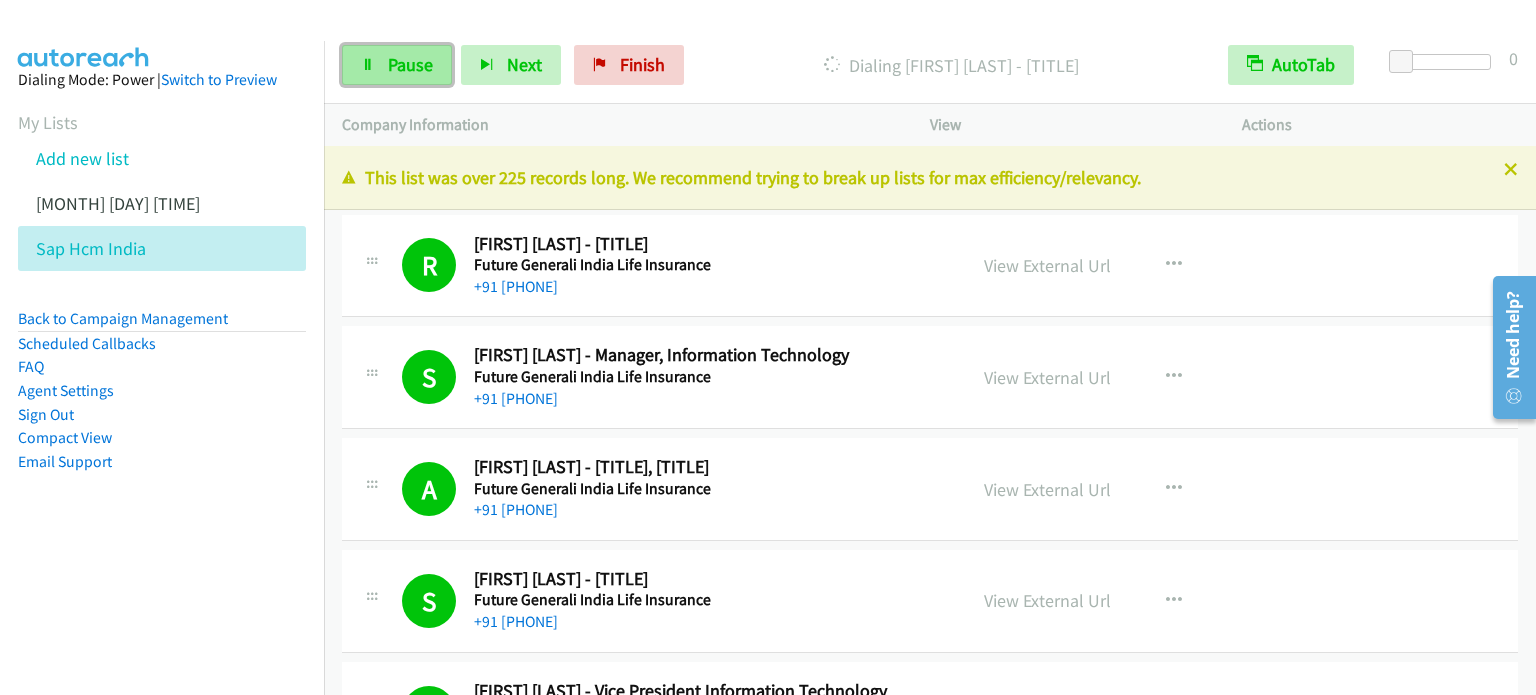 click on "Pause" at bounding box center [410, 64] 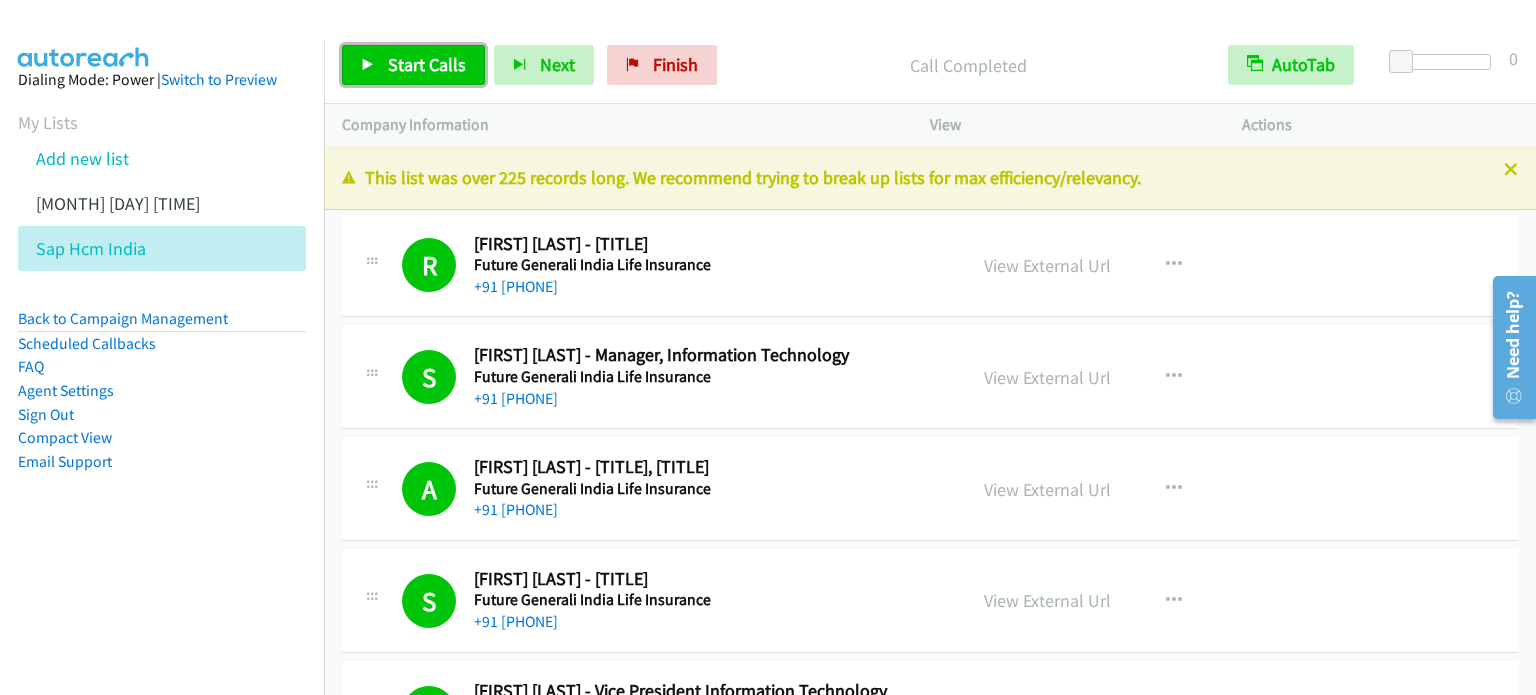 click on "Start Calls" at bounding box center (427, 64) 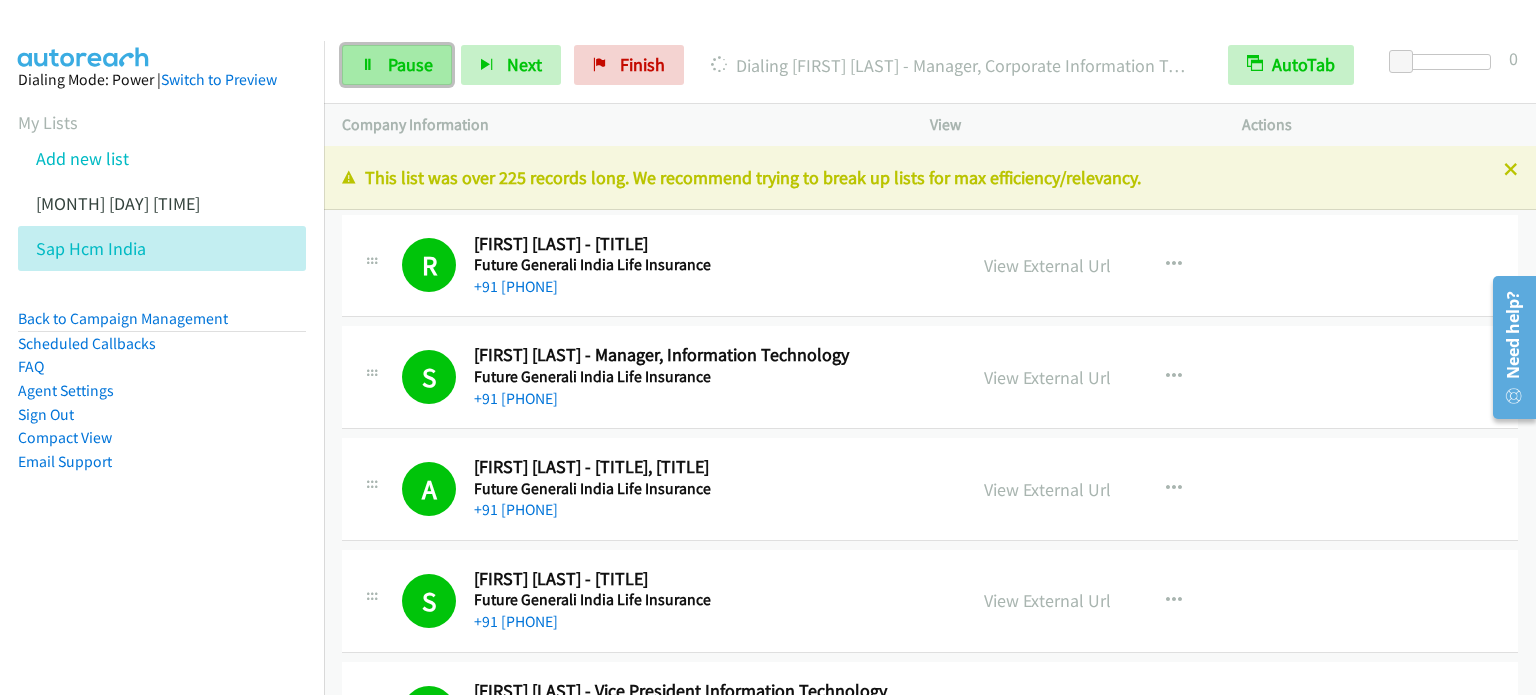click on "Pause" at bounding box center [410, 64] 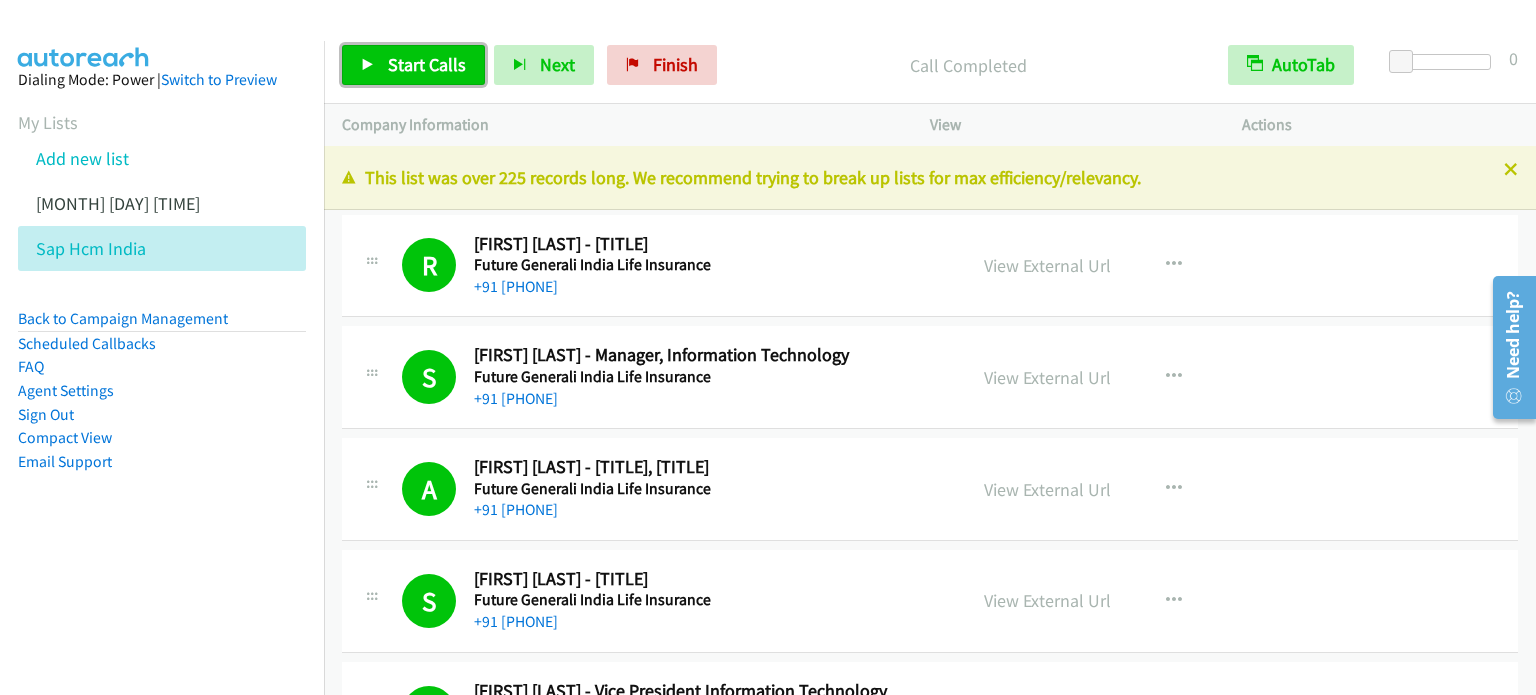 click on "Start Calls" at bounding box center (413, 65) 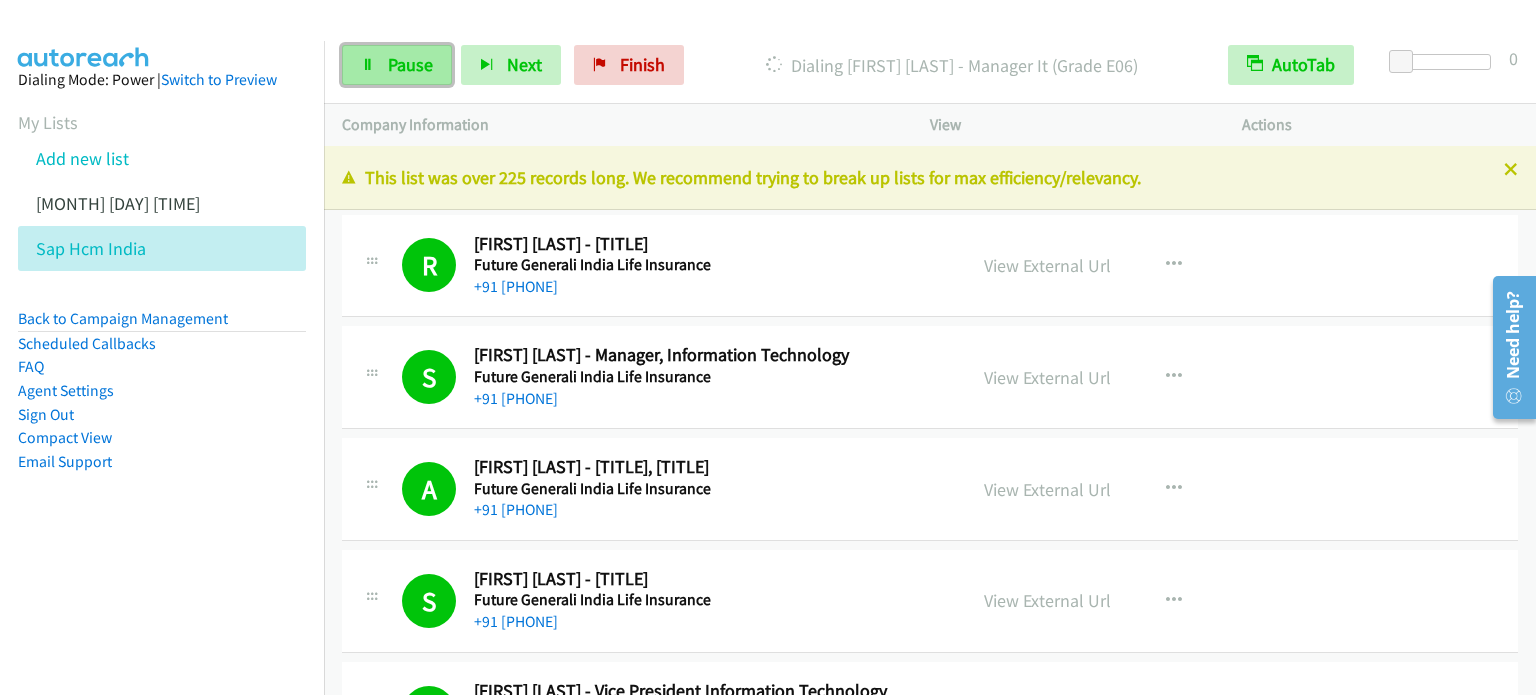 click on "Pause" at bounding box center [410, 64] 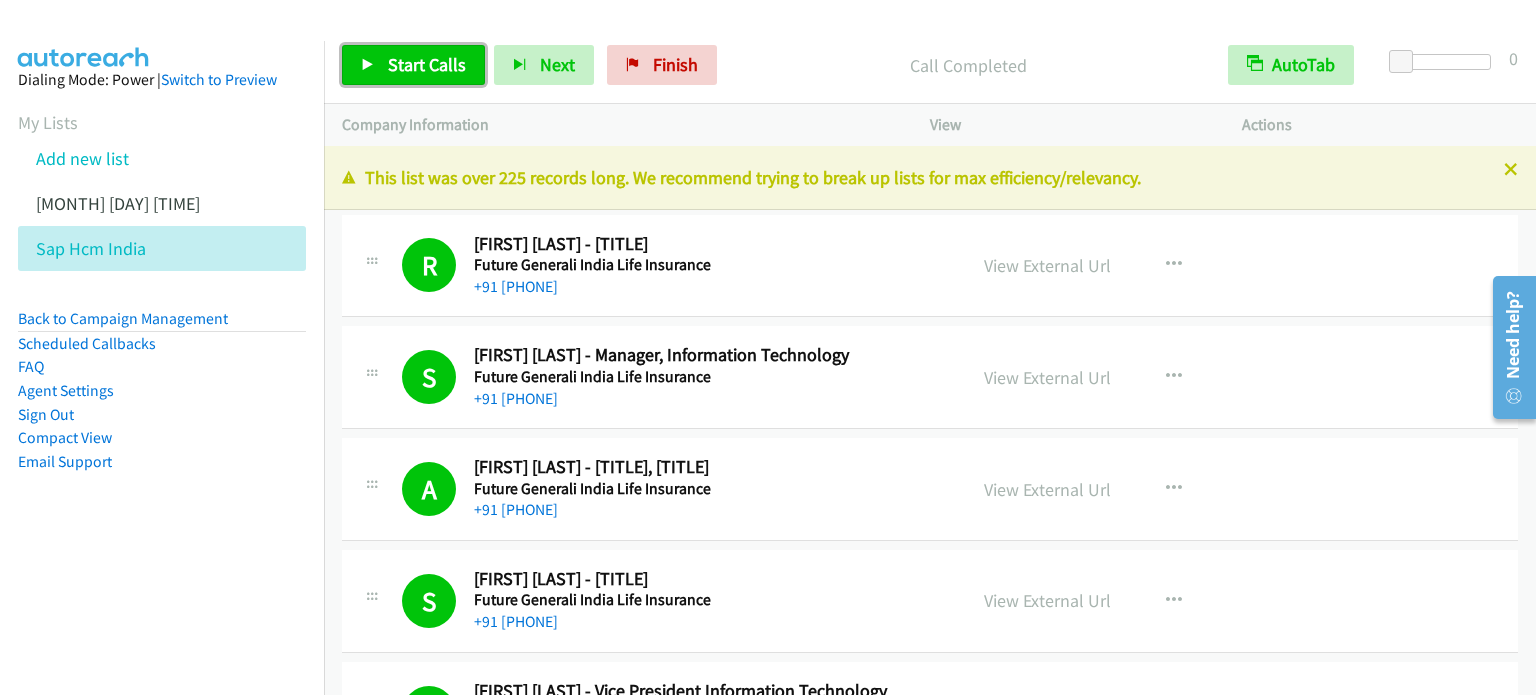 click on "Start Calls" at bounding box center [427, 64] 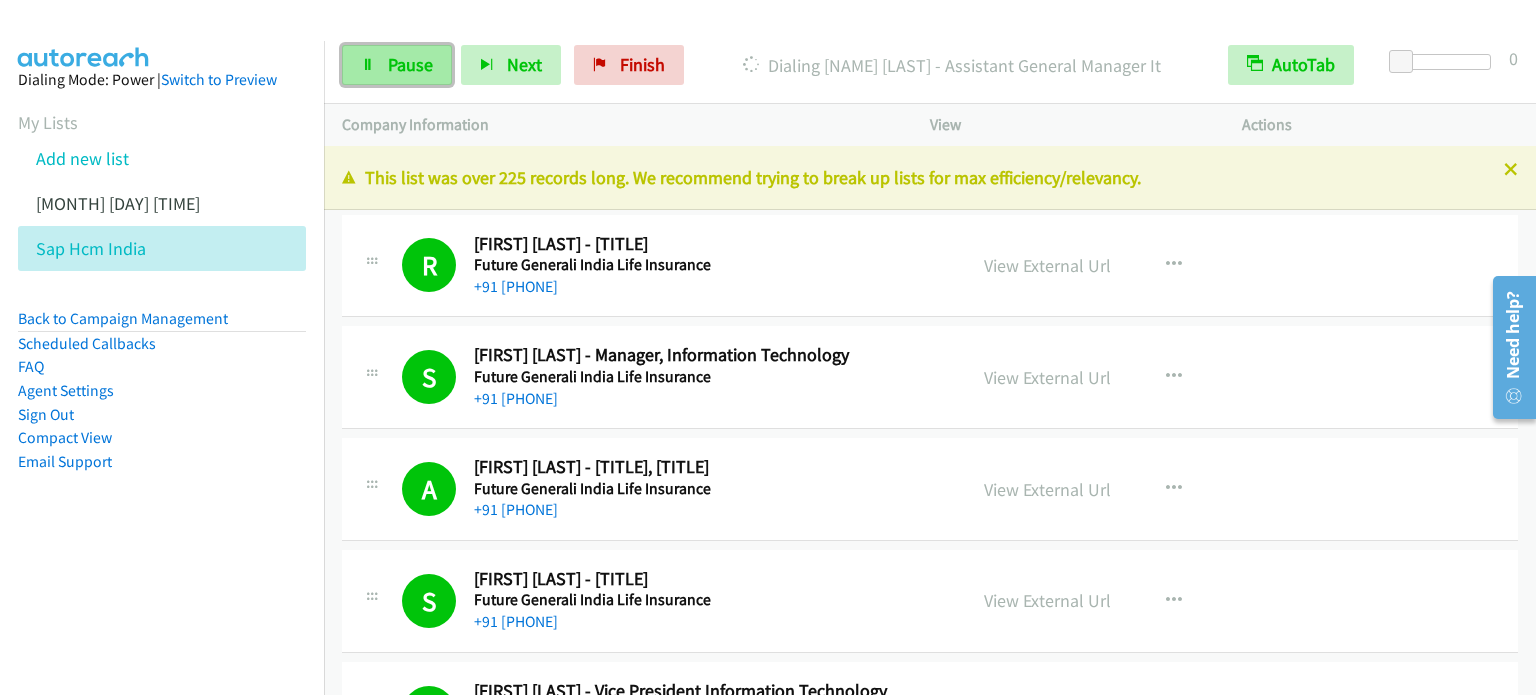 click on "Pause" at bounding box center (397, 65) 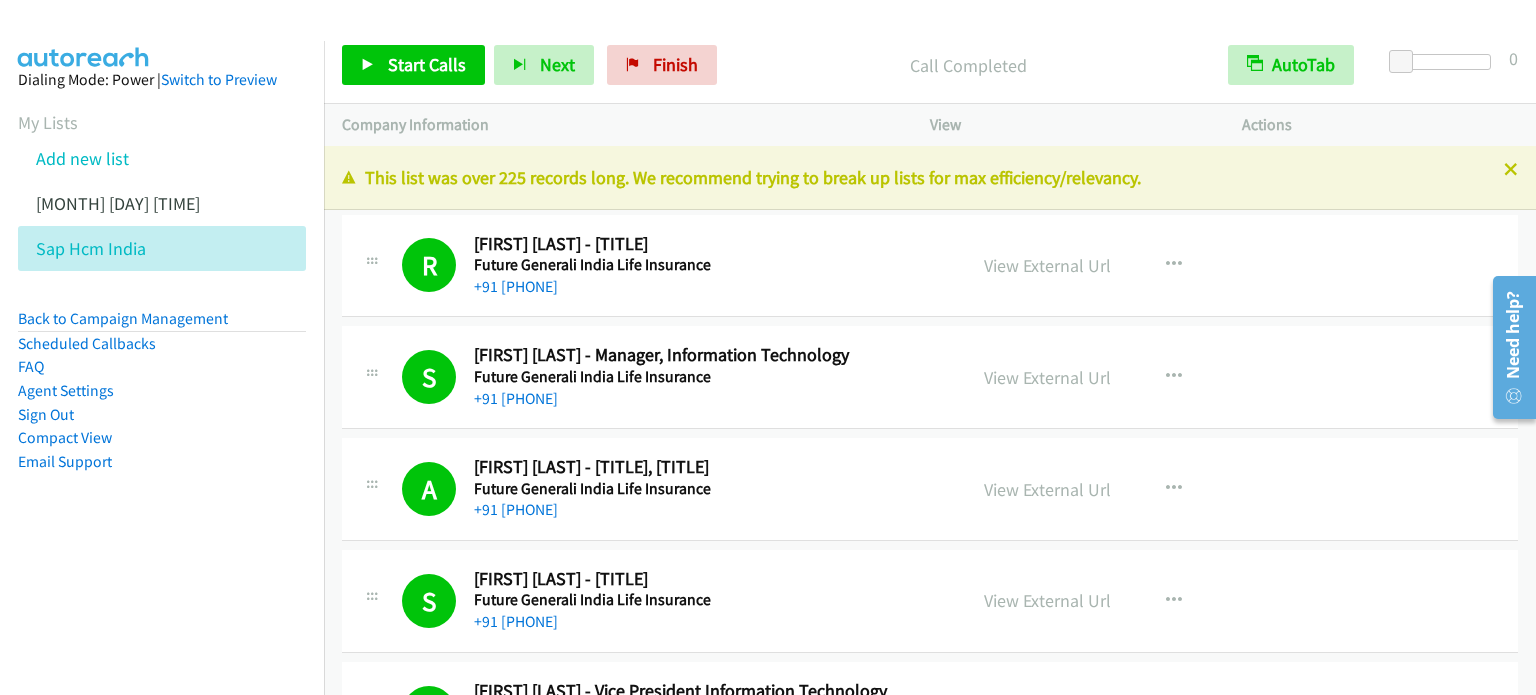 click on "Dialing Mode: Power
|
Switch to Preview
My Lists
Add new list
July 1 Am
Sap Hcm India
Back to Campaign Management
Scheduled Callbacks
FAQ
Agent Settings
Sign Out
Compact View
Email Support" at bounding box center (162, 388) 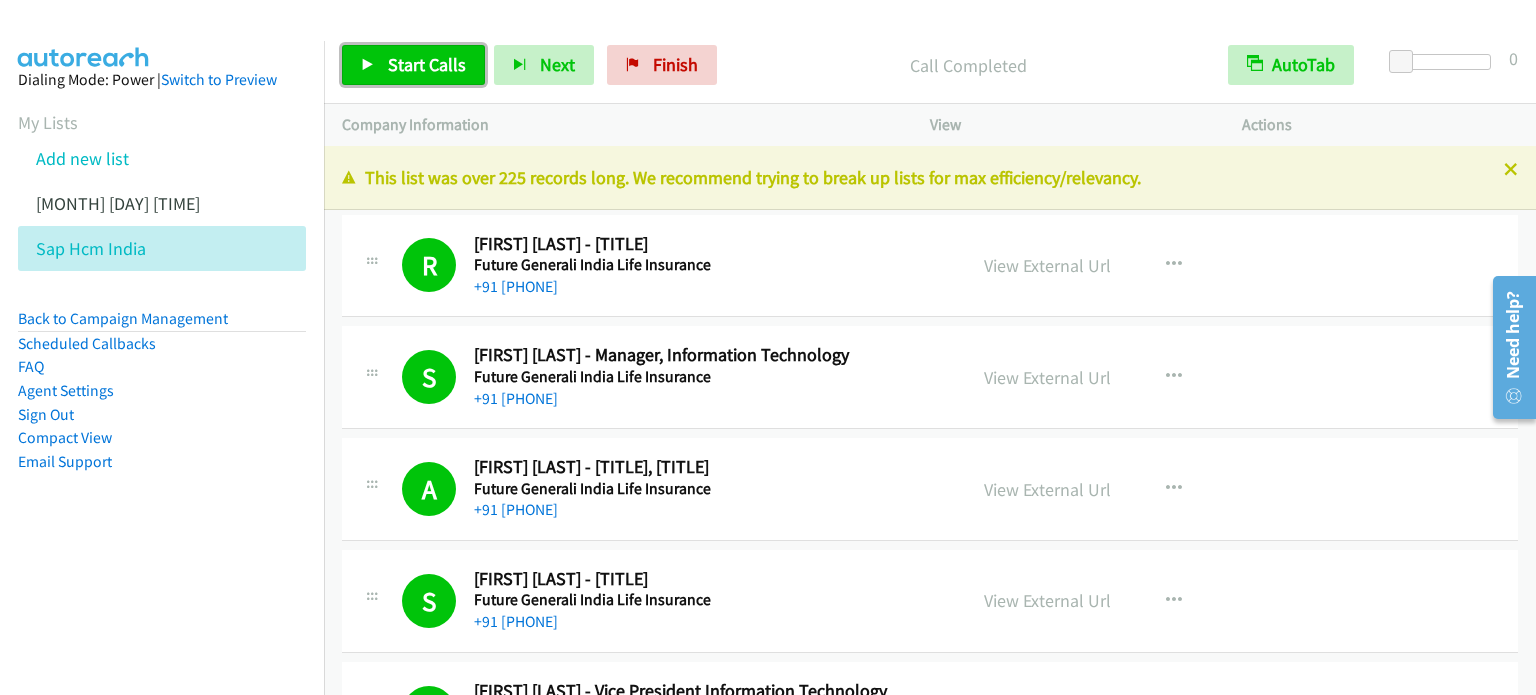 click on "Start Calls" at bounding box center [427, 64] 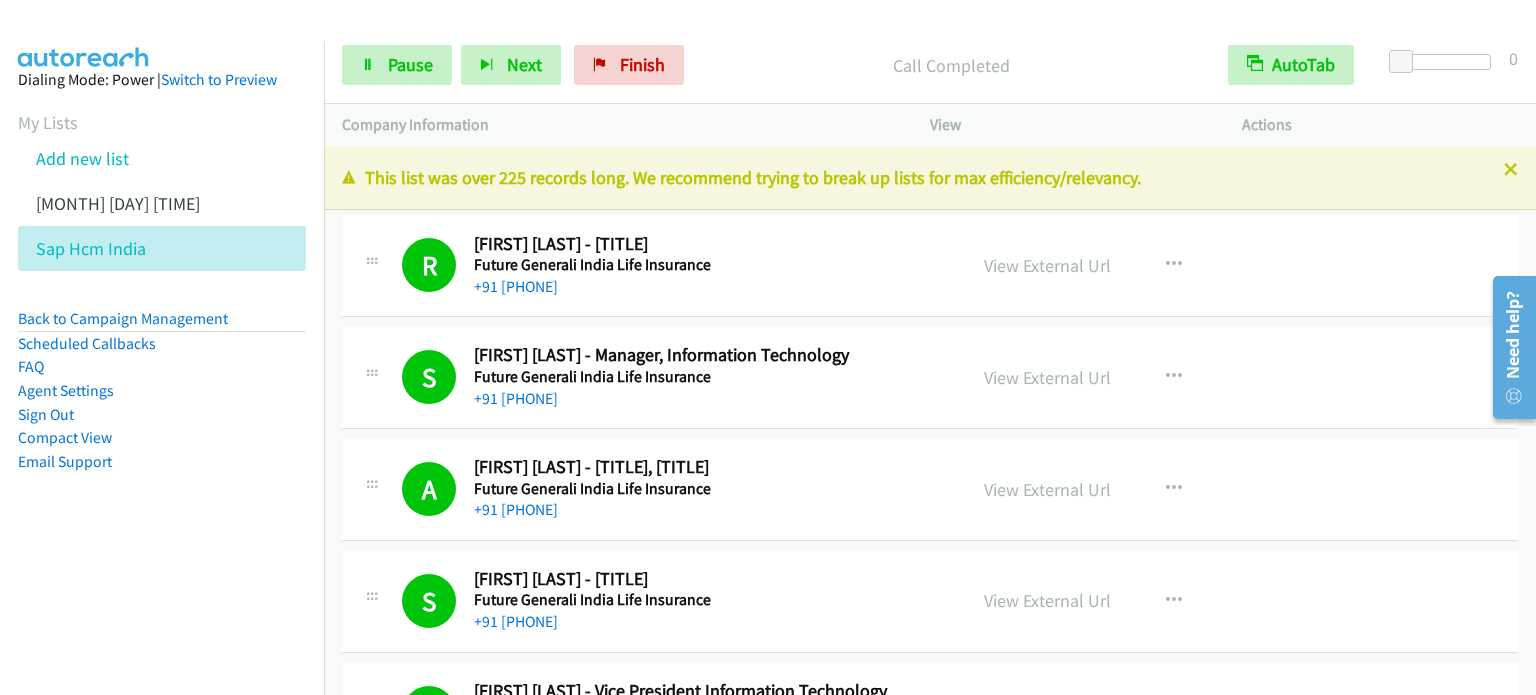 click on "Dialing Mode: Power
|
Switch to Preview
My Lists
Add new list
July 1 Am
Sap Hcm India
Back to Campaign Management
Scheduled Callbacks
FAQ
Agent Settings
Sign Out
Compact View
Email Support" at bounding box center (162, 388) 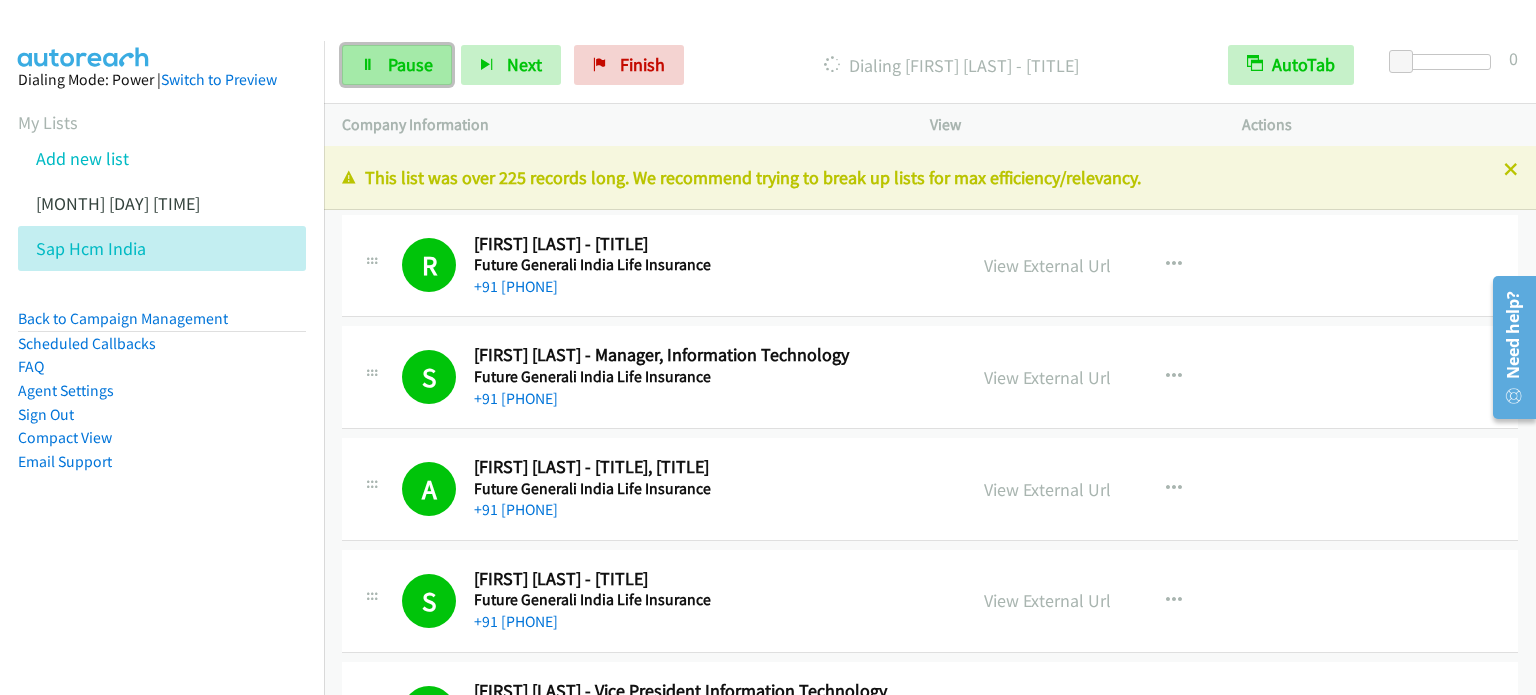 click on "Pause" at bounding box center [410, 64] 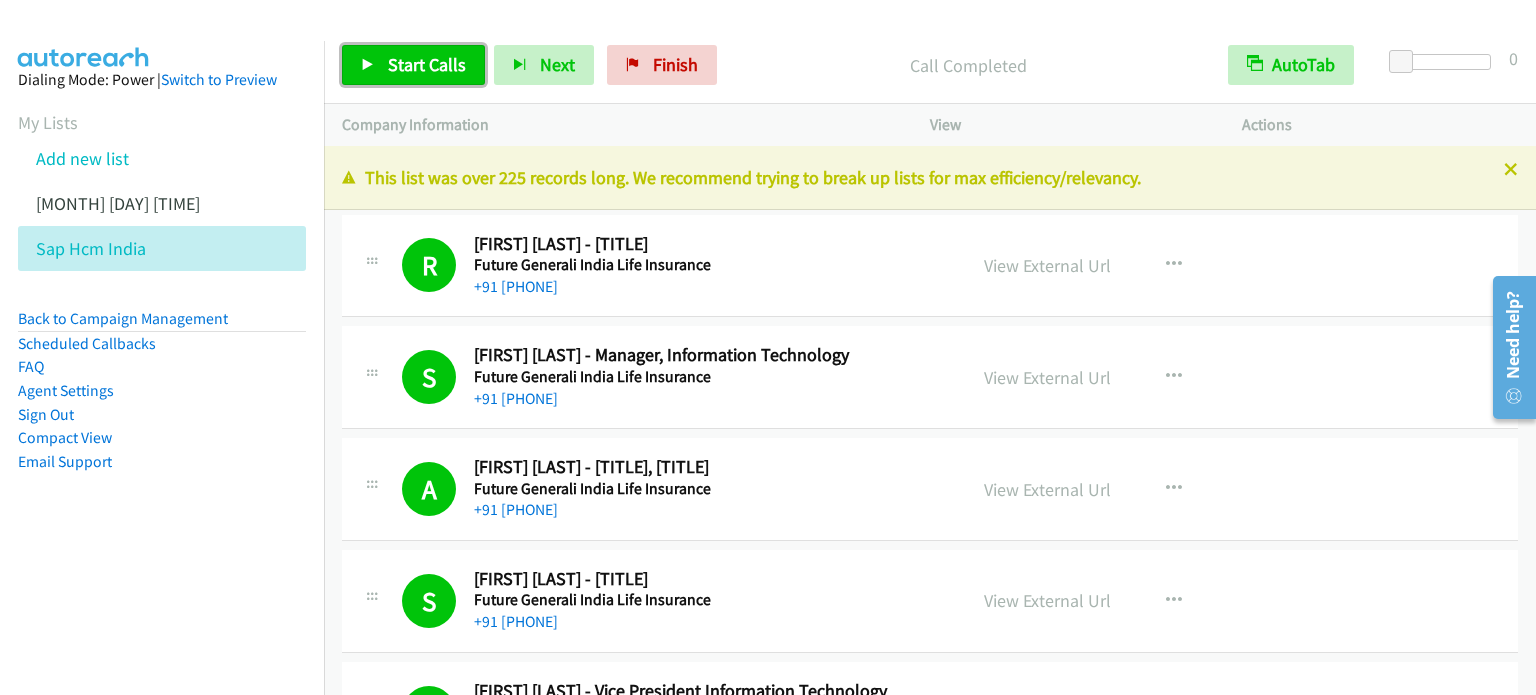 click on "Start Calls" at bounding box center [427, 64] 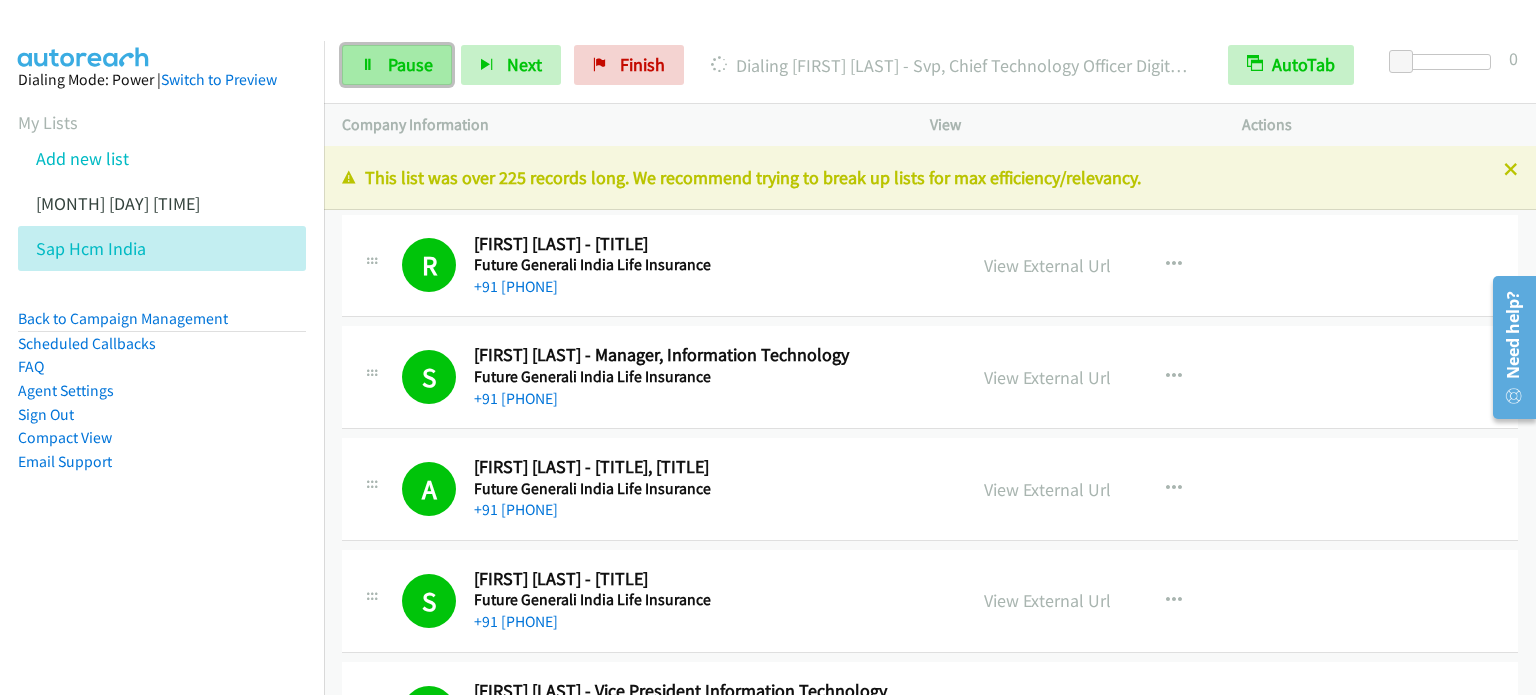 click on "Pause" at bounding box center [410, 64] 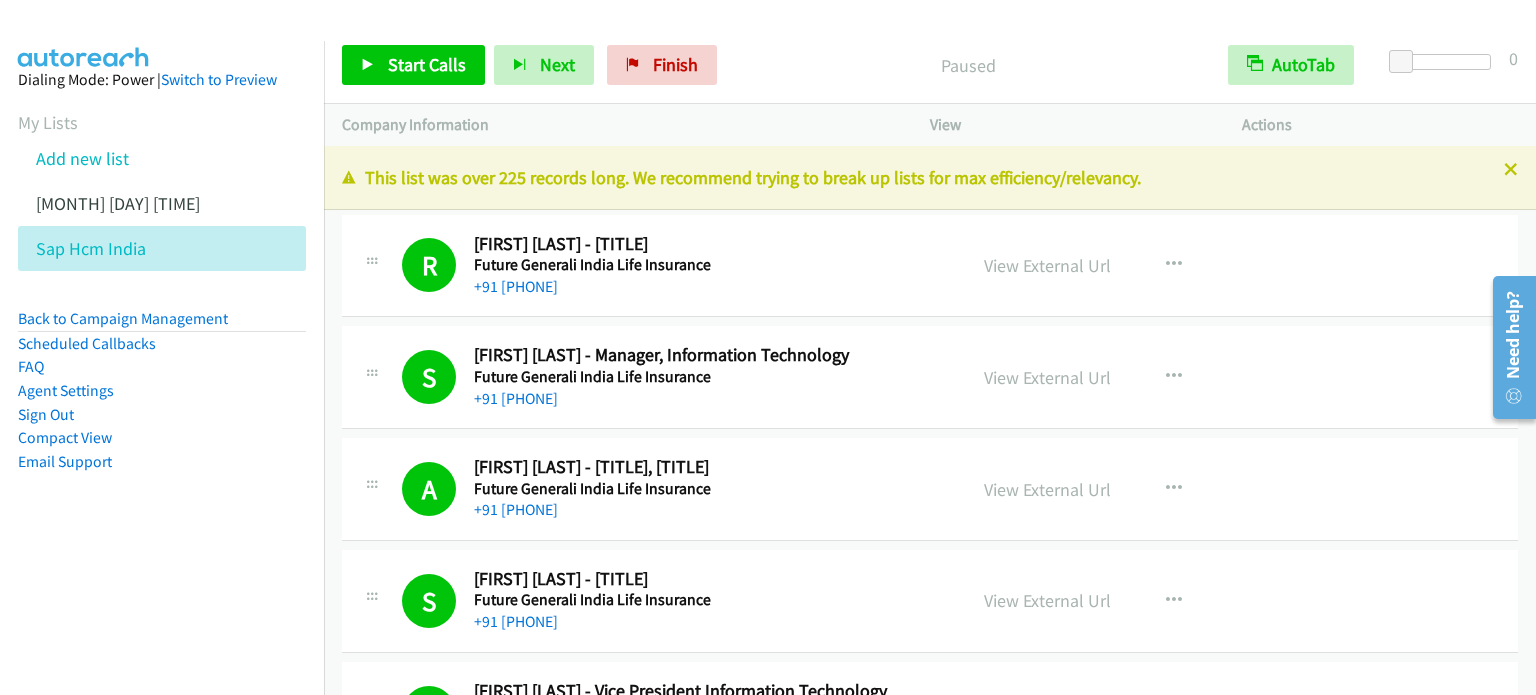 click on "Dialing Mode: Power
|
Switch to Preview
My Lists
Add new list
July 1 Am
Sap Hcm India
Back to Campaign Management
Scheduled Callbacks
FAQ
Agent Settings
Sign Out
Compact View
Email Support" at bounding box center (162, 302) 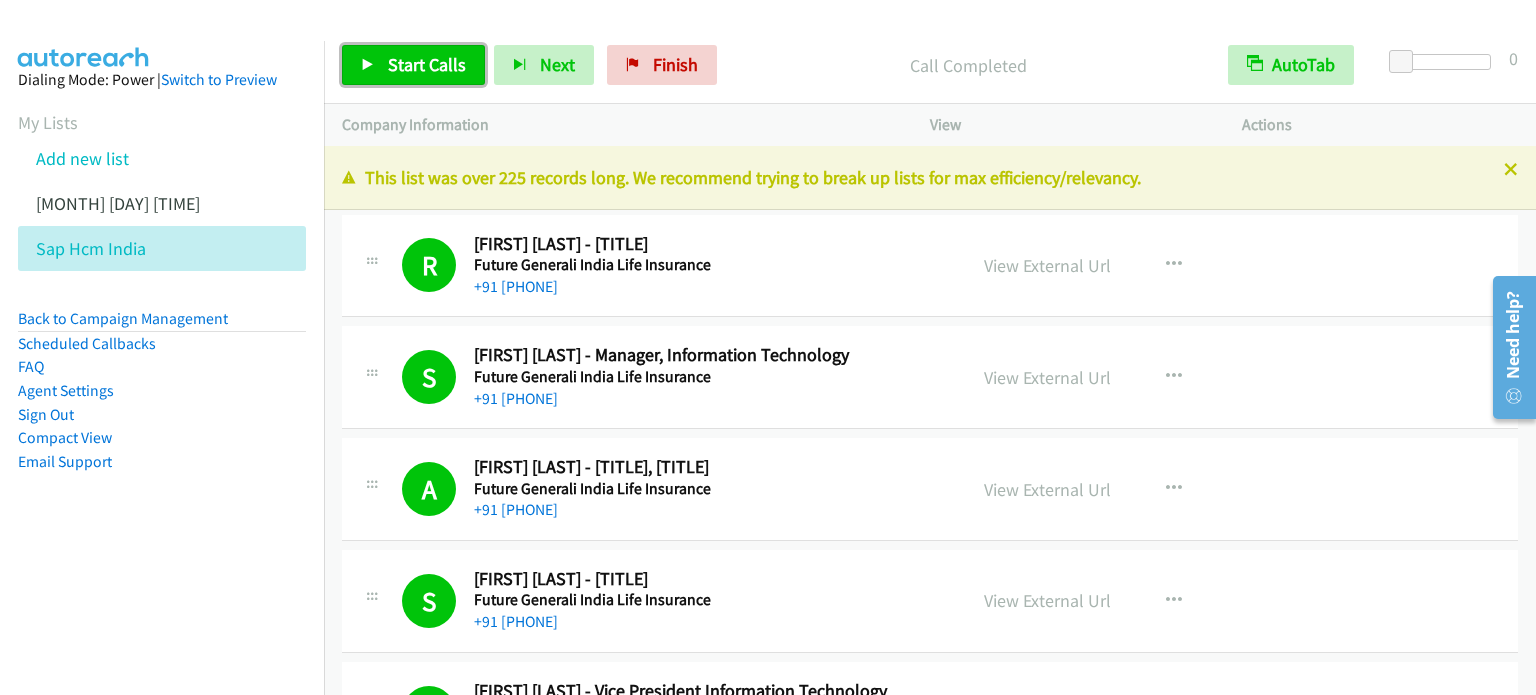 click on "Start Calls" at bounding box center (427, 64) 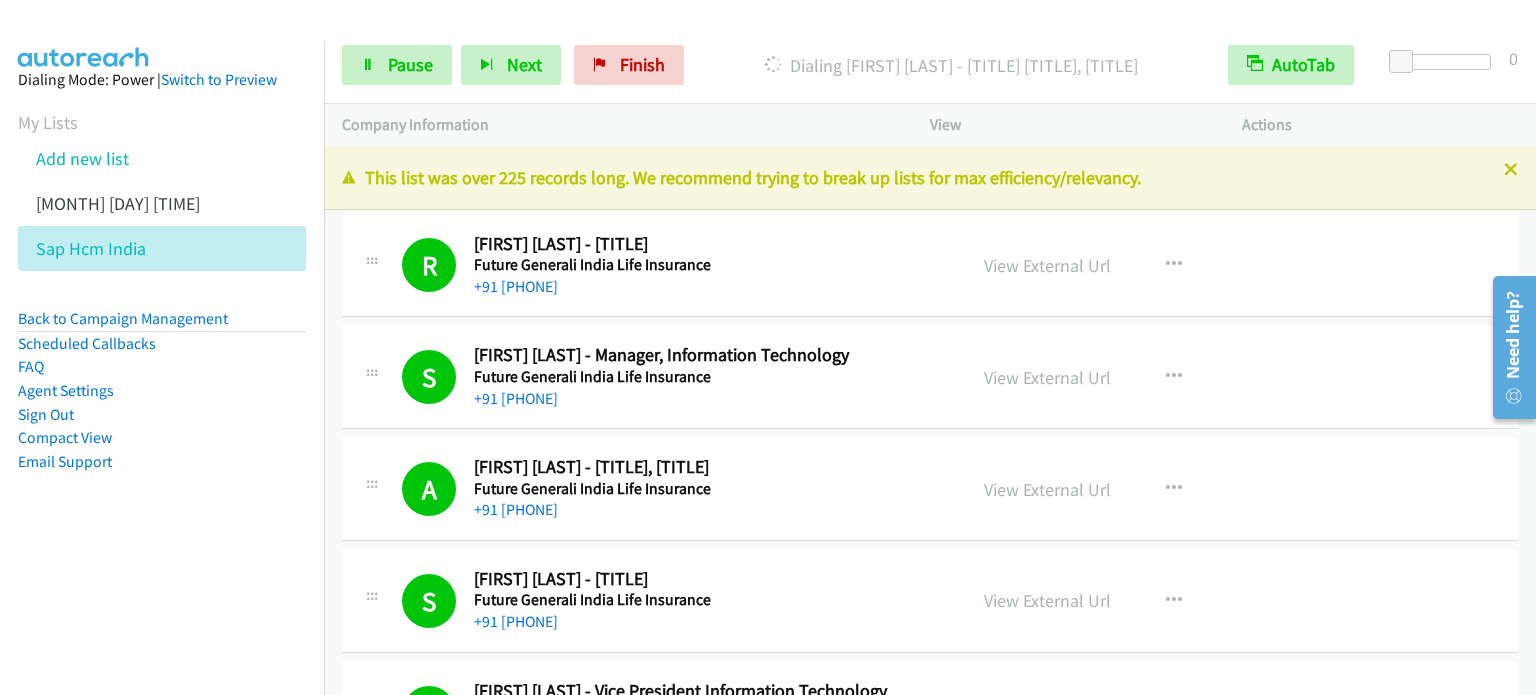 click on "Dialing Mode: Power
|
Switch to Preview
My Lists
Add new list
July 1 Am
Sap Hcm India
Back to Campaign Management
Scheduled Callbacks
FAQ
Agent Settings
Sign Out
Compact View
Email Support" at bounding box center [162, 302] 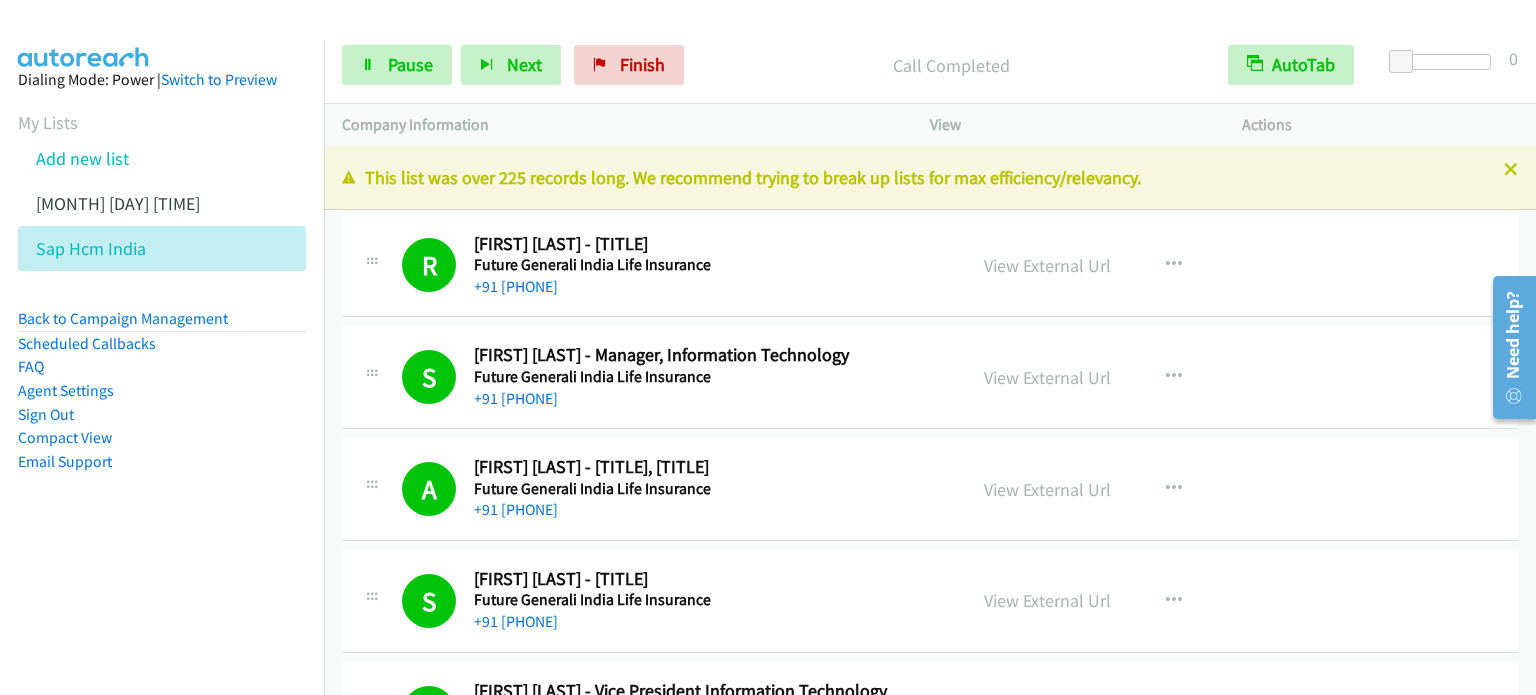click on "Dialing Mode: Power
|
Switch to Preview
My Lists
Add new list
July 1 Am
Sap Hcm India
Back to Campaign Management
Scheduled Callbacks
FAQ
Agent Settings
Sign Out
Compact View
Email Support" at bounding box center (162, 388) 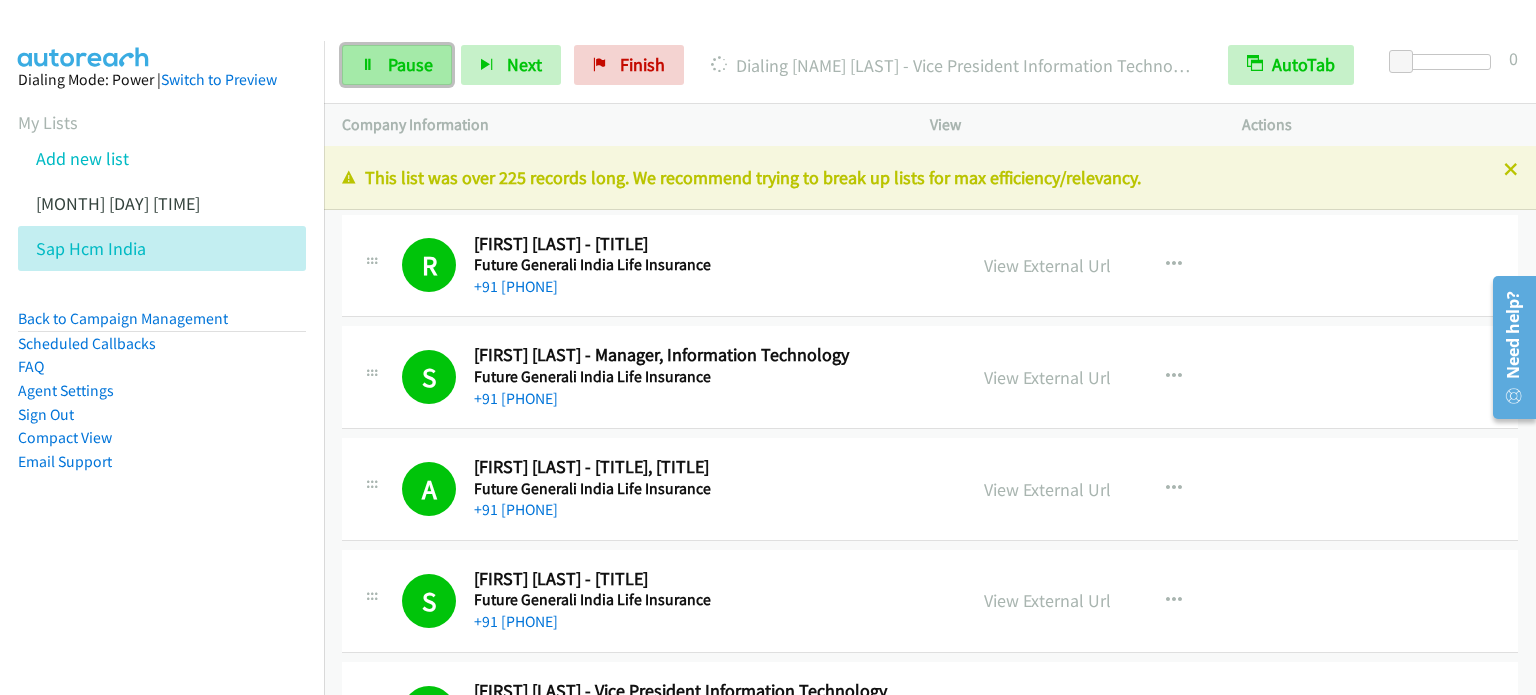 click on "Pause" at bounding box center (397, 65) 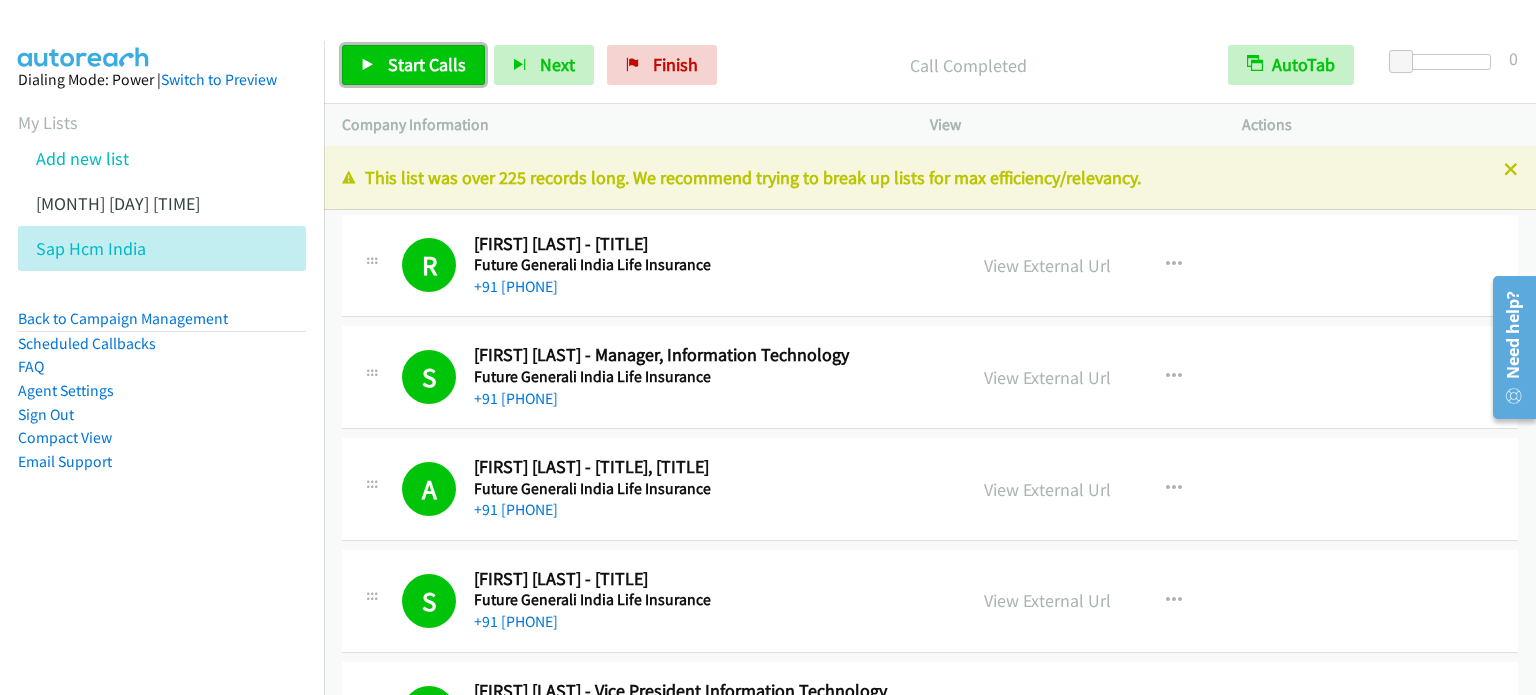 click on "Start Calls" at bounding box center (427, 64) 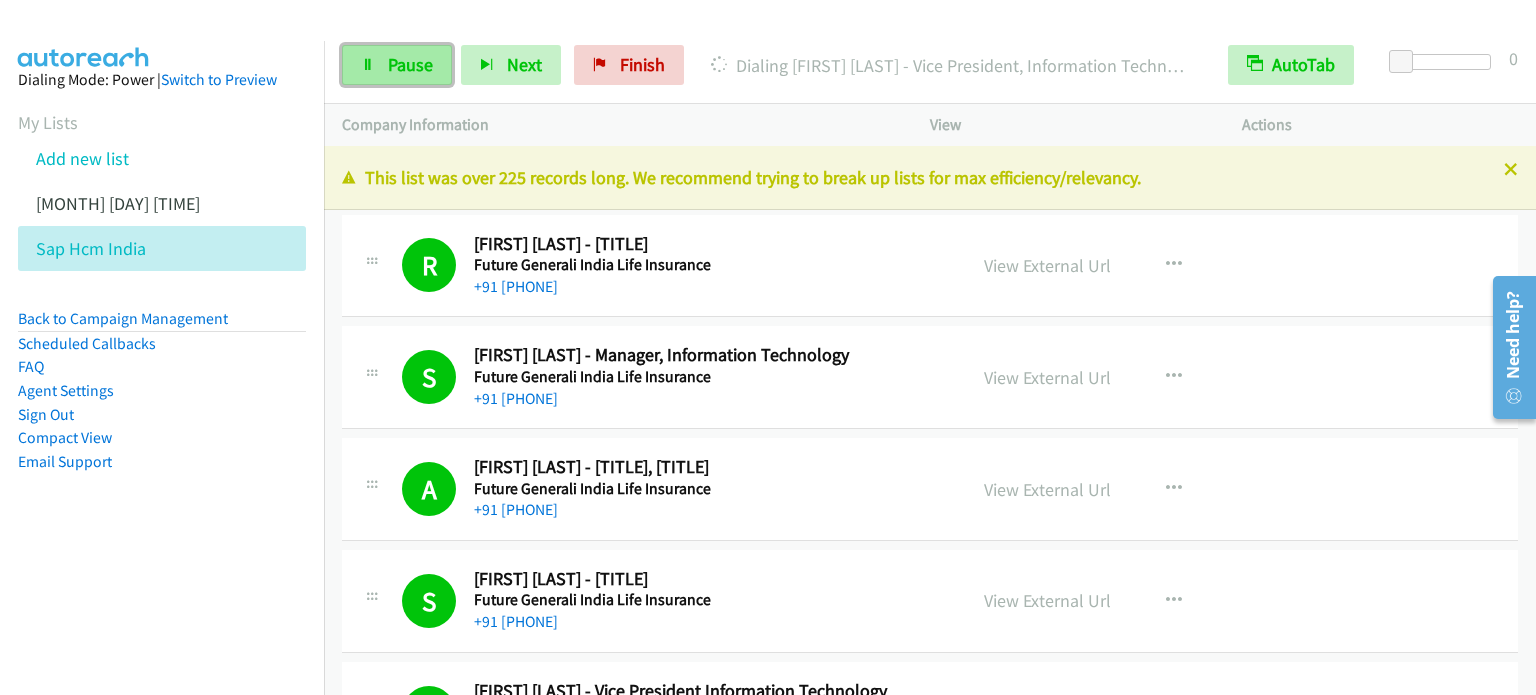 click on "Pause" at bounding box center [410, 64] 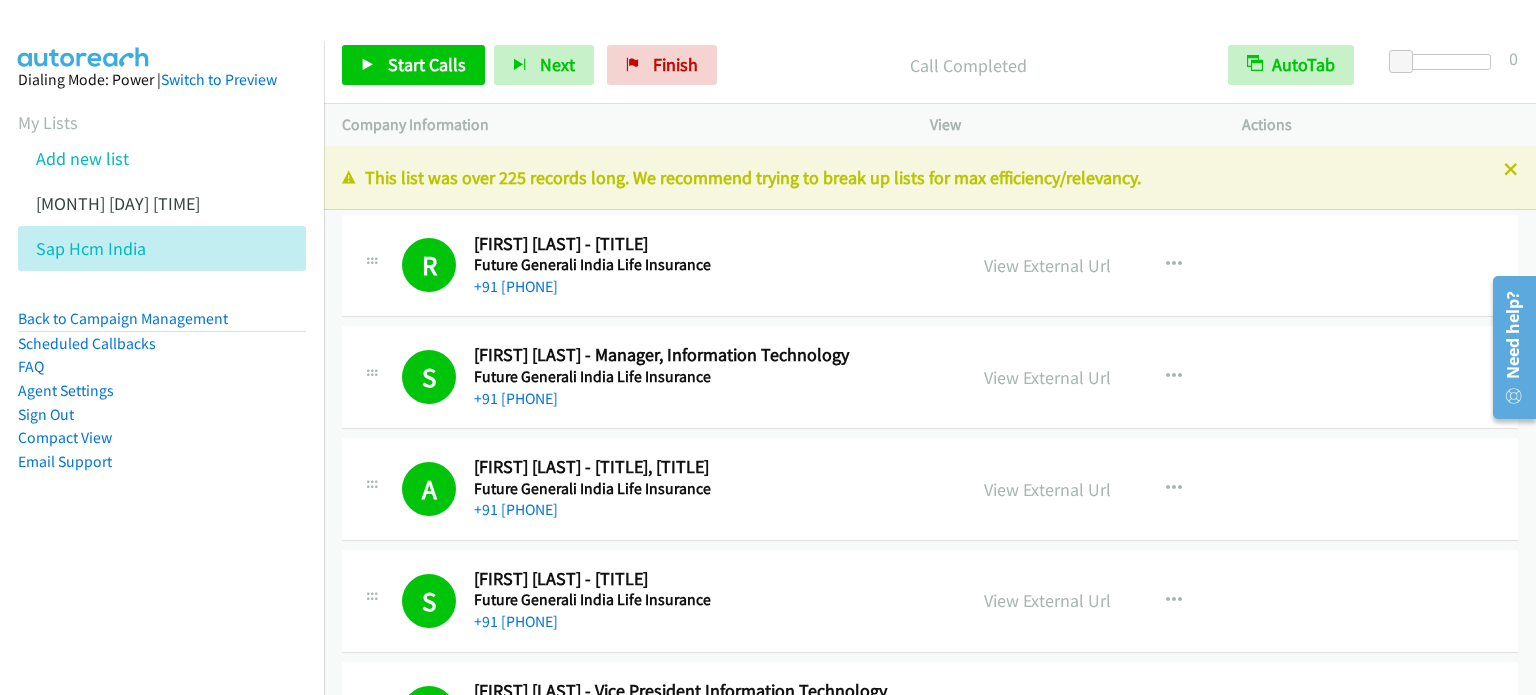 click on "Dialing Mode: Power
|
Switch to Preview
My Lists
Add new list
July 1 Am
Sap Hcm India
Back to Campaign Management
Scheduled Callbacks
FAQ
Agent Settings
Sign Out
Compact View
Email Support" at bounding box center (162, 302) 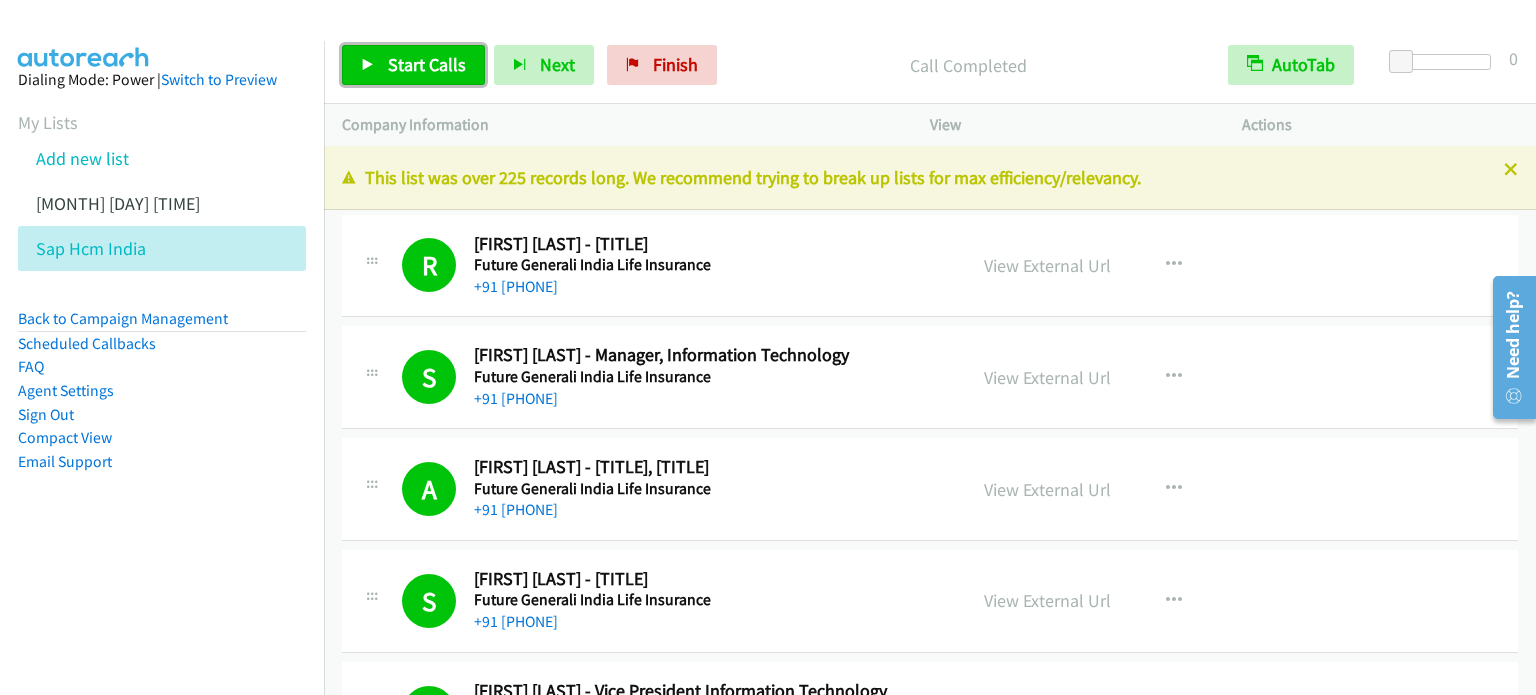 click on "Start Calls" at bounding box center (427, 64) 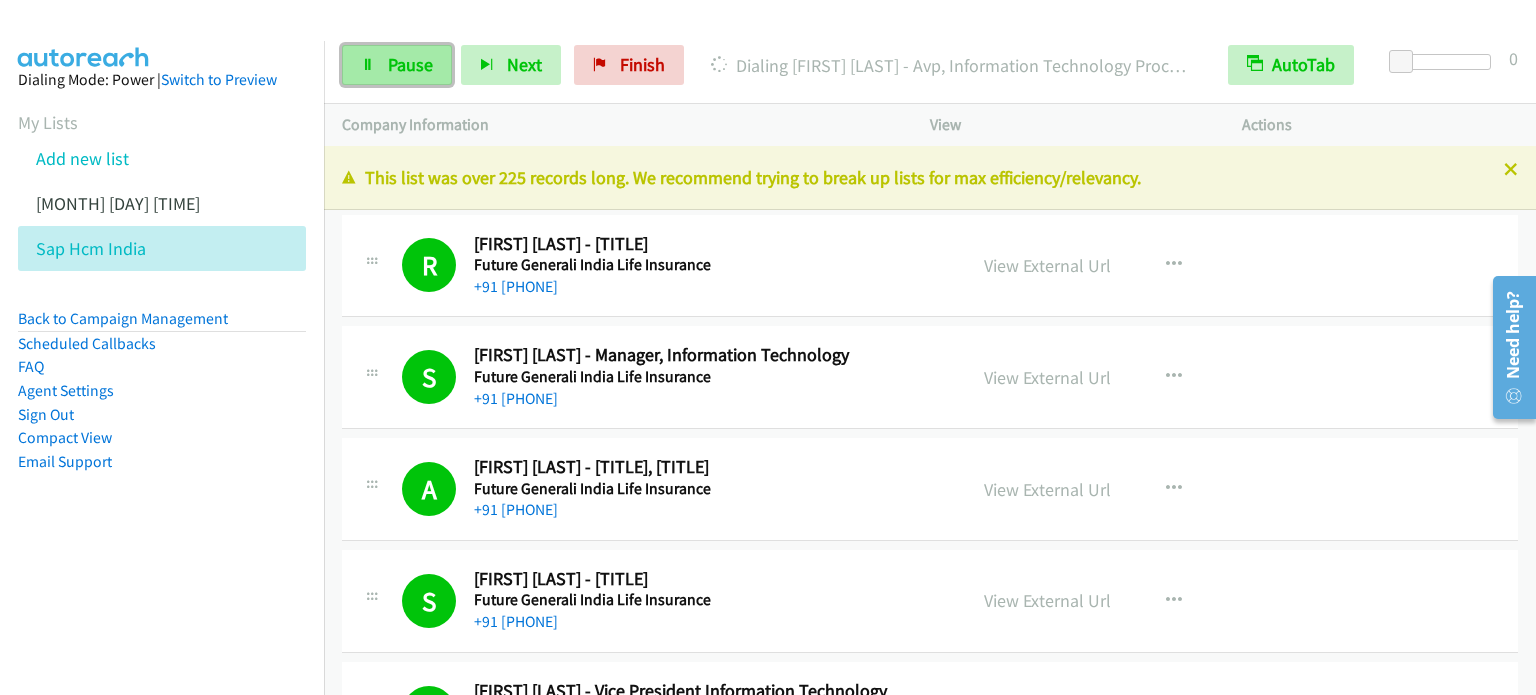 click on "Pause" at bounding box center (410, 64) 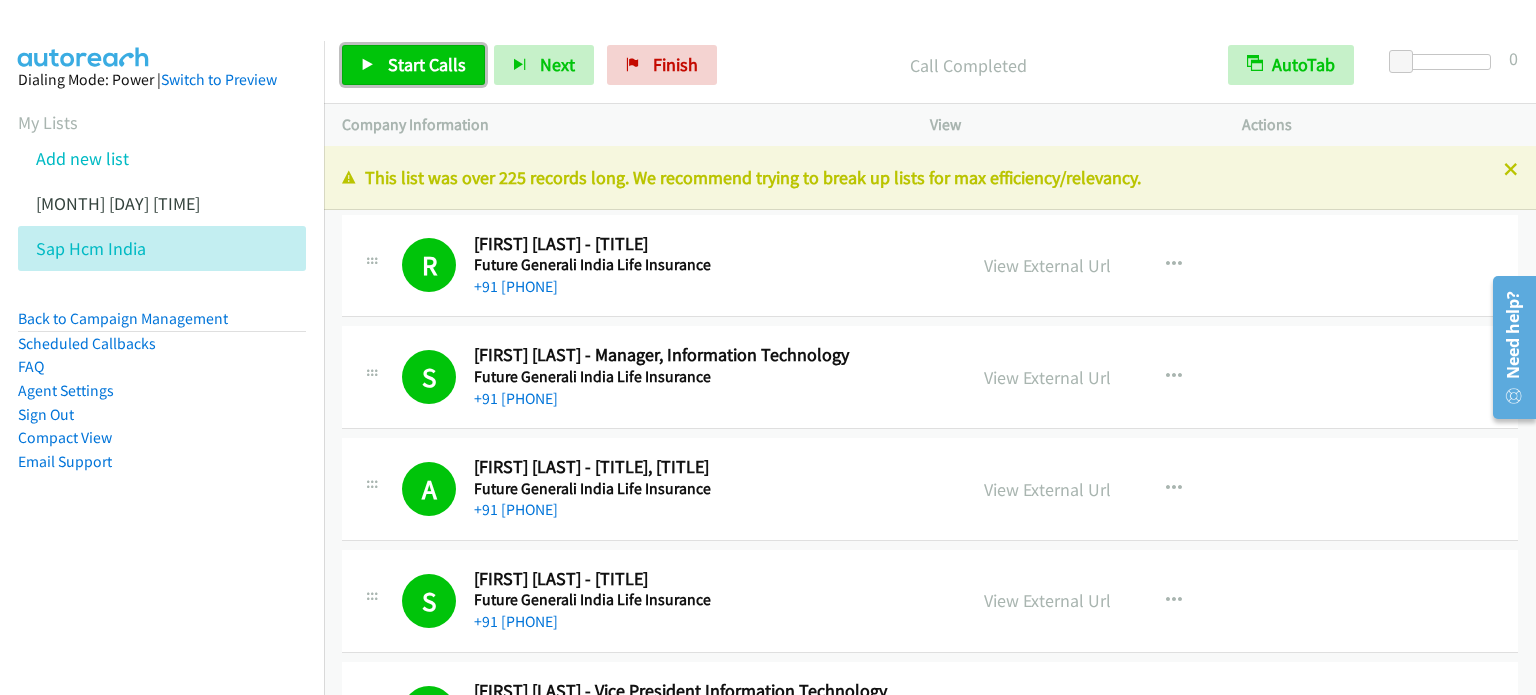 click on "Start Calls" at bounding box center [427, 64] 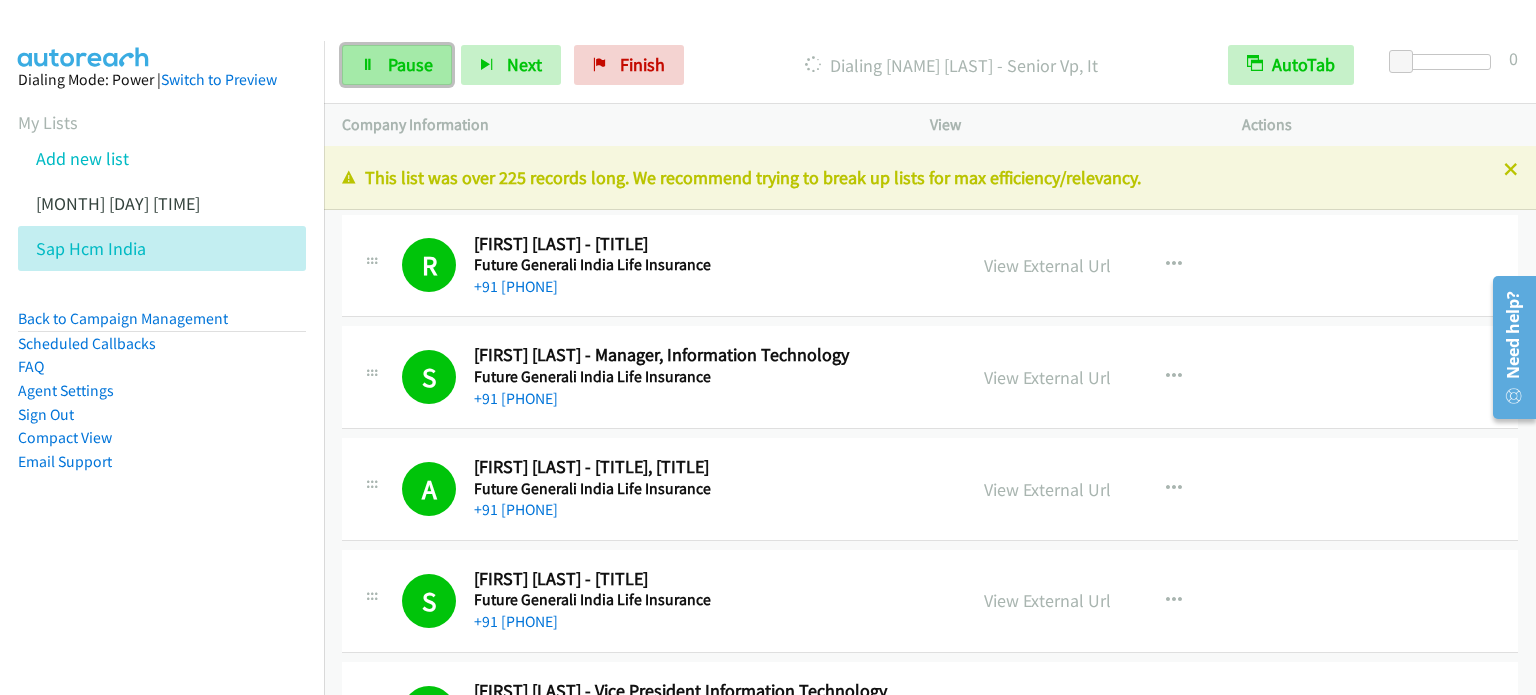 click on "Pause" at bounding box center (410, 64) 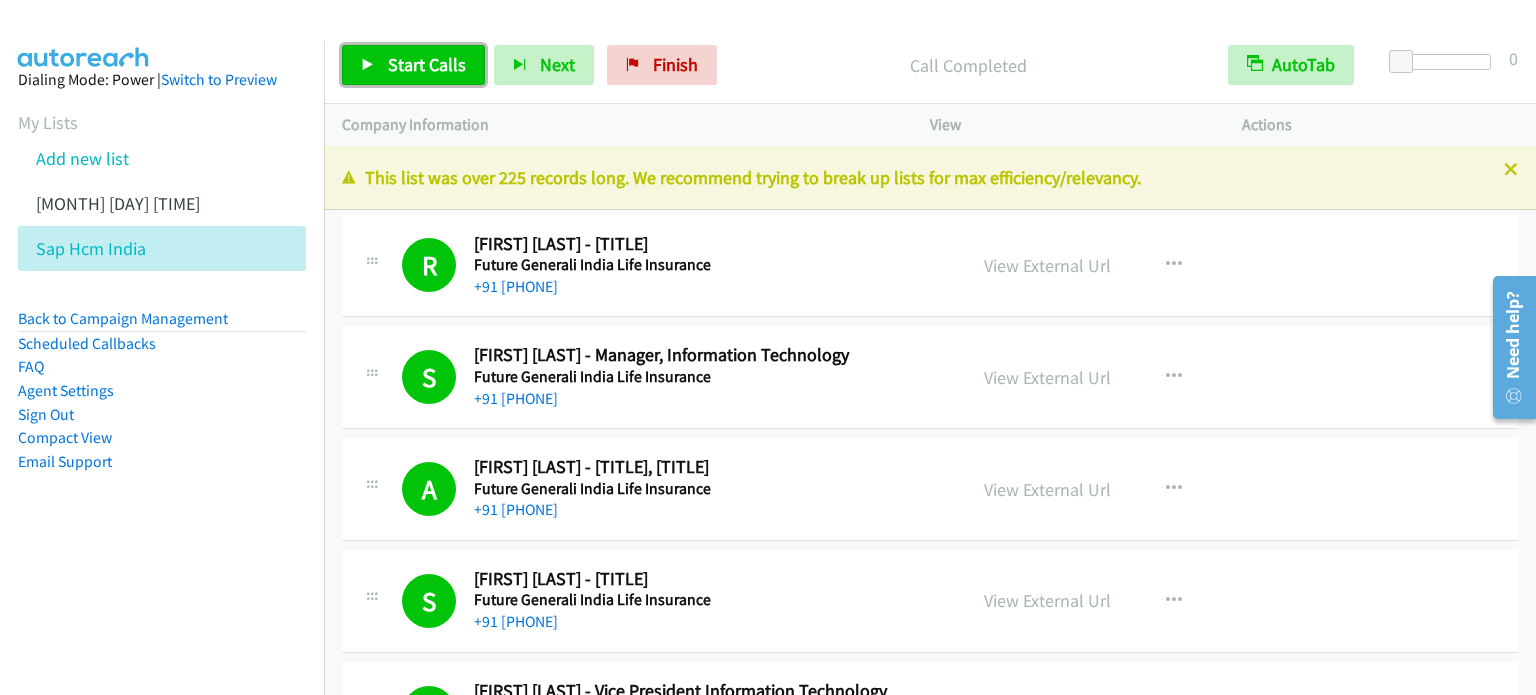 click on "Start Calls" at bounding box center (427, 64) 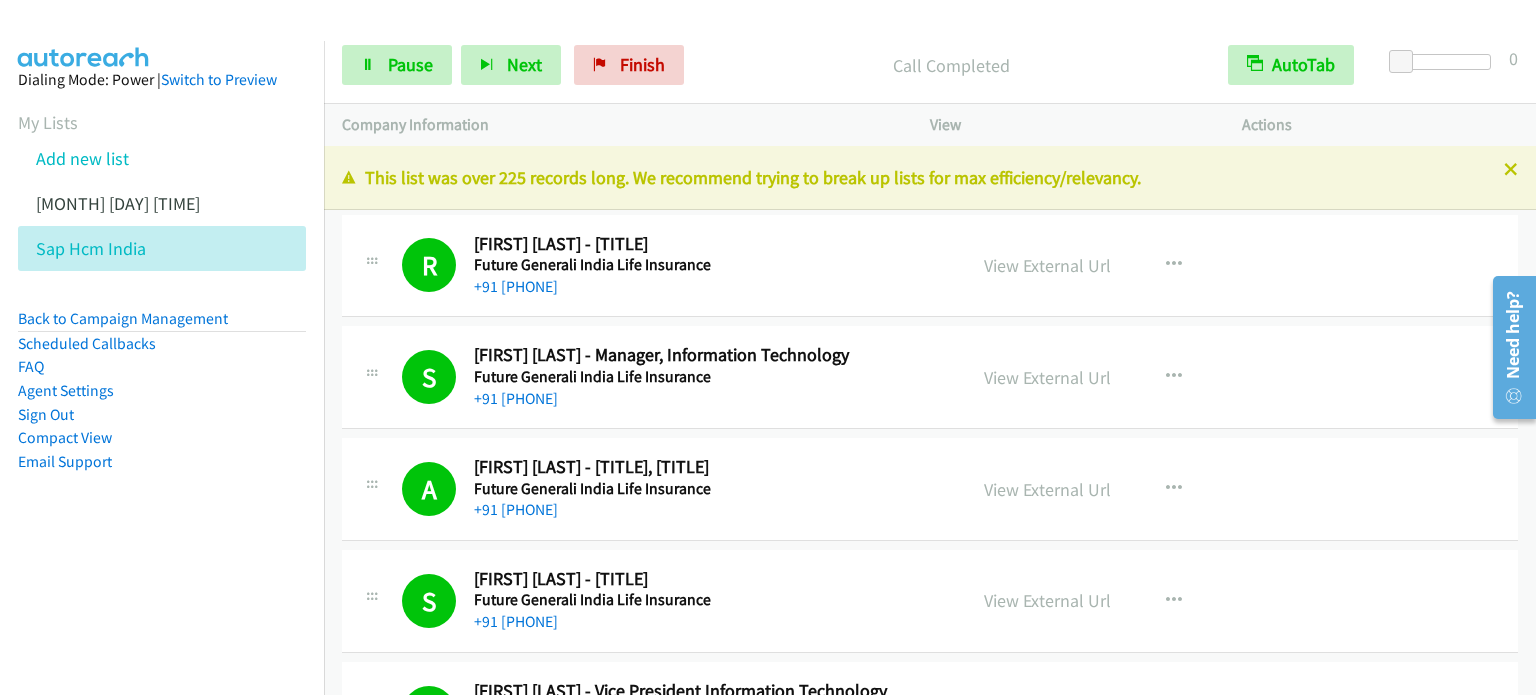 click on "Dialing Mode: Power
|
Switch to Preview
My Lists
Add new list
July 1 Am
Sap Hcm India
Back to Campaign Management
Scheduled Callbacks
FAQ
Agent Settings
Sign Out
Compact View
Email Support" at bounding box center (162, 388) 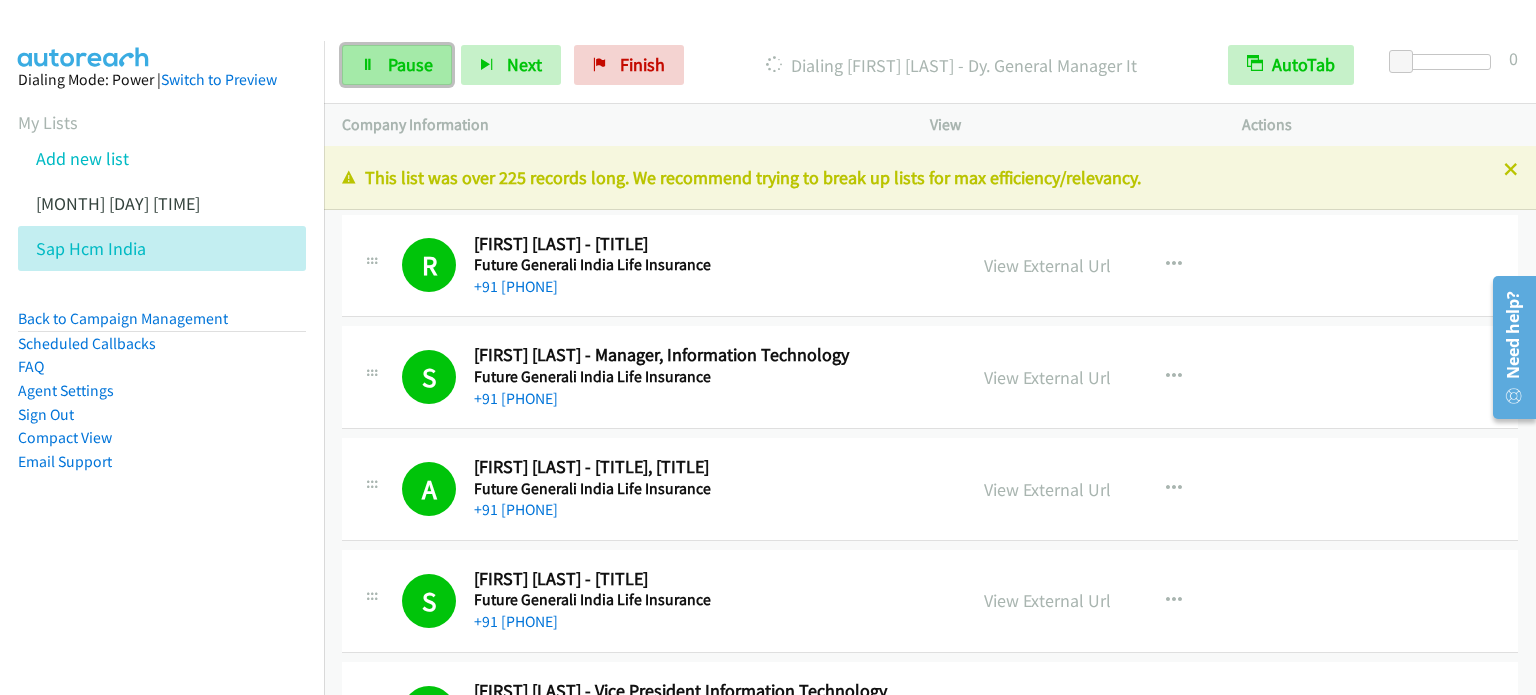 click on "Pause" at bounding box center [410, 64] 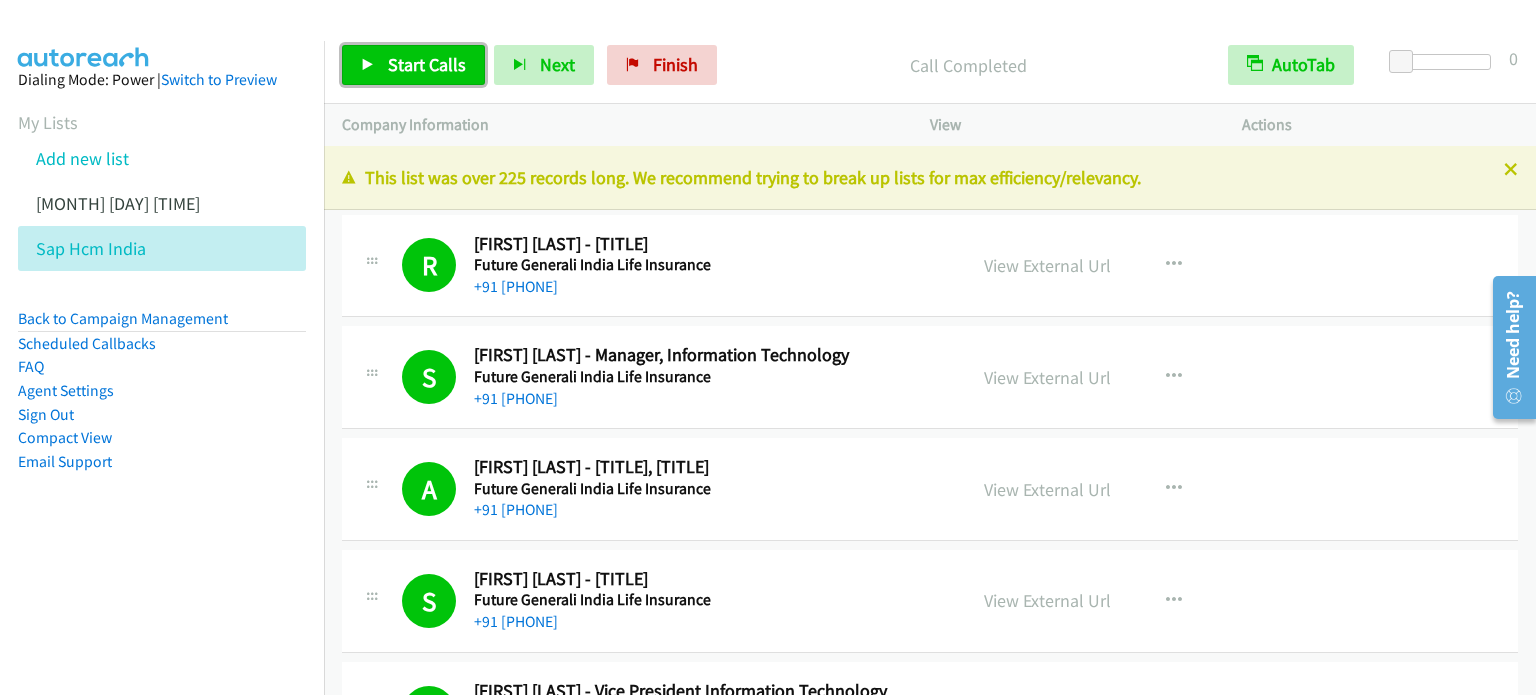click on "Start Calls" at bounding box center (427, 64) 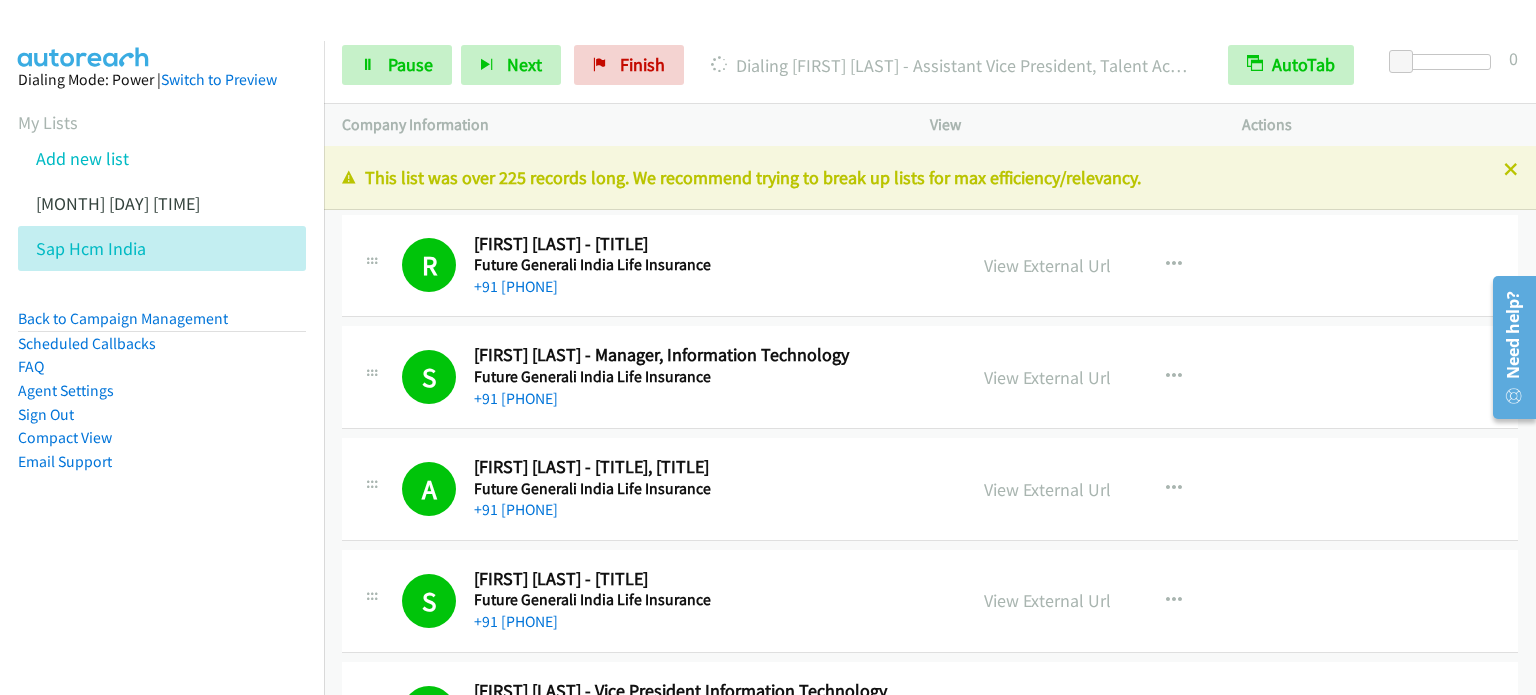 click on "Dialing Mode: Power
|
Switch to Preview
My Lists
Add new list
July 1 Am
Sap Hcm India
Back to Campaign Management
Scheduled Callbacks
FAQ
Agent Settings
Sign Out
Compact View
Email Support" at bounding box center (162, 302) 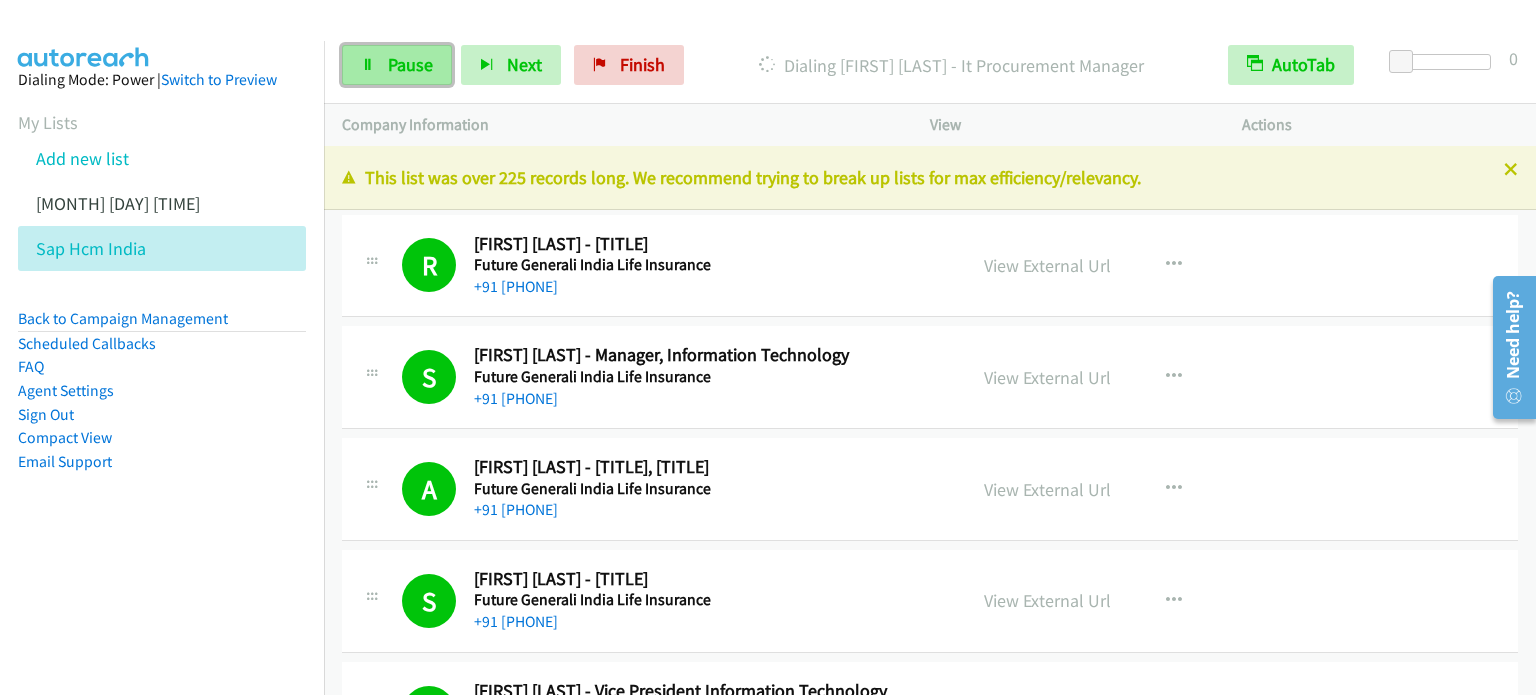 click on "Pause" at bounding box center (410, 64) 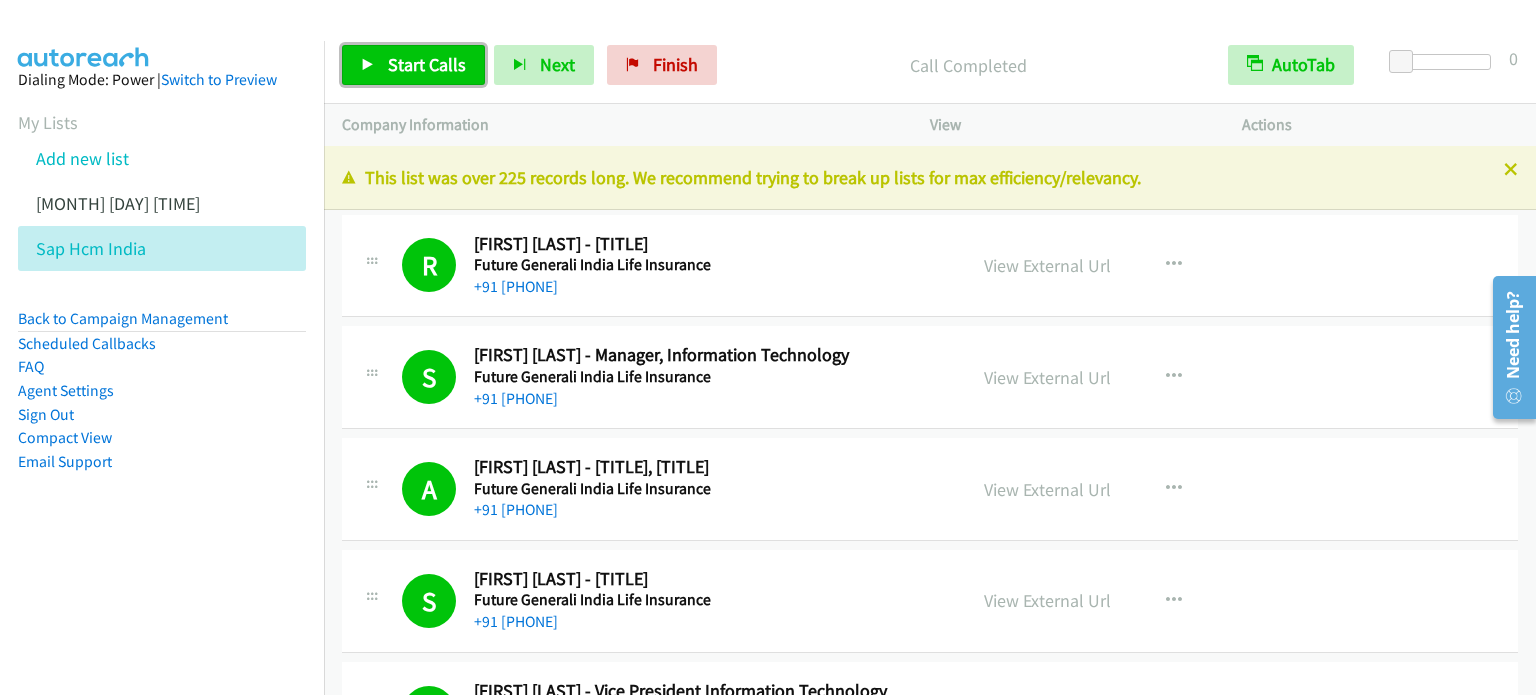 click on "Start Calls" at bounding box center [427, 64] 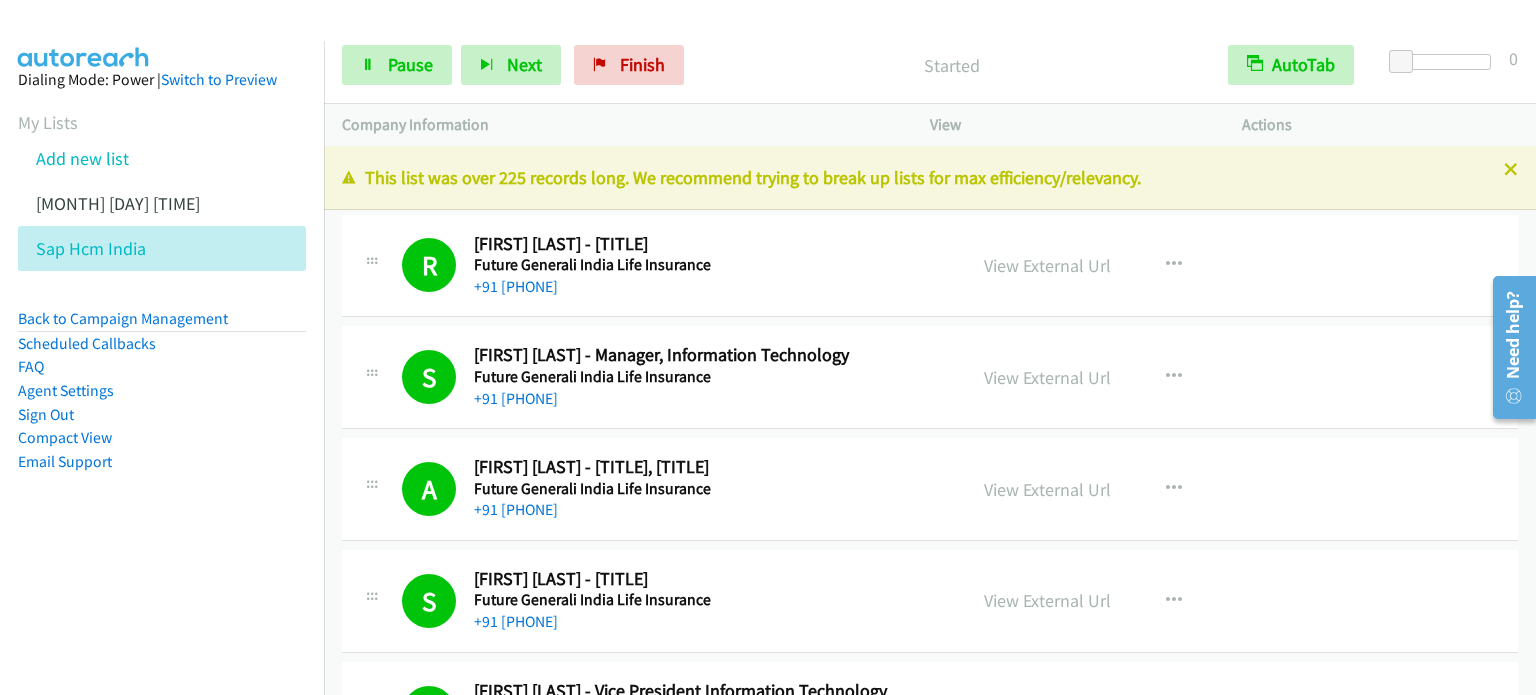 click on "Dialing Mode: Power
|
Switch to Preview
My Lists
Add new list
July 1 Am
Sap Hcm India
Back to Campaign Management
Scheduled Callbacks
FAQ
Agent Settings
Sign Out
Compact View
Email Support" at bounding box center [162, 302] 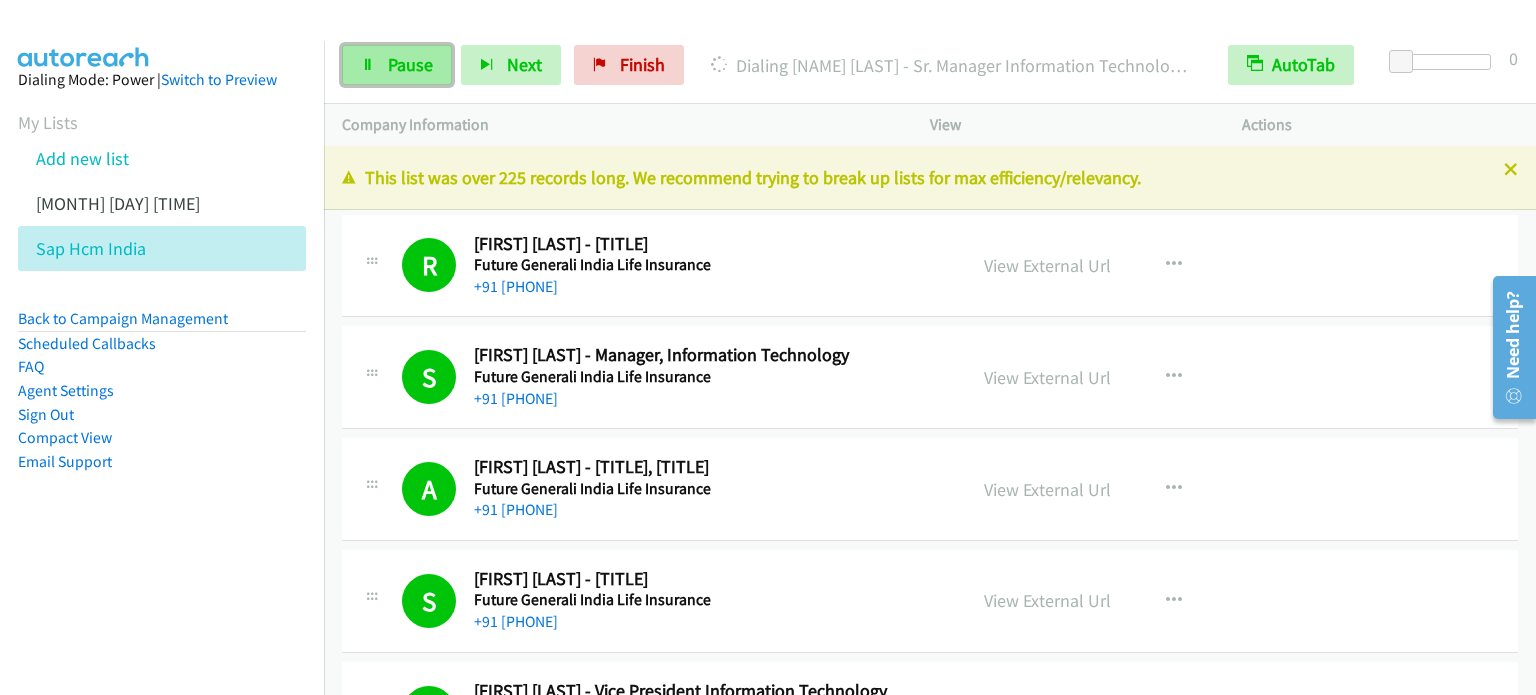 click on "Pause" at bounding box center [410, 64] 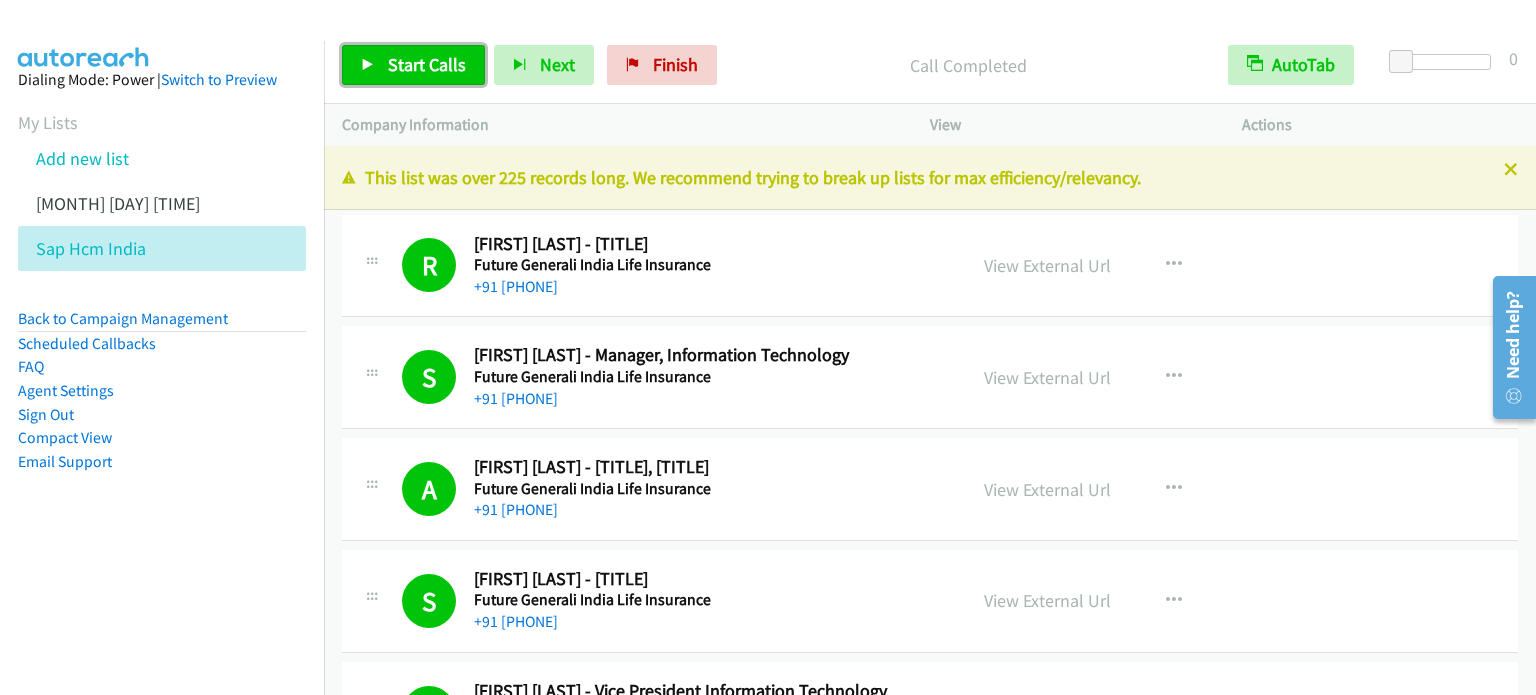 click on "Start Calls" at bounding box center [413, 65] 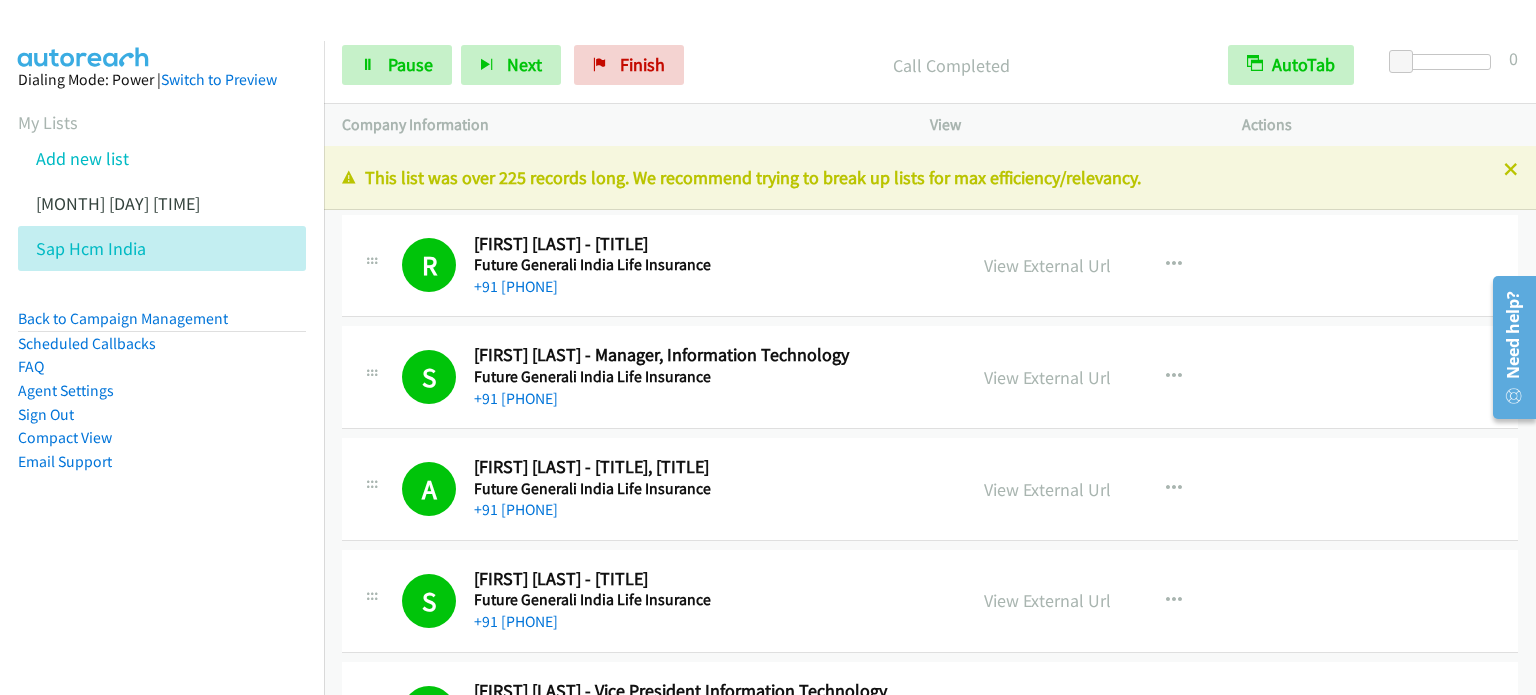 click on "Dialing Mode: Power
|
Switch to Preview
My Lists
Add new list
July 1 Am
Sap Hcm India
Back to Campaign Management
Scheduled Callbacks
FAQ
Agent Settings
Sign Out
Compact View
Email Support" at bounding box center [162, 302] 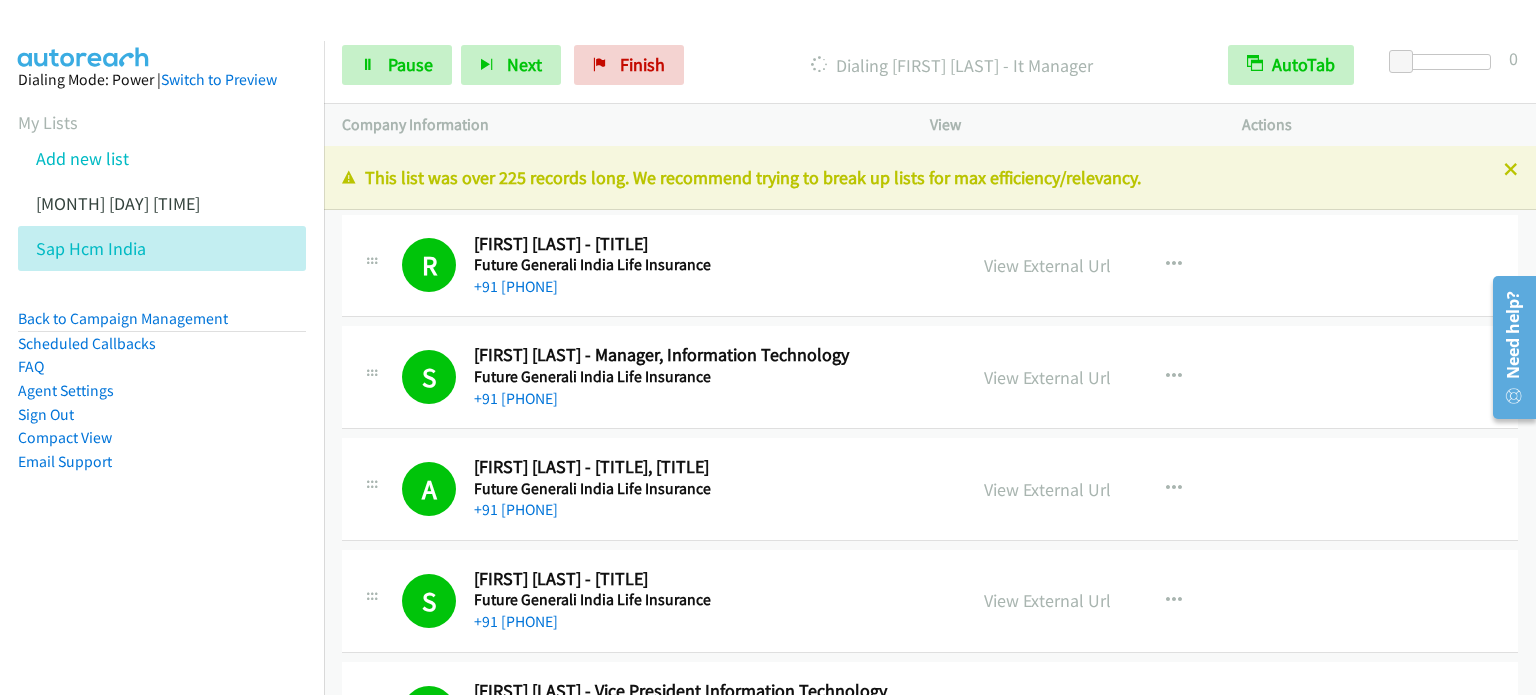 click on "Dialing Mode: Power
|
Switch to Preview
My Lists
Add new list
July 1 Am
Sap Hcm India
Back to Campaign Management
Scheduled Callbacks
FAQ
Agent Settings
Sign Out
Compact View
Email Support" at bounding box center [162, 388] 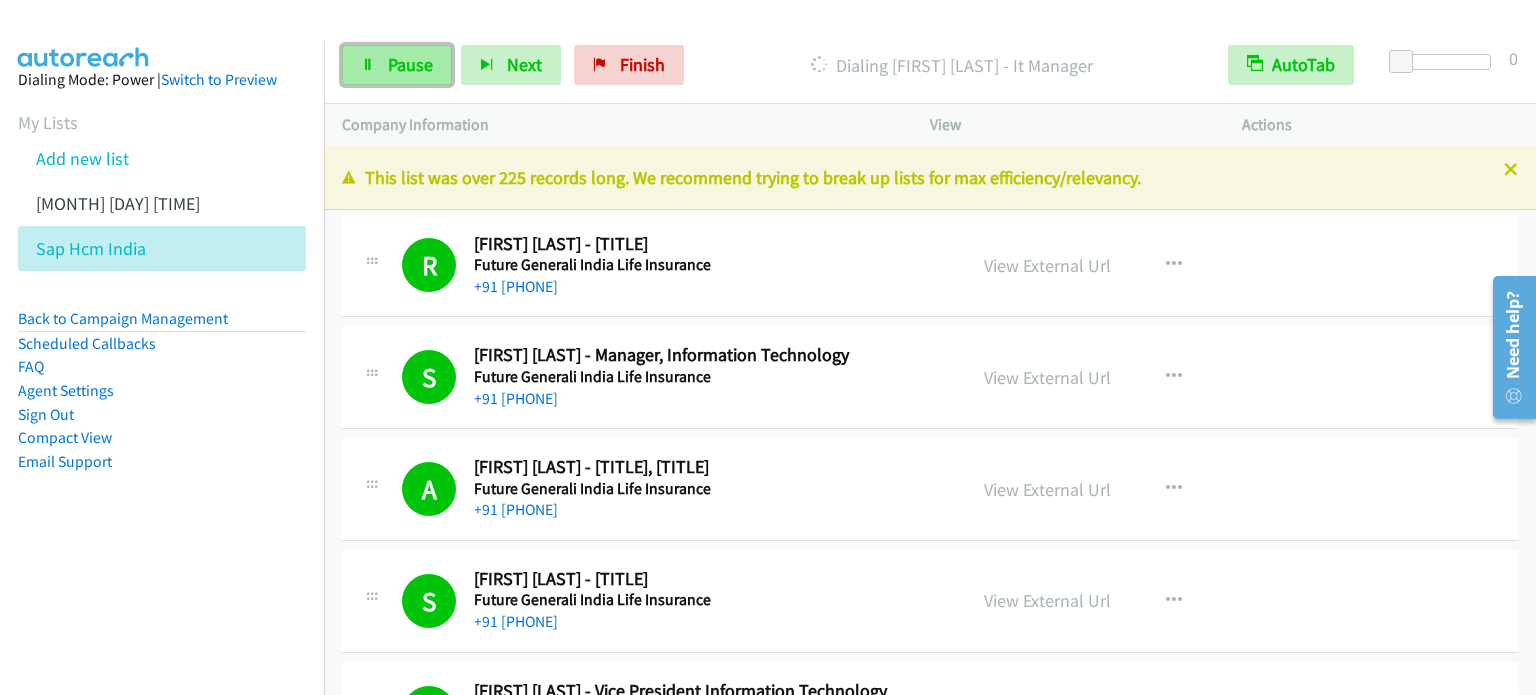 click on "Pause" at bounding box center (410, 64) 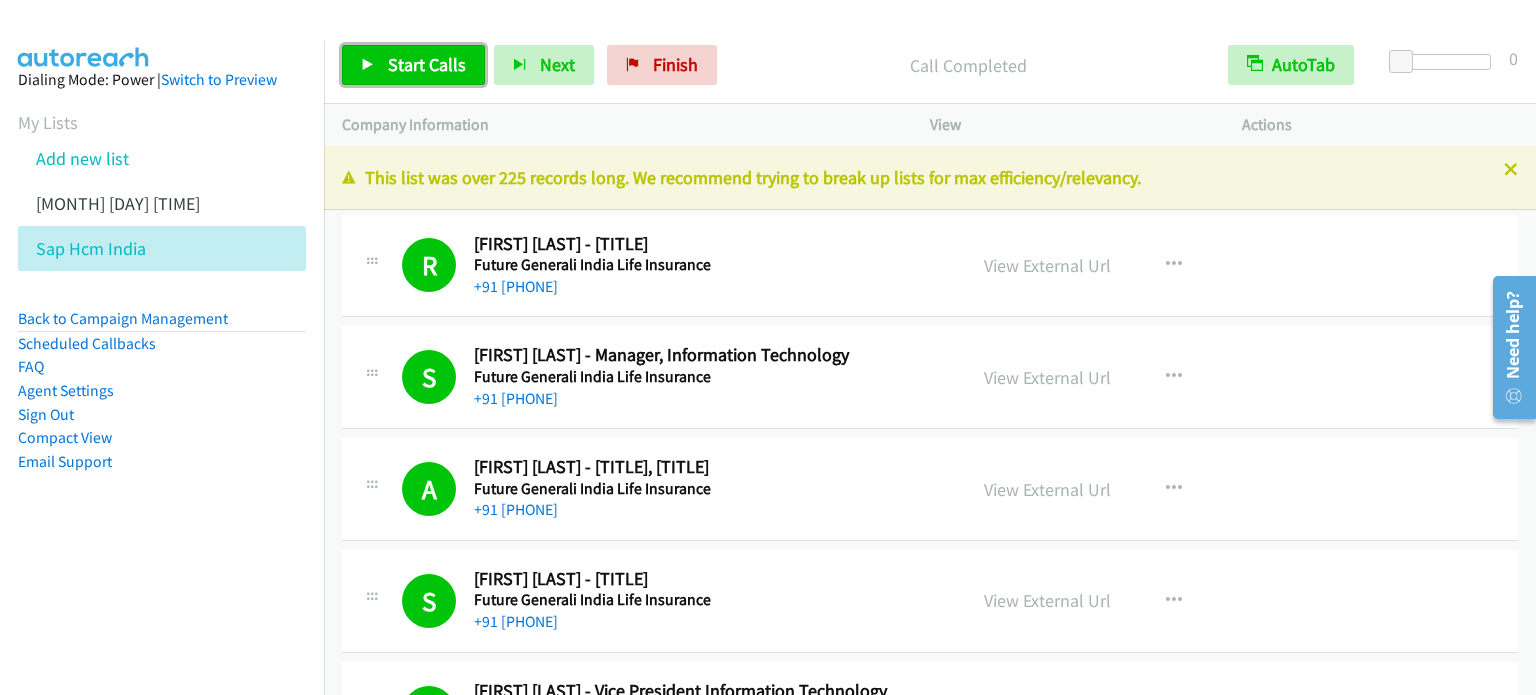 click on "Start Calls" at bounding box center (427, 64) 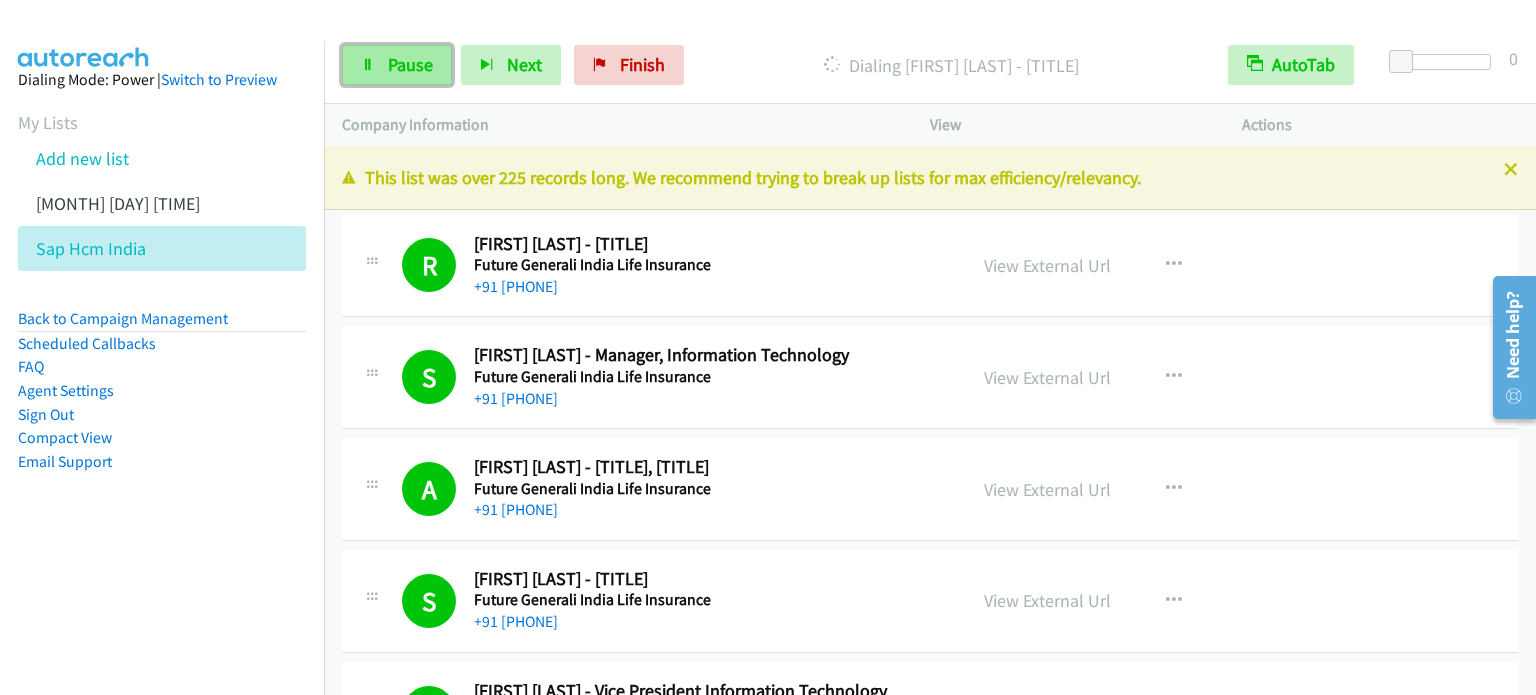 click on "Pause" at bounding box center (410, 64) 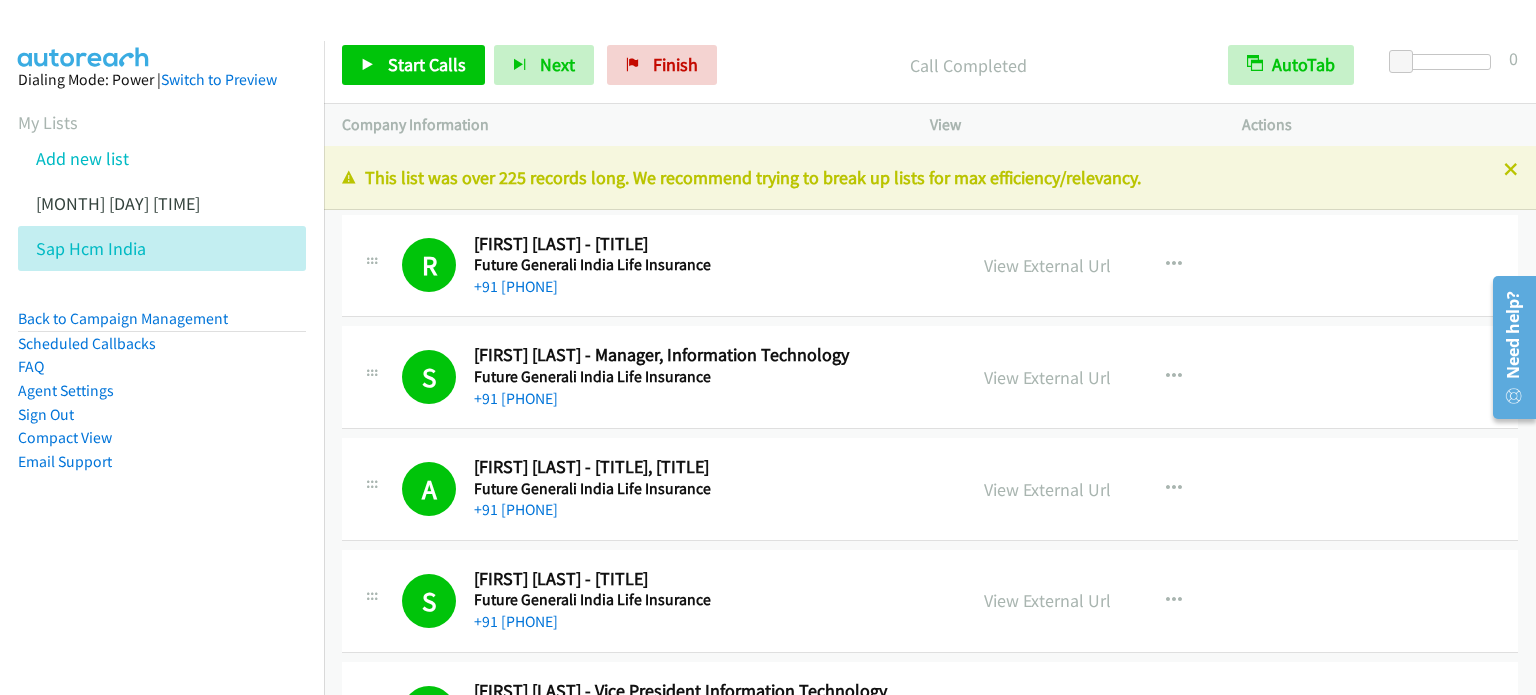 click on "Dialing Mode: Power
|
Switch to Preview
My Lists
Add new list
July 1 Am
Sap Hcm India
Back to Campaign Management
Scheduled Callbacks
FAQ
Agent Settings
Sign Out
Compact View
Email Support" at bounding box center [162, 302] 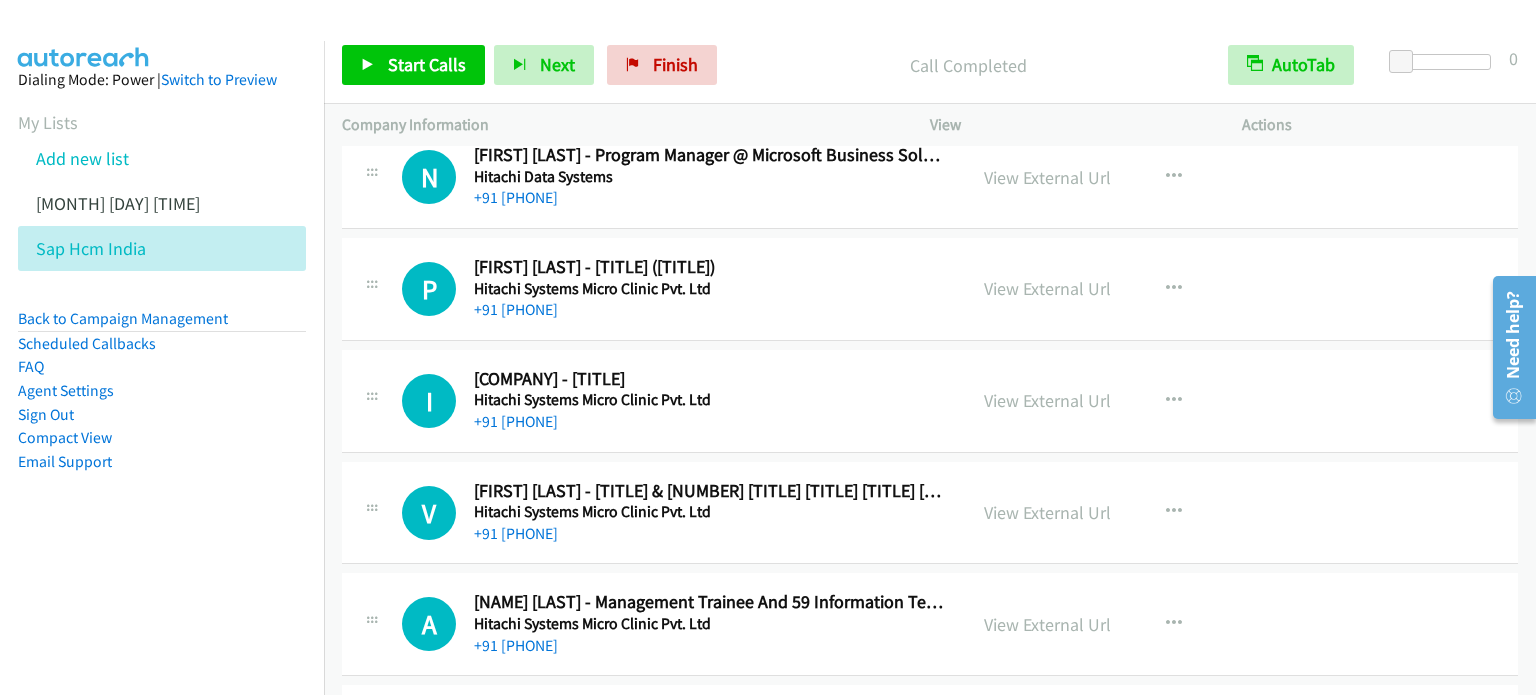 scroll, scrollTop: 18361, scrollLeft: 0, axis: vertical 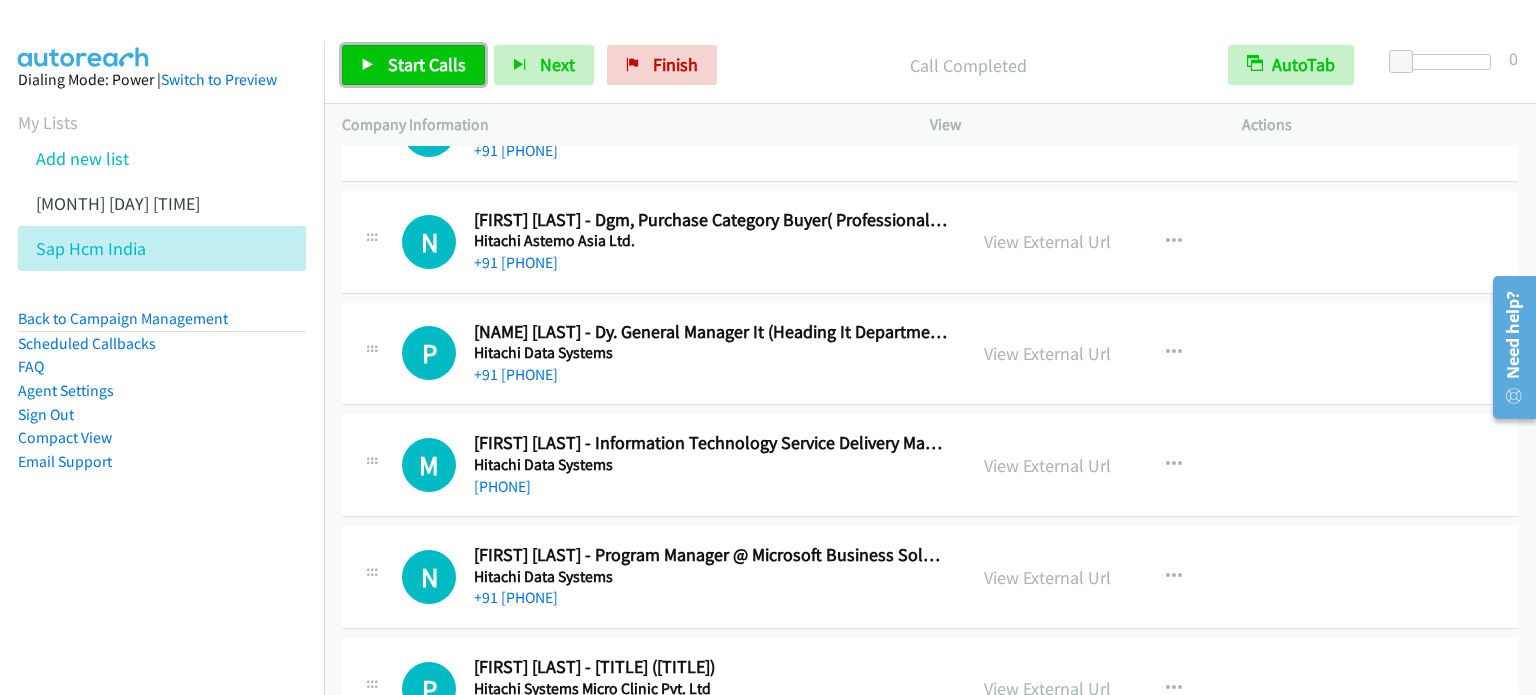 click on "Start Calls" at bounding box center [427, 64] 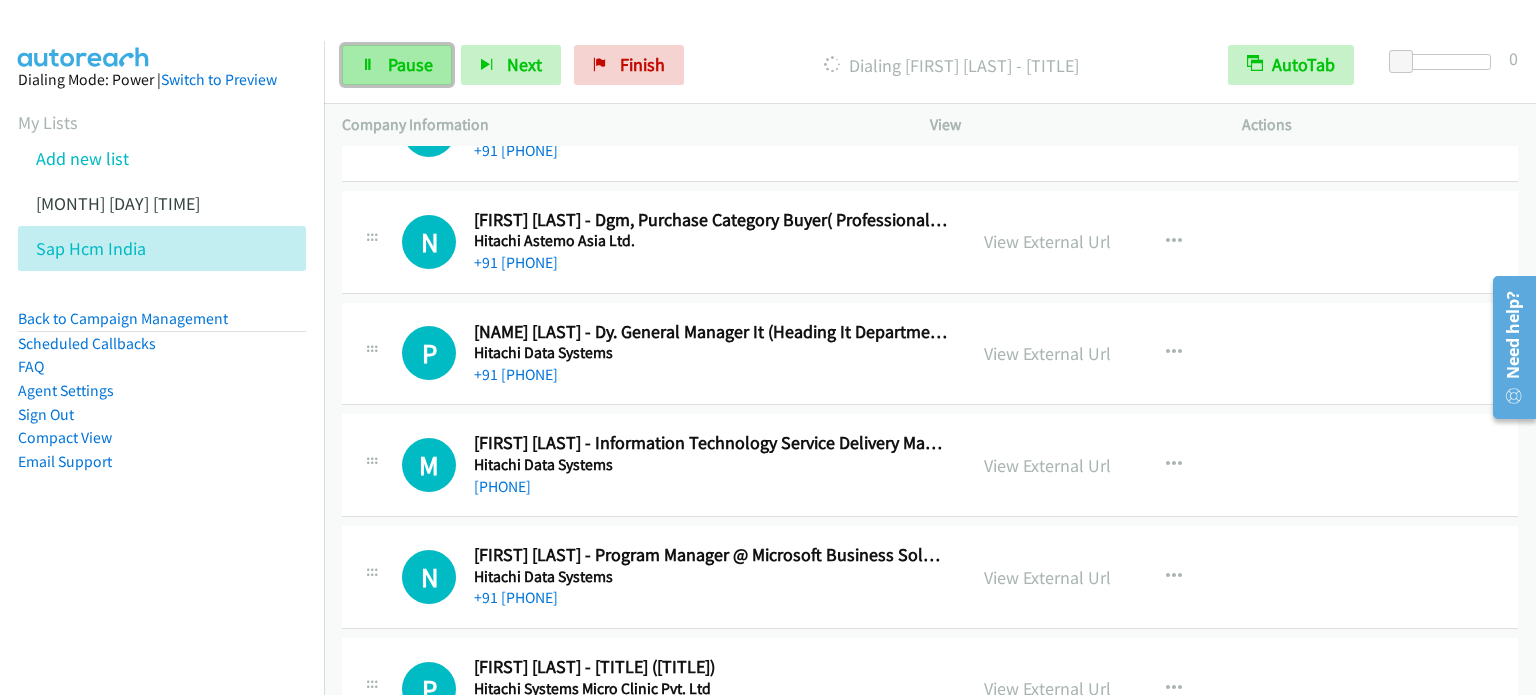 click on "Pause" at bounding box center (397, 65) 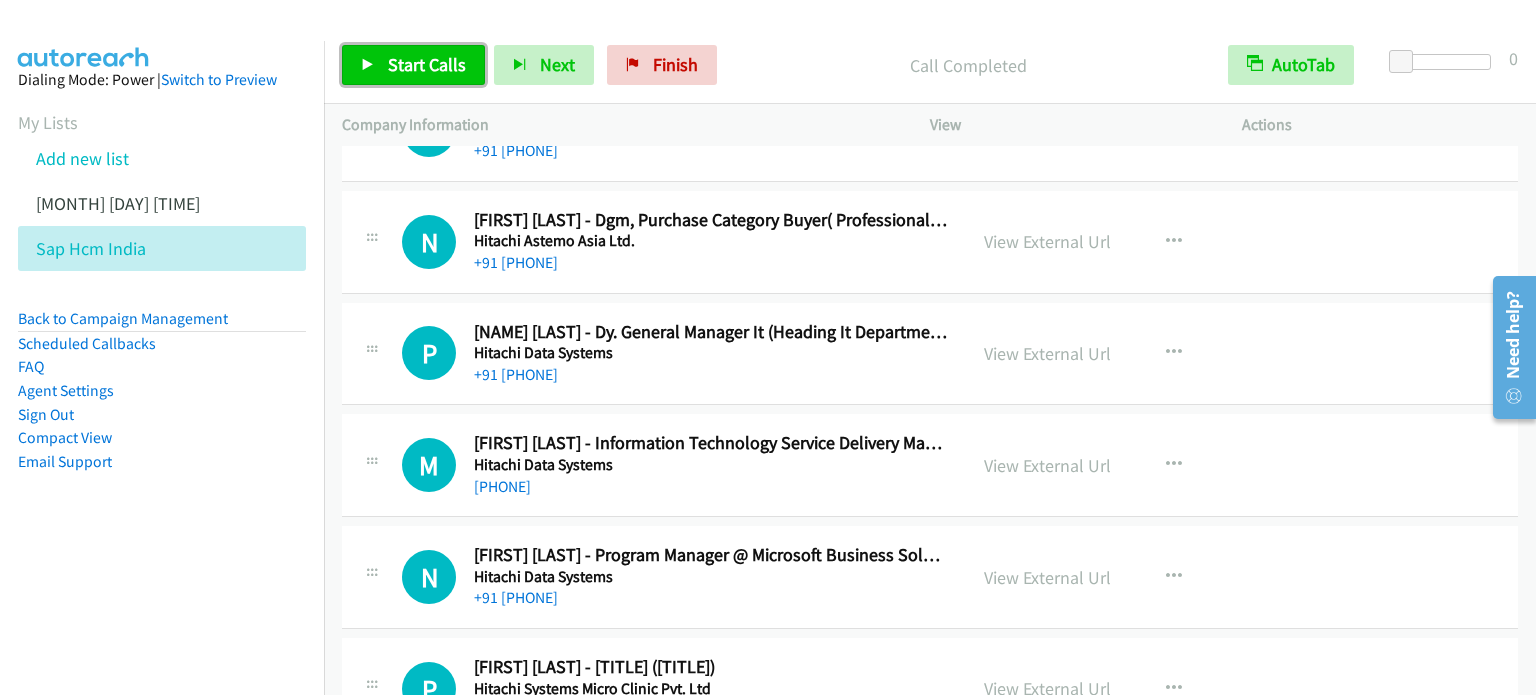 click on "Start Calls" at bounding box center (427, 64) 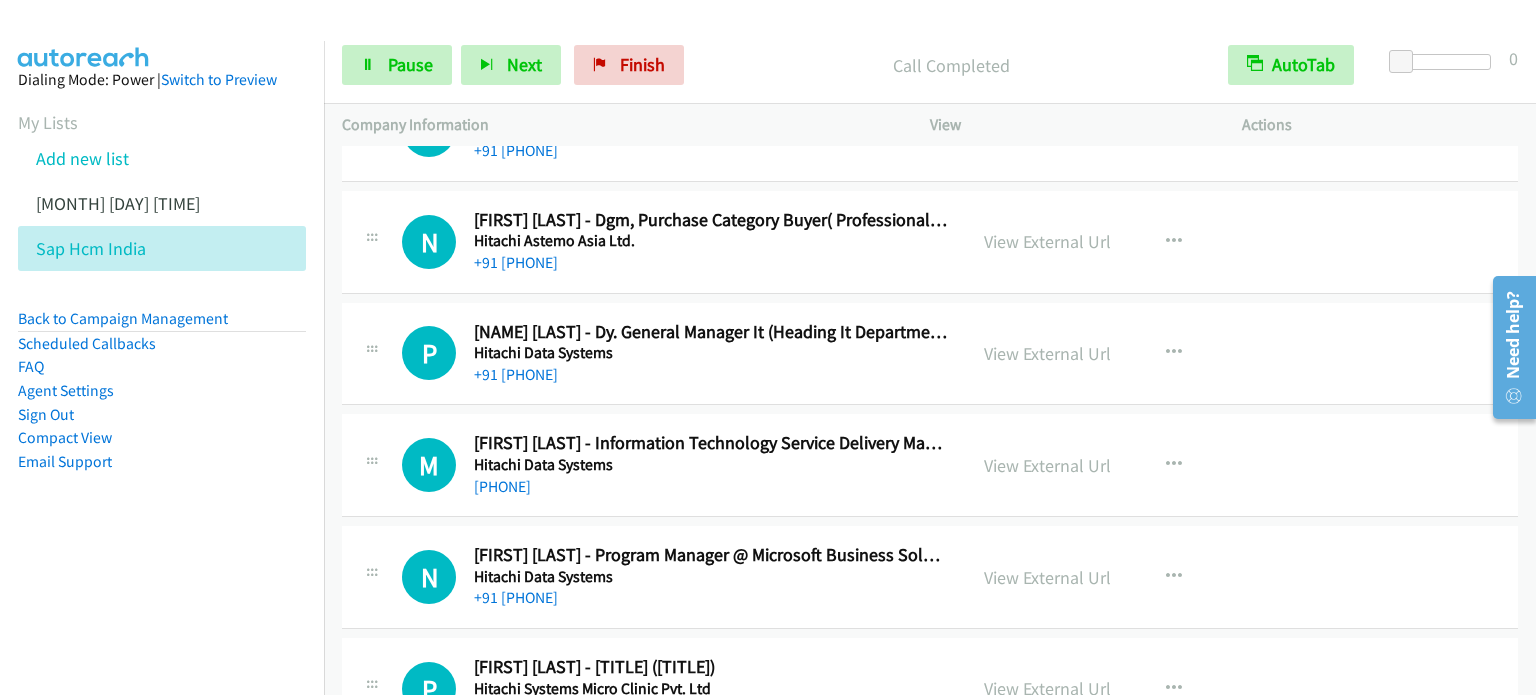 click on "Dialing Mode: Power
|
Switch to Preview
My Lists
Add new list
July 1 Am
Sap Hcm India
Back to Campaign Management
Scheduled Callbacks
FAQ
Agent Settings
Sign Out
Compact View
Email Support" at bounding box center (162, 388) 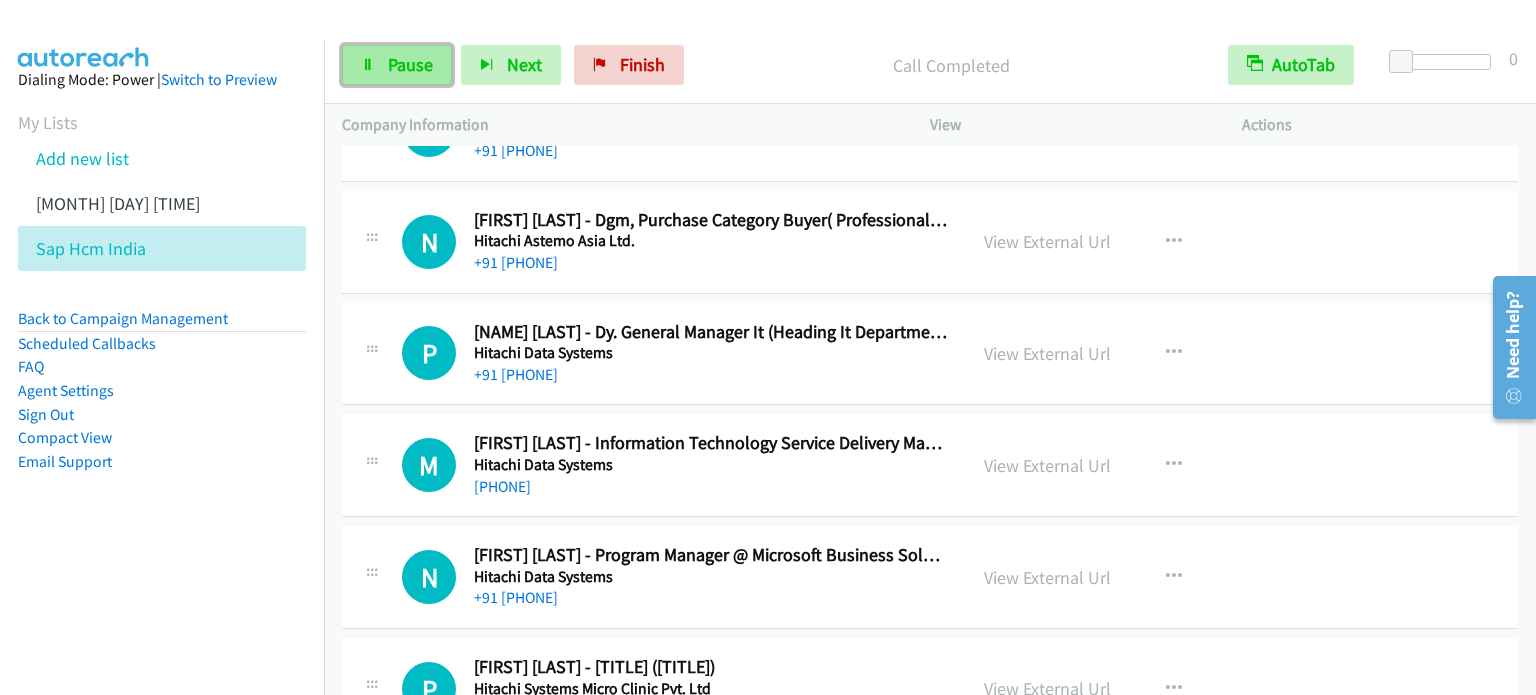 click on "Pause" at bounding box center [410, 64] 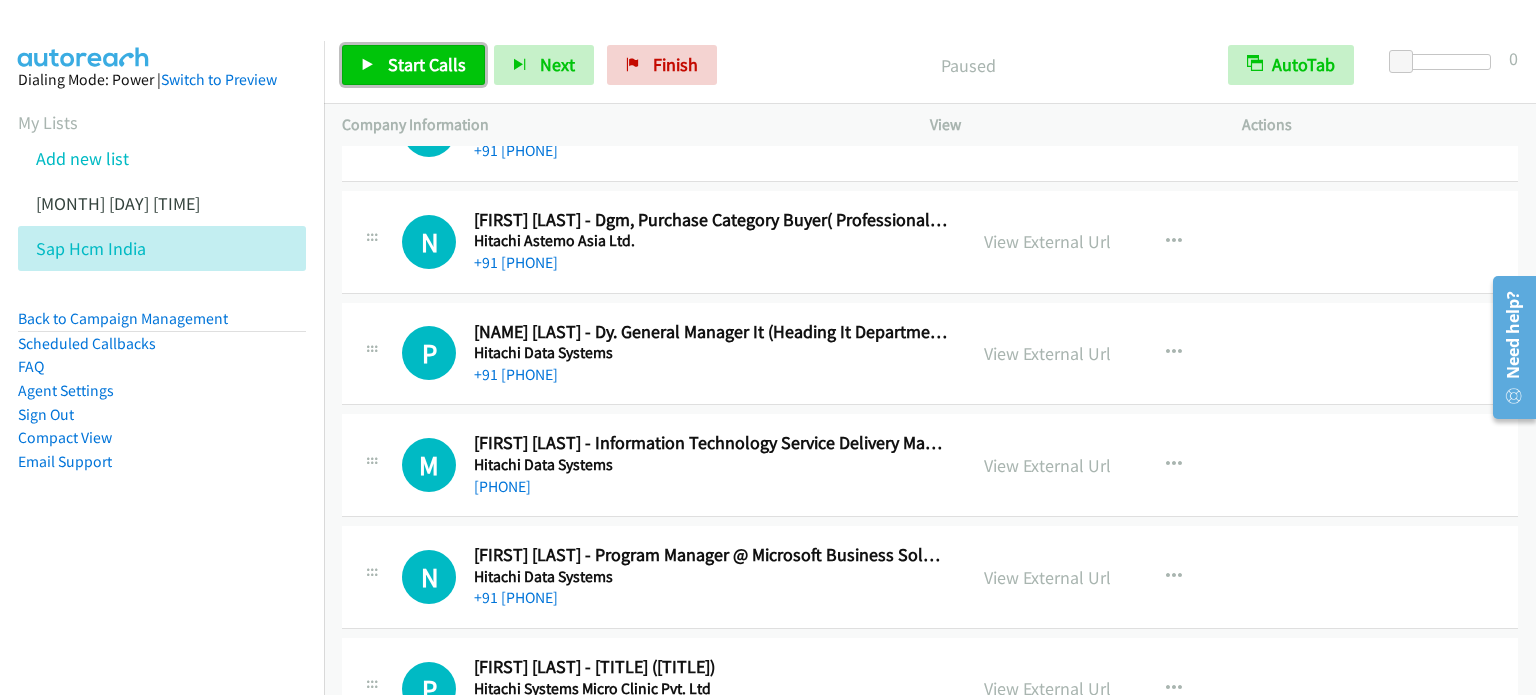 click on "Start Calls" at bounding box center [427, 64] 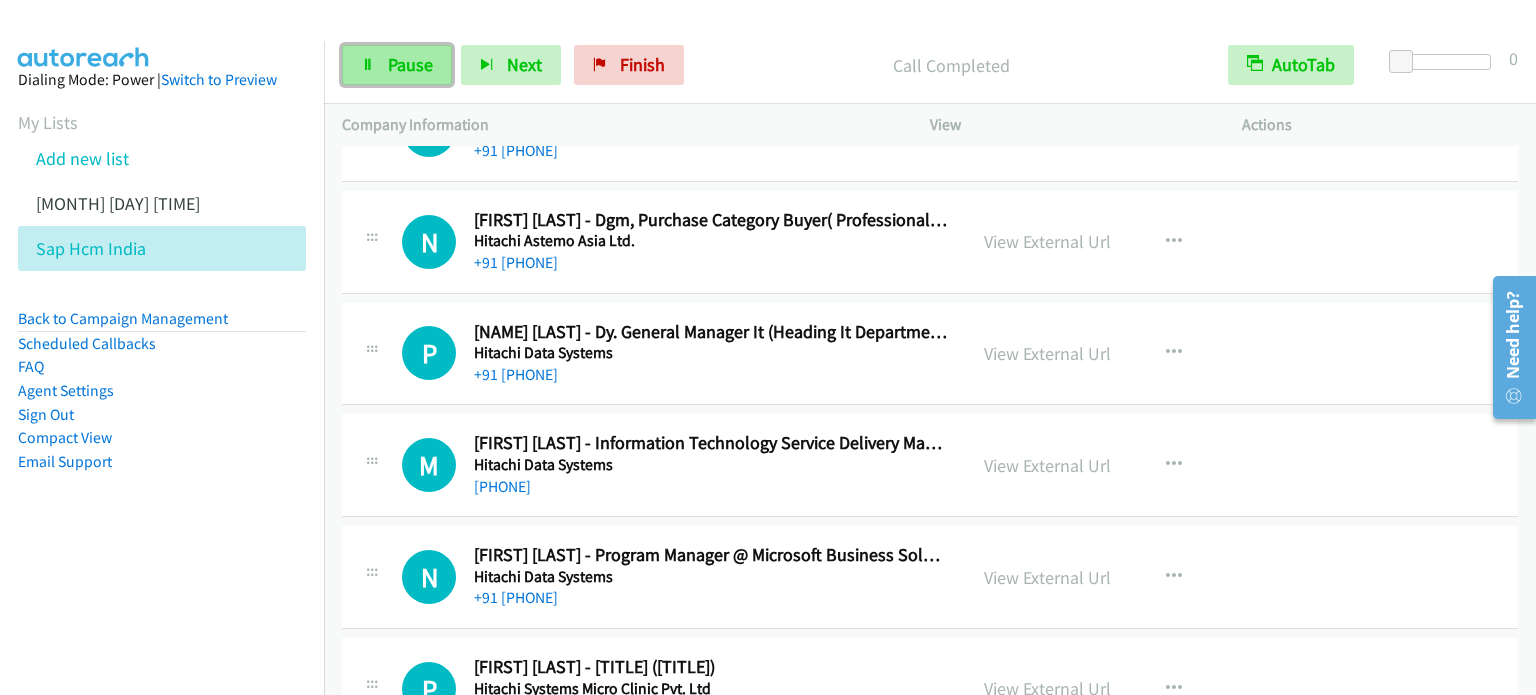 click on "Pause" at bounding box center [397, 65] 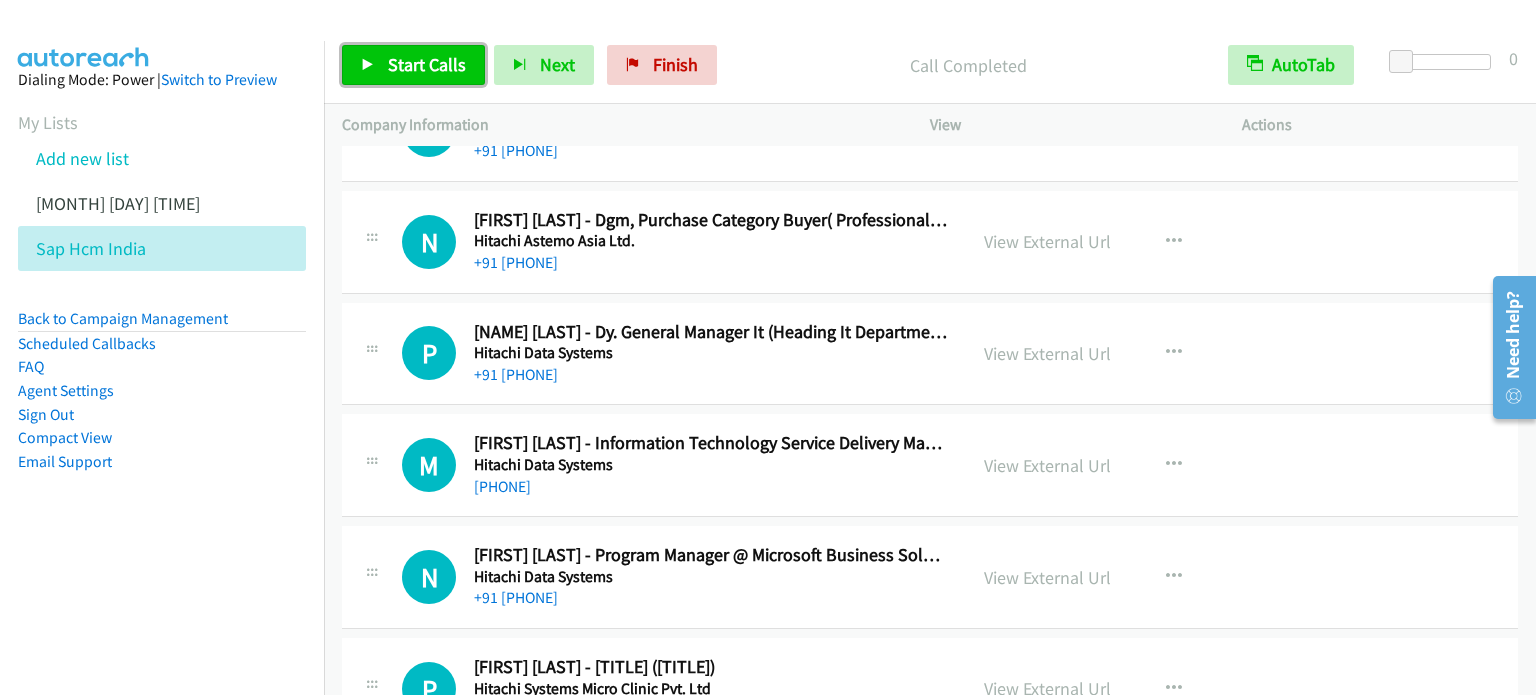 click on "Start Calls" at bounding box center (427, 64) 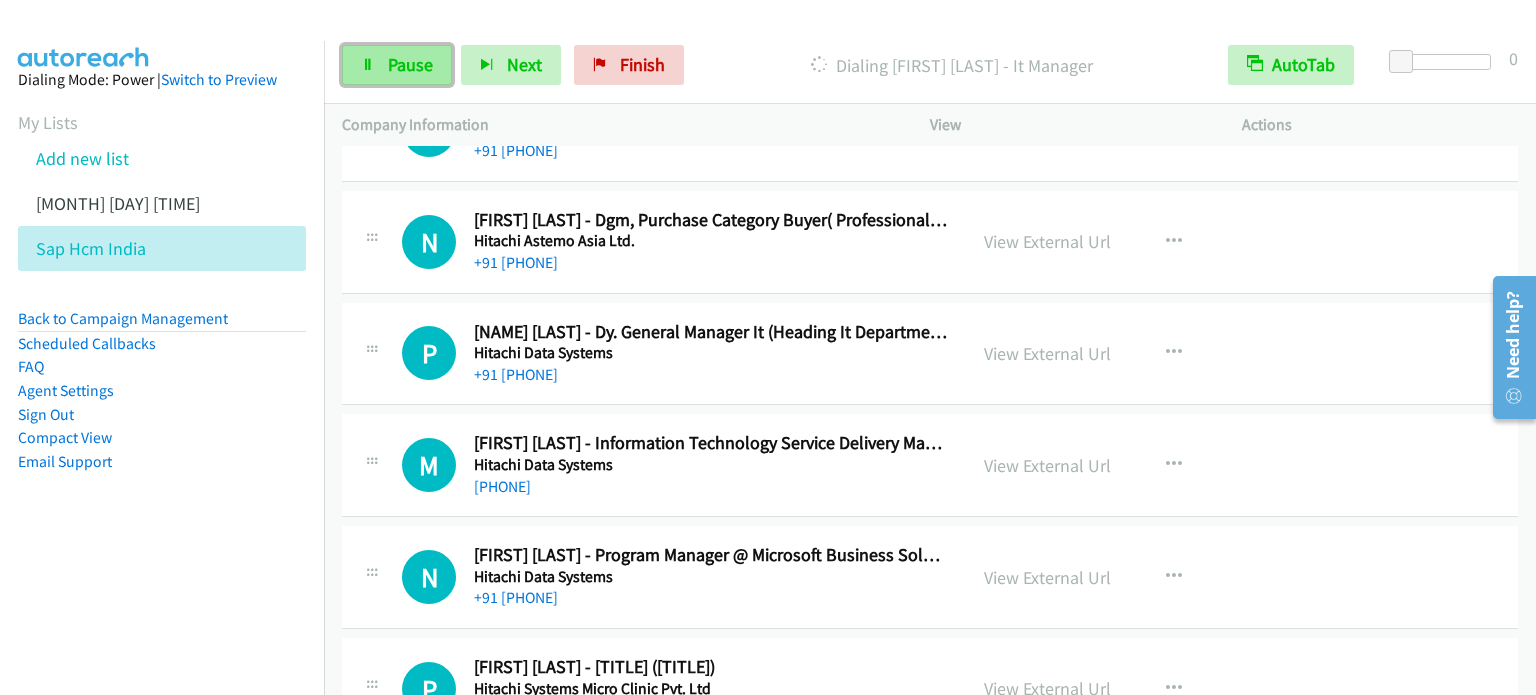 click on "Pause" at bounding box center (410, 64) 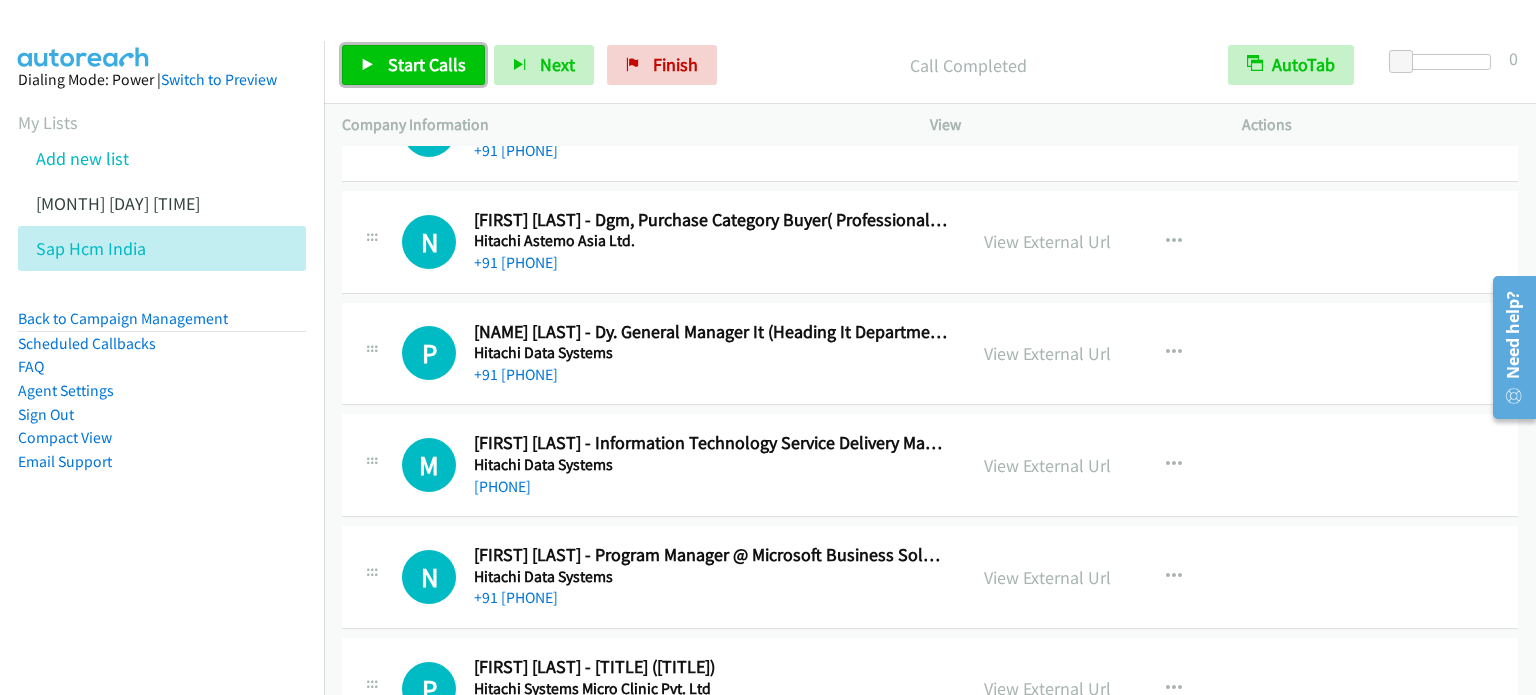 click on "Start Calls" at bounding box center (413, 65) 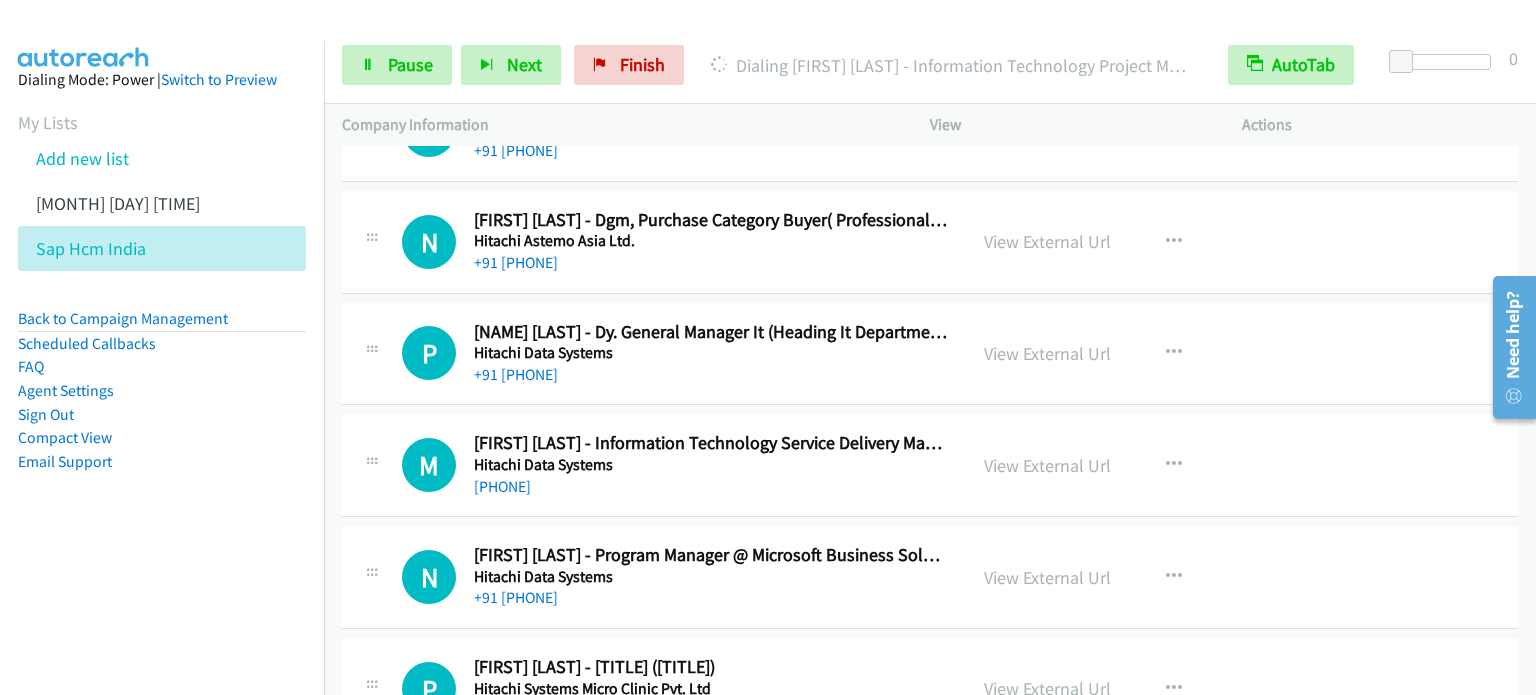 click on "Dialing Mode: Power
|
Switch to Preview
My Lists
Add new list
July 1 Am
Sap Hcm India
Back to Campaign Management
Scheduled Callbacks
FAQ
Agent Settings
Sign Out
Compact View
Email Support" at bounding box center (162, 388) 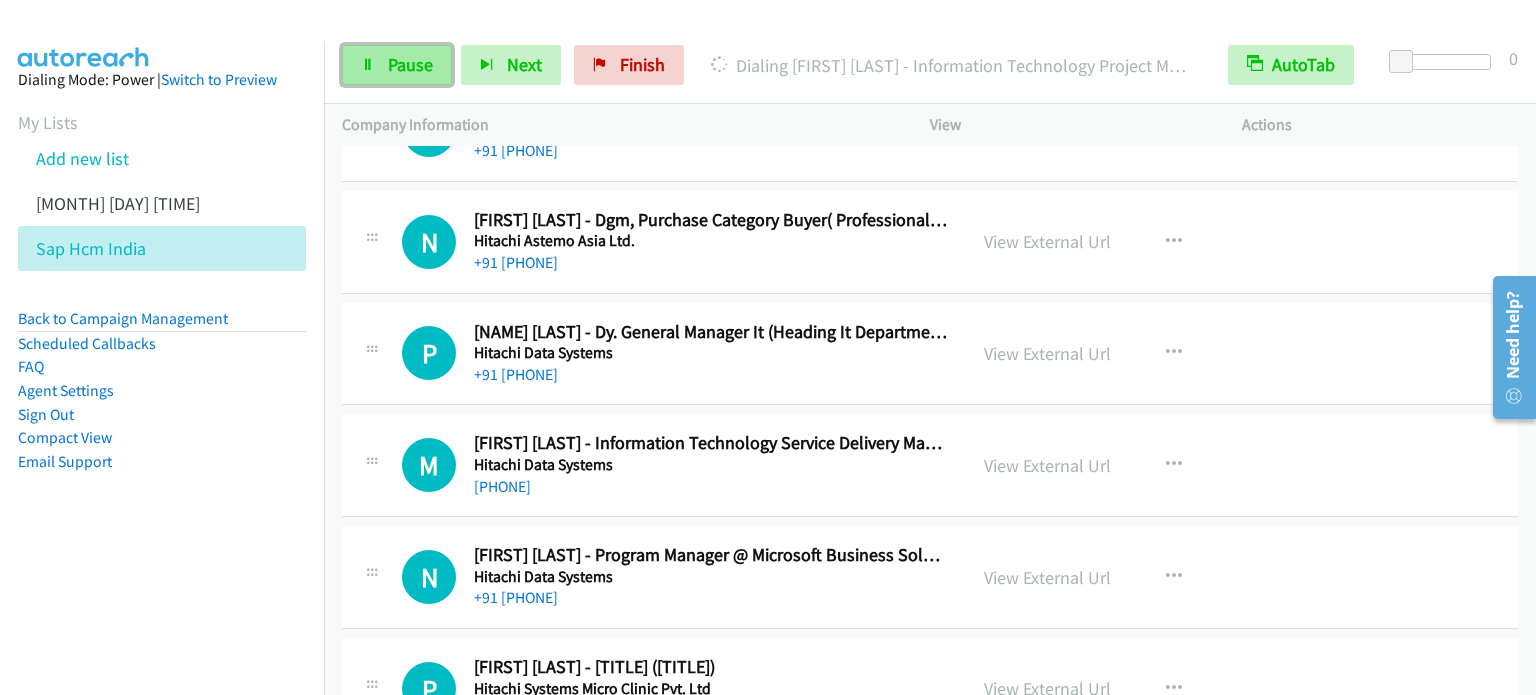 click on "Pause" at bounding box center [397, 65] 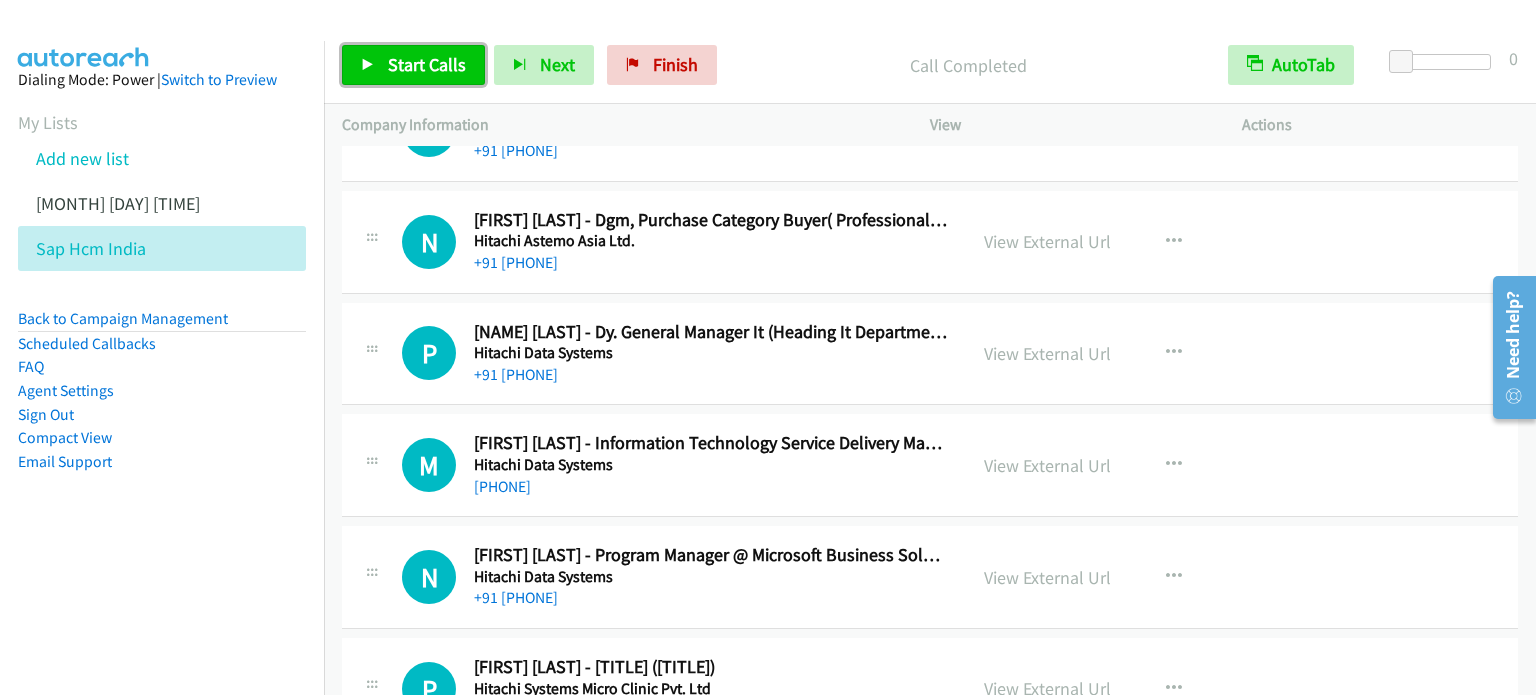 click on "Start Calls" at bounding box center [427, 64] 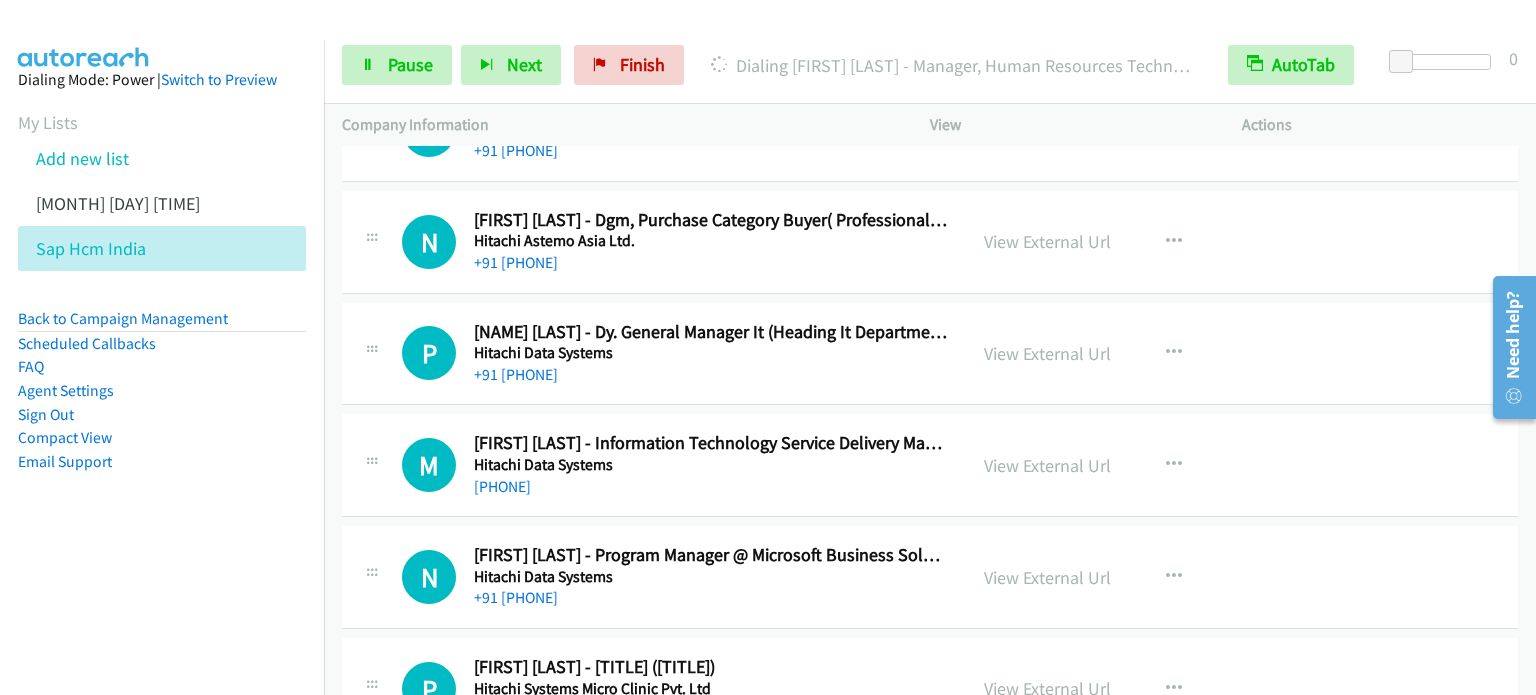 click on "Email Support" at bounding box center (162, 462) 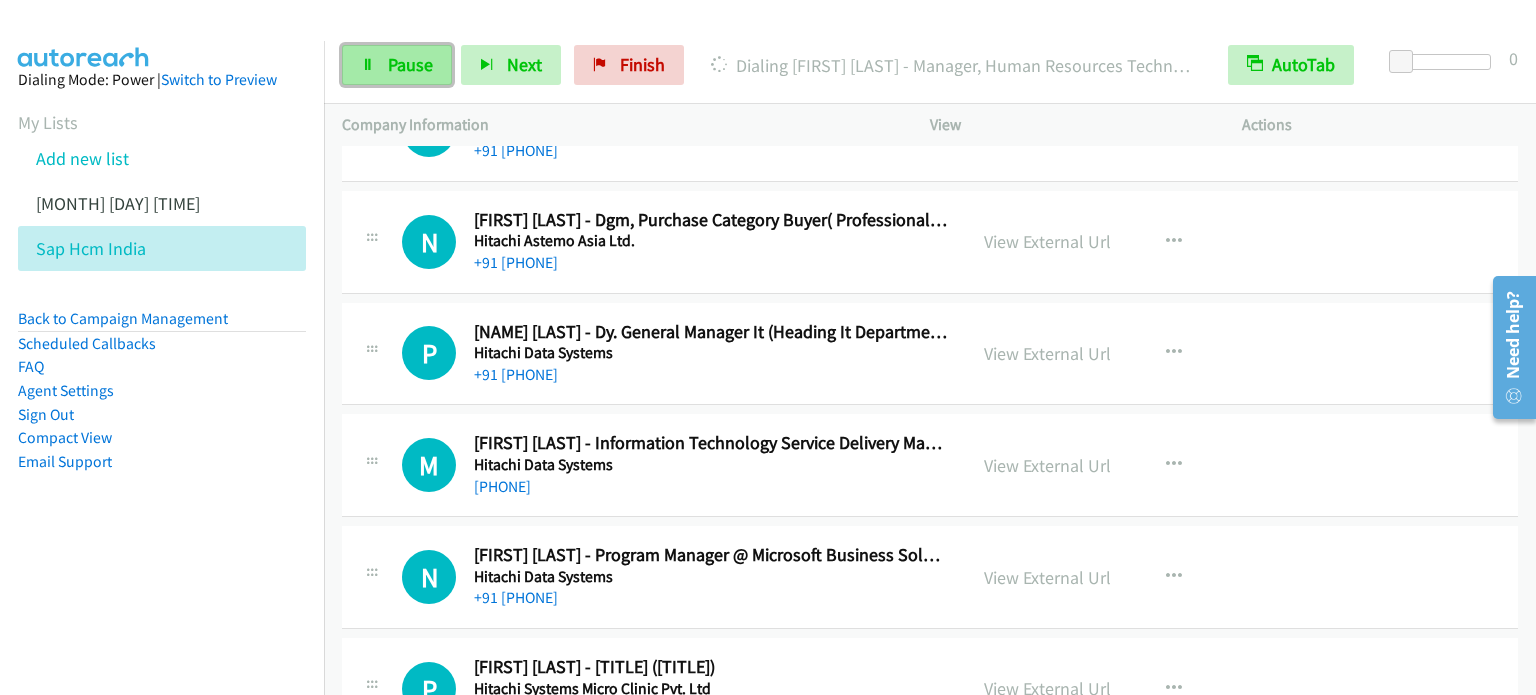 click on "Pause" at bounding box center (397, 65) 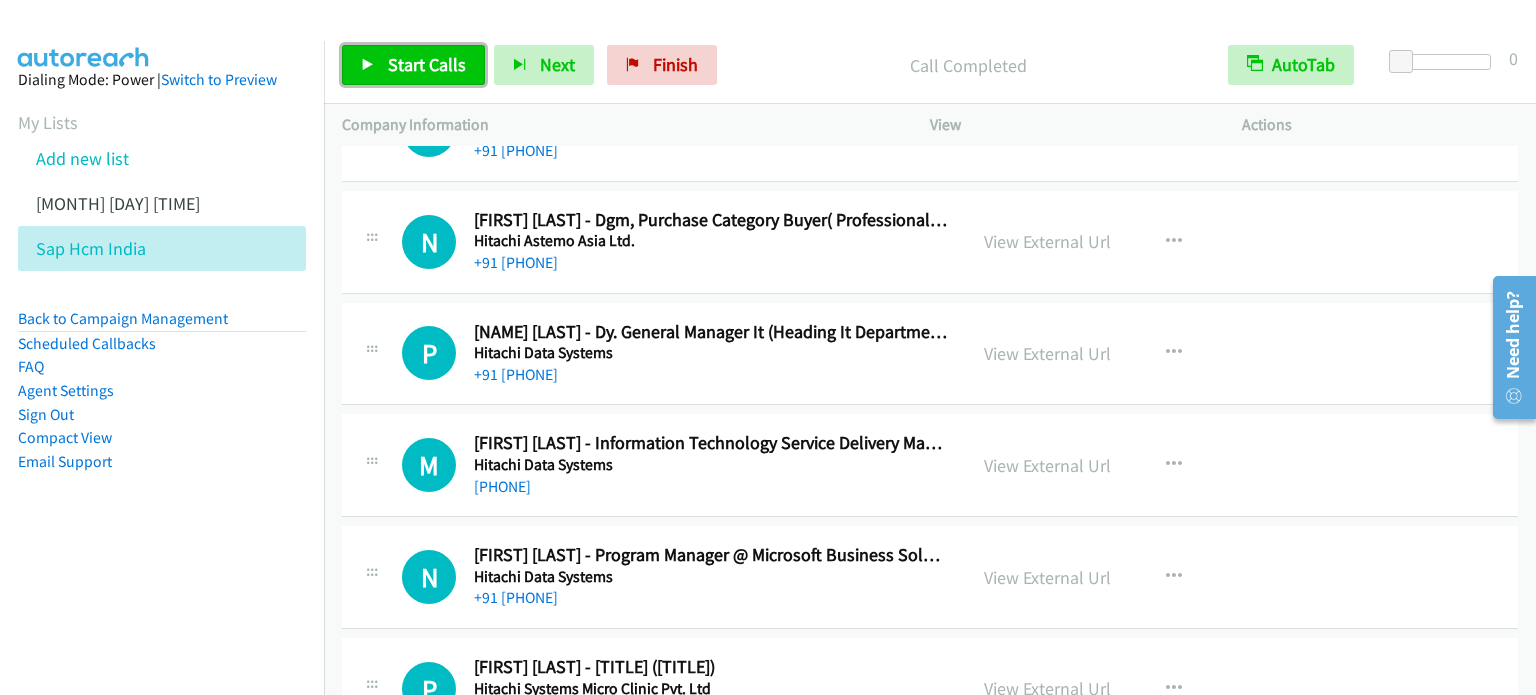 click on "Start Calls" at bounding box center [427, 64] 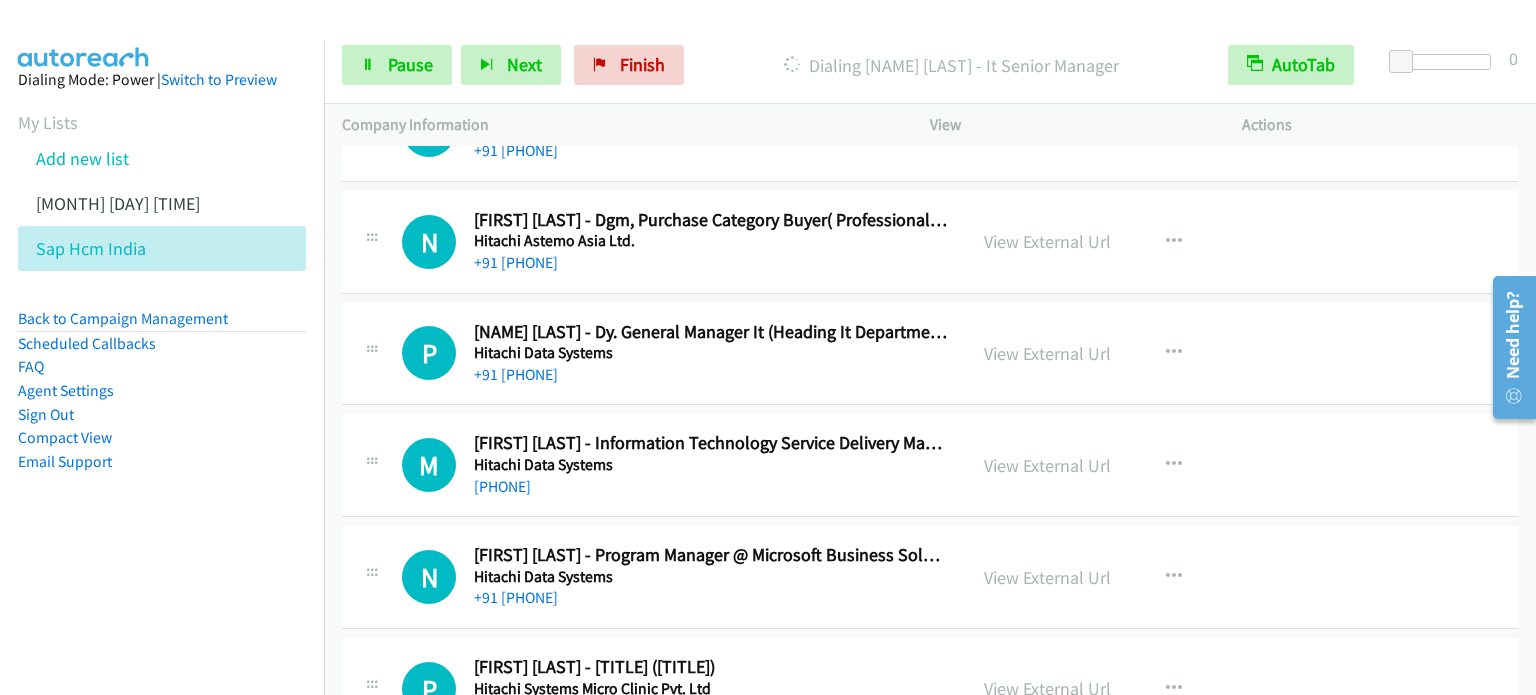 click on "Dialing Mode: Power
|
Switch to Preview
My Lists
Add new list
July 1 Am
Sap Hcm India
Back to Campaign Management
Scheduled Callbacks
FAQ
Agent Settings
Sign Out
Compact View
Email Support" at bounding box center (162, 302) 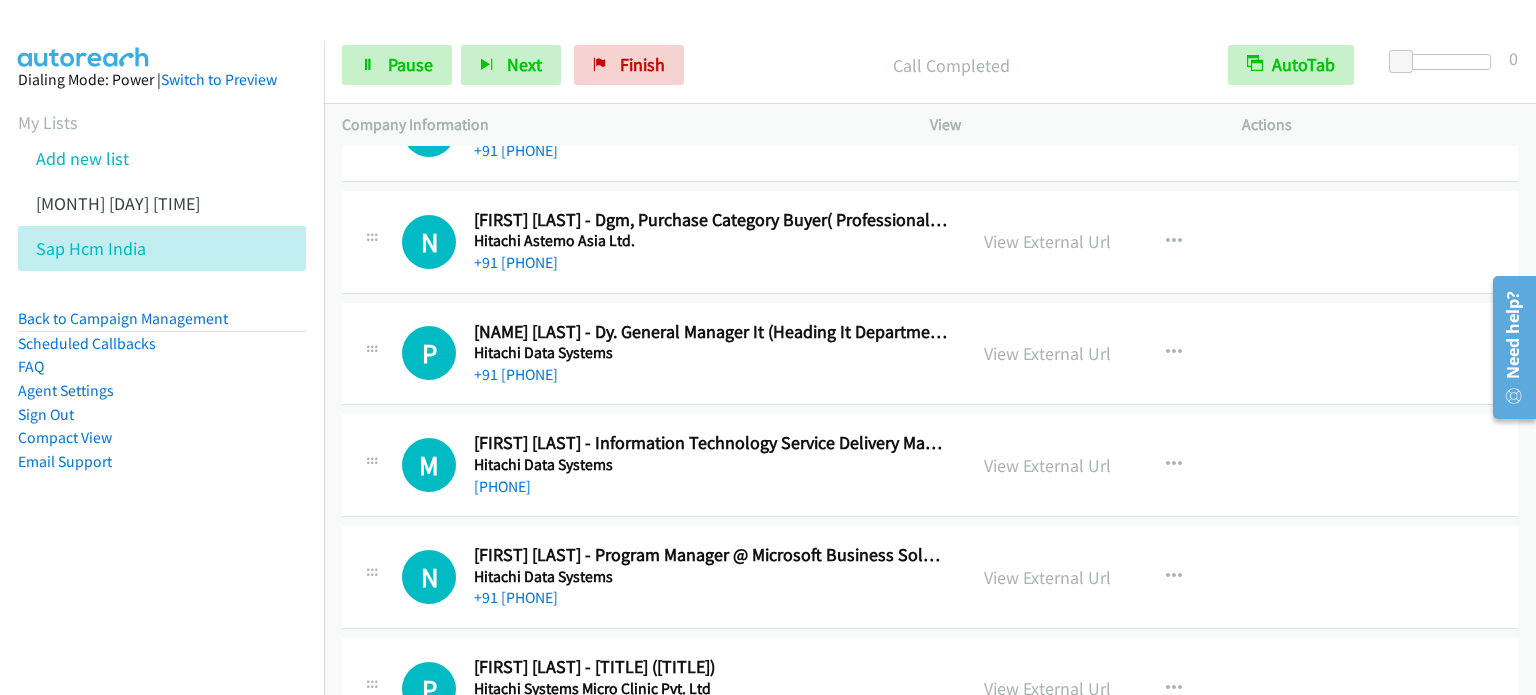 click on "Dialing Mode: Power
|
Switch to Preview
My Lists
Add new list
July 1 Am
Sap Hcm India
Back to Campaign Management
Scheduled Callbacks
FAQ
Agent Settings
Sign Out
Compact View
Email Support" at bounding box center [162, 388] 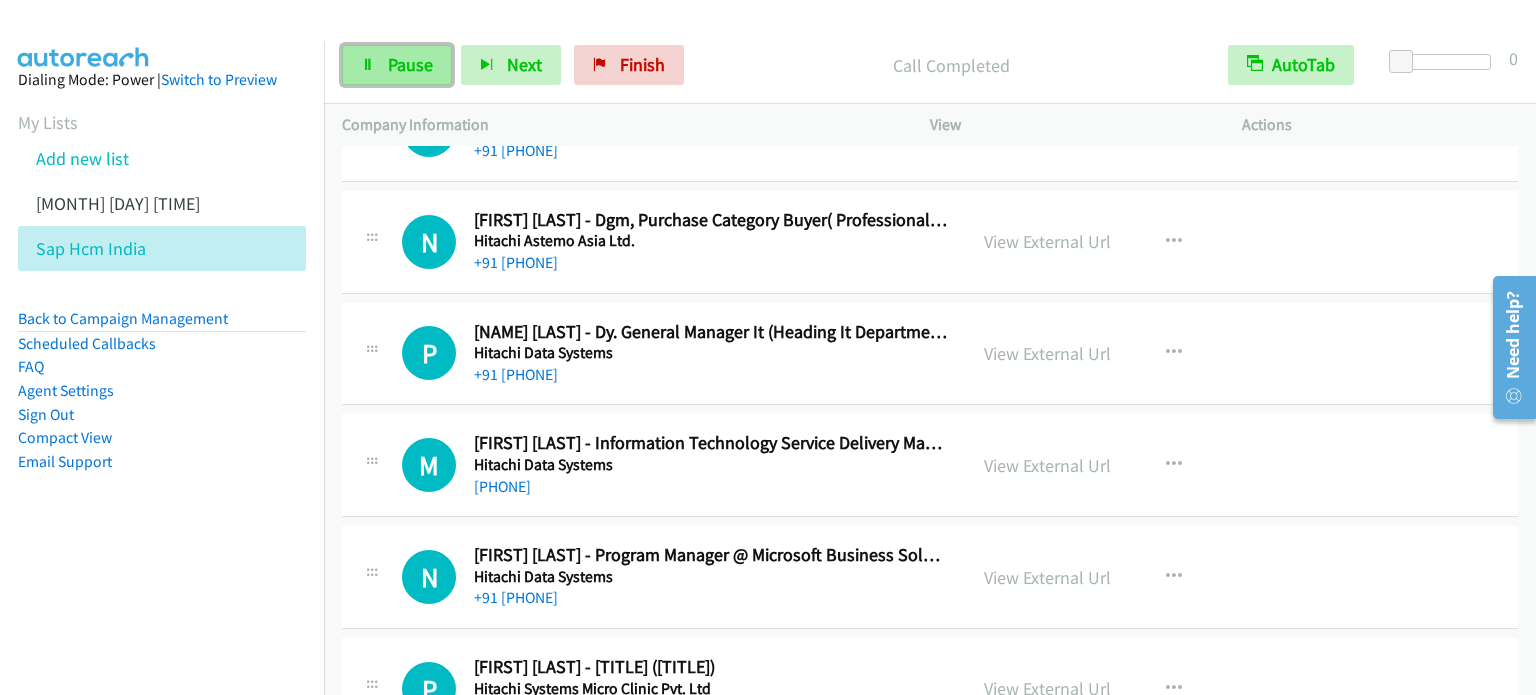 click on "Pause" at bounding box center (410, 64) 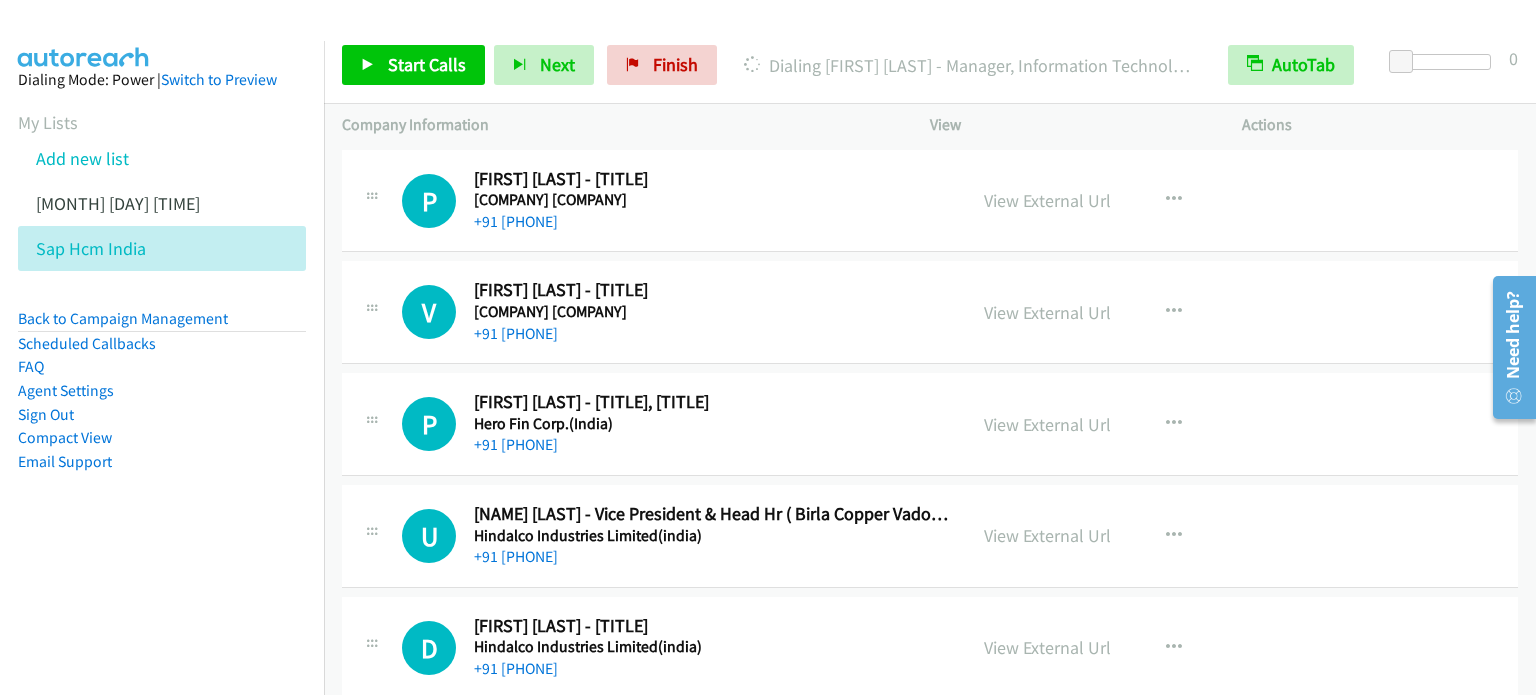 scroll, scrollTop: 17370, scrollLeft: 0, axis: vertical 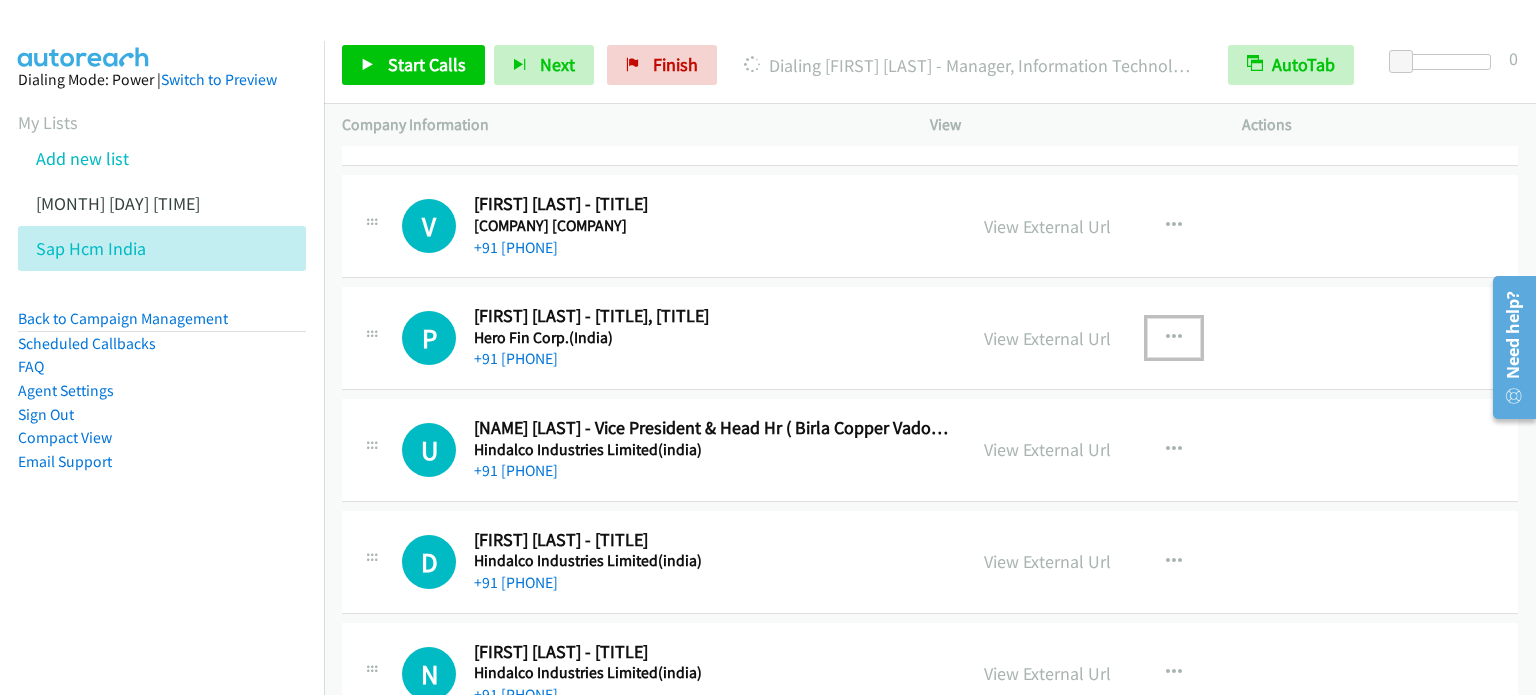 click at bounding box center (1174, 338) 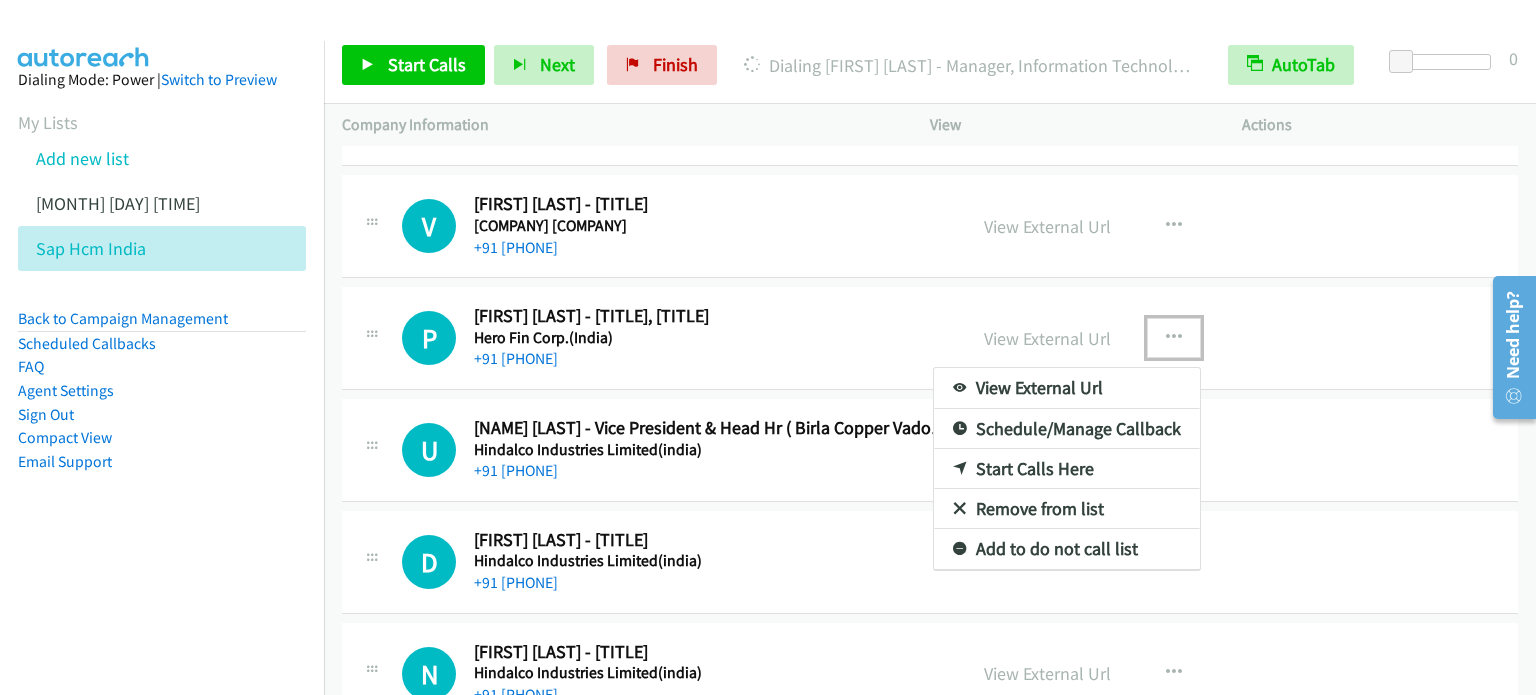 click on "Start Calls Here" at bounding box center (1067, 469) 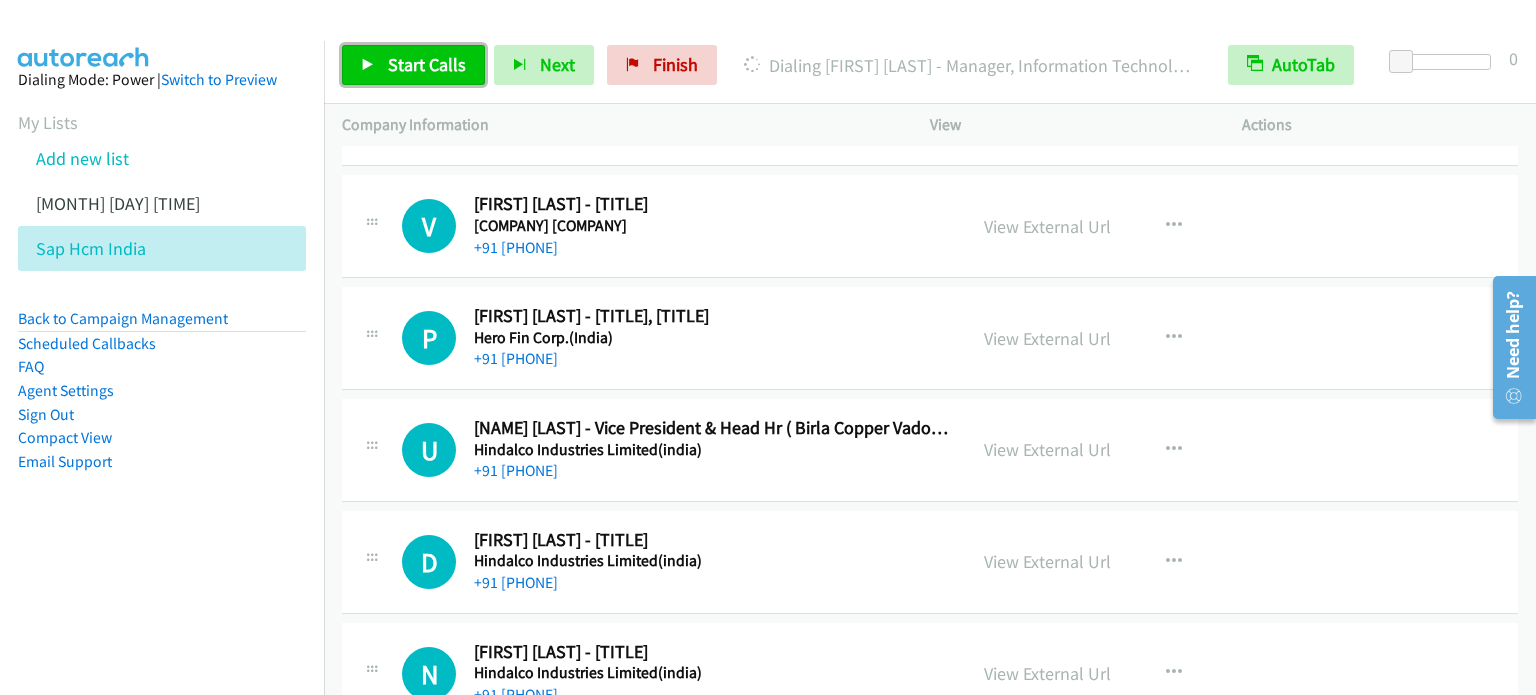 click on "Start Calls" at bounding box center (427, 64) 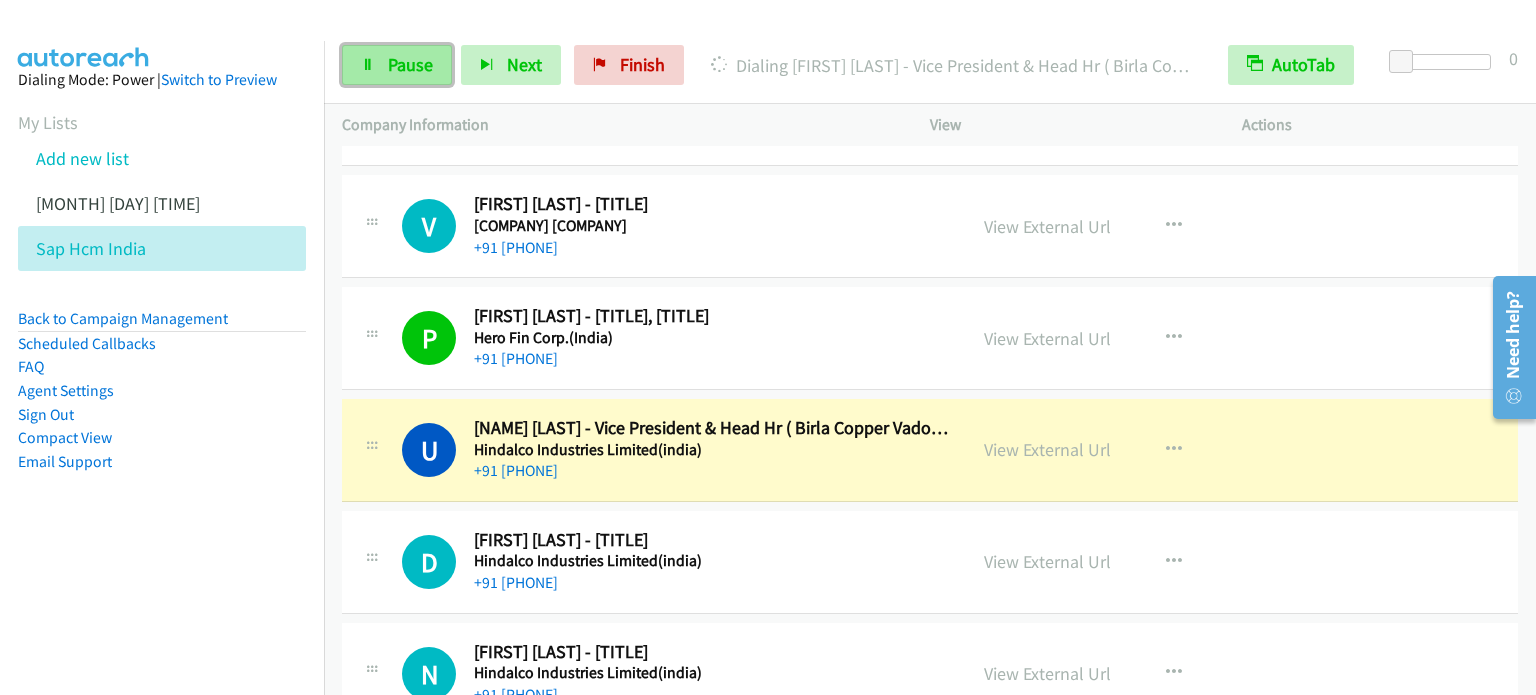 click on "Pause" at bounding box center [410, 64] 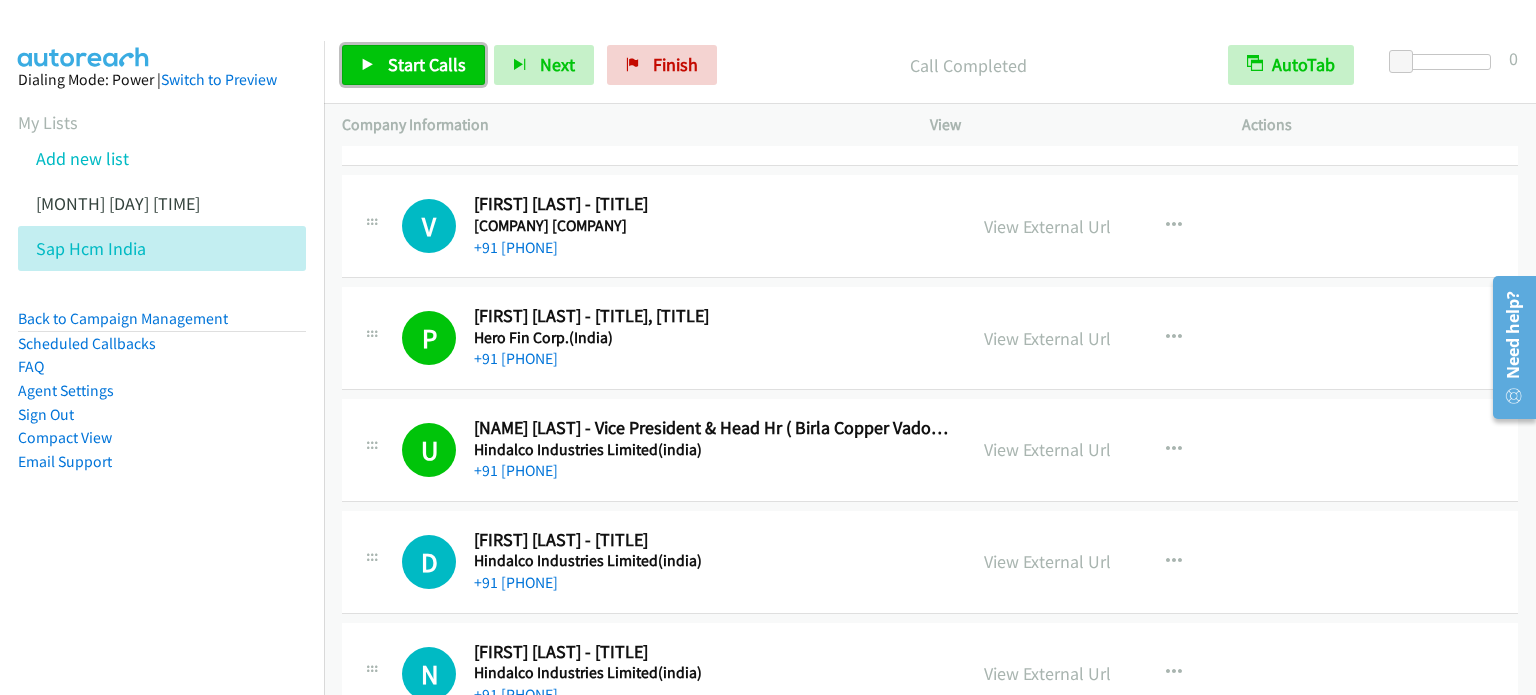 click on "Start Calls" at bounding box center (427, 64) 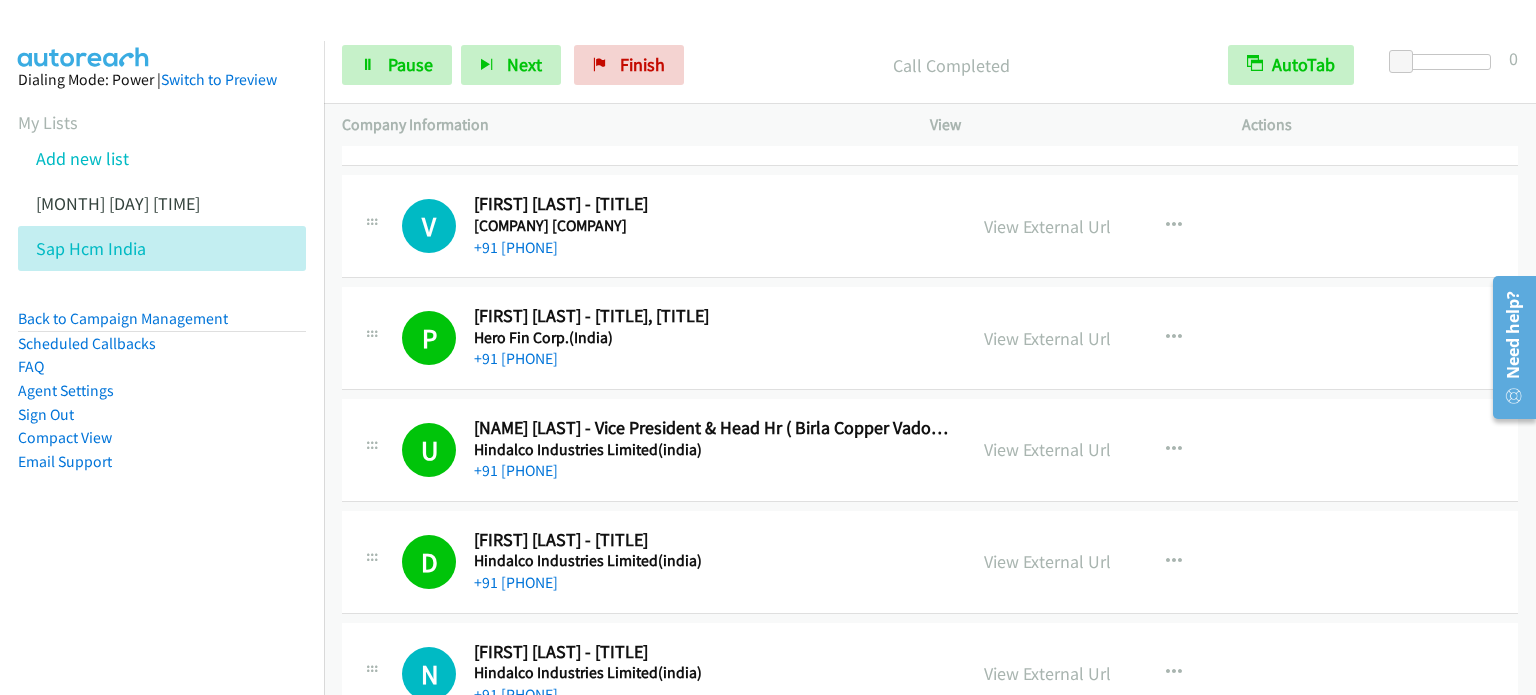 click on "Dialing Mode: Power
|
Switch to Preview
My Lists
Add new list
July 1 Am
Sap Hcm India
Back to Campaign Management
Scheduled Callbacks
FAQ
Agent Settings
Sign Out
Compact View
Email Support" at bounding box center (162, 302) 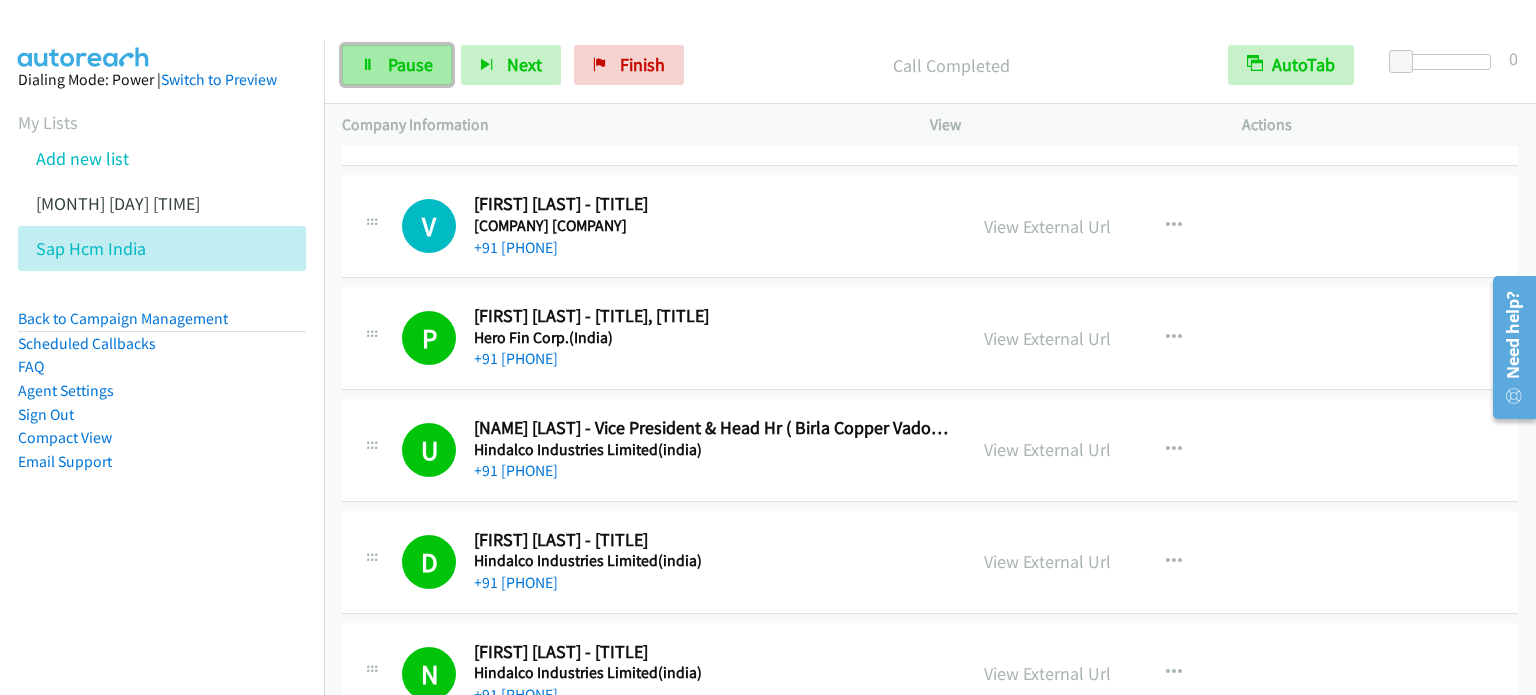 click on "Pause" at bounding box center (410, 64) 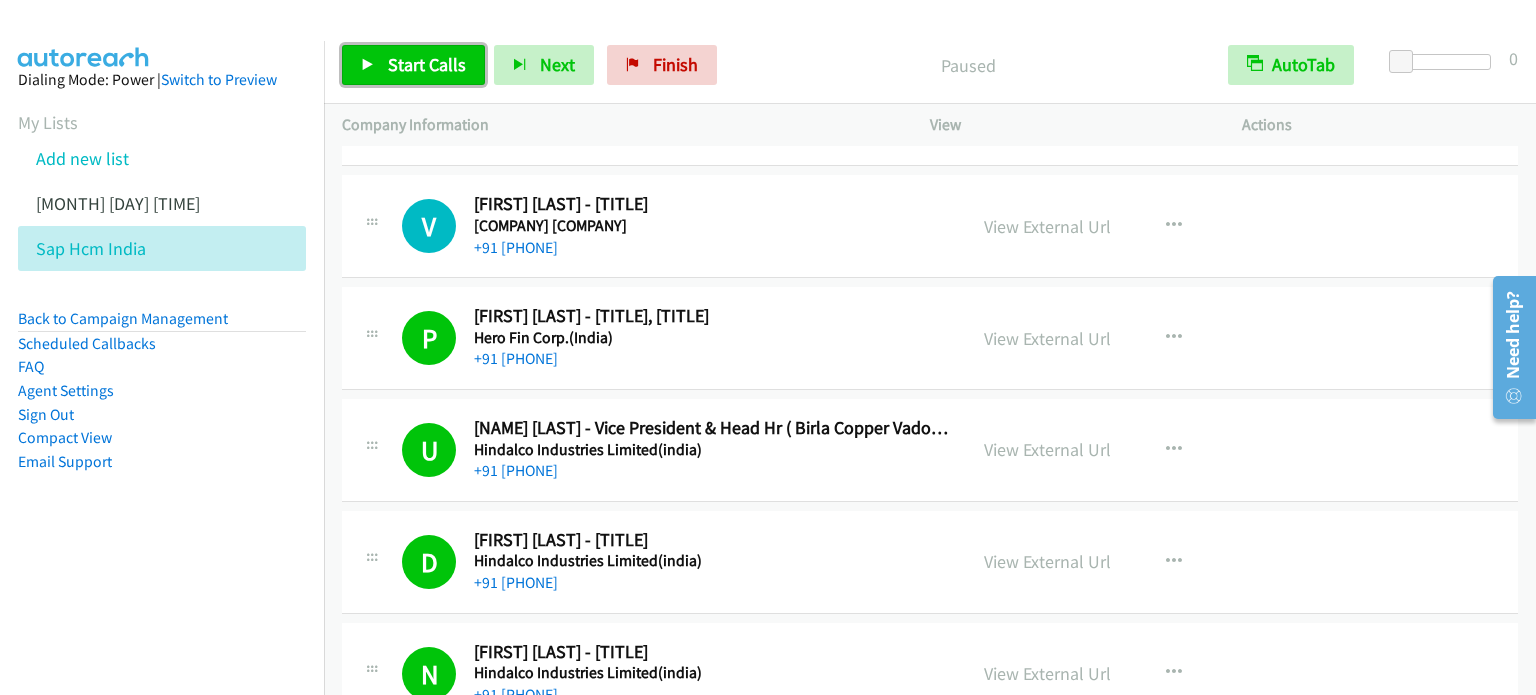 click on "Start Calls" at bounding box center (427, 64) 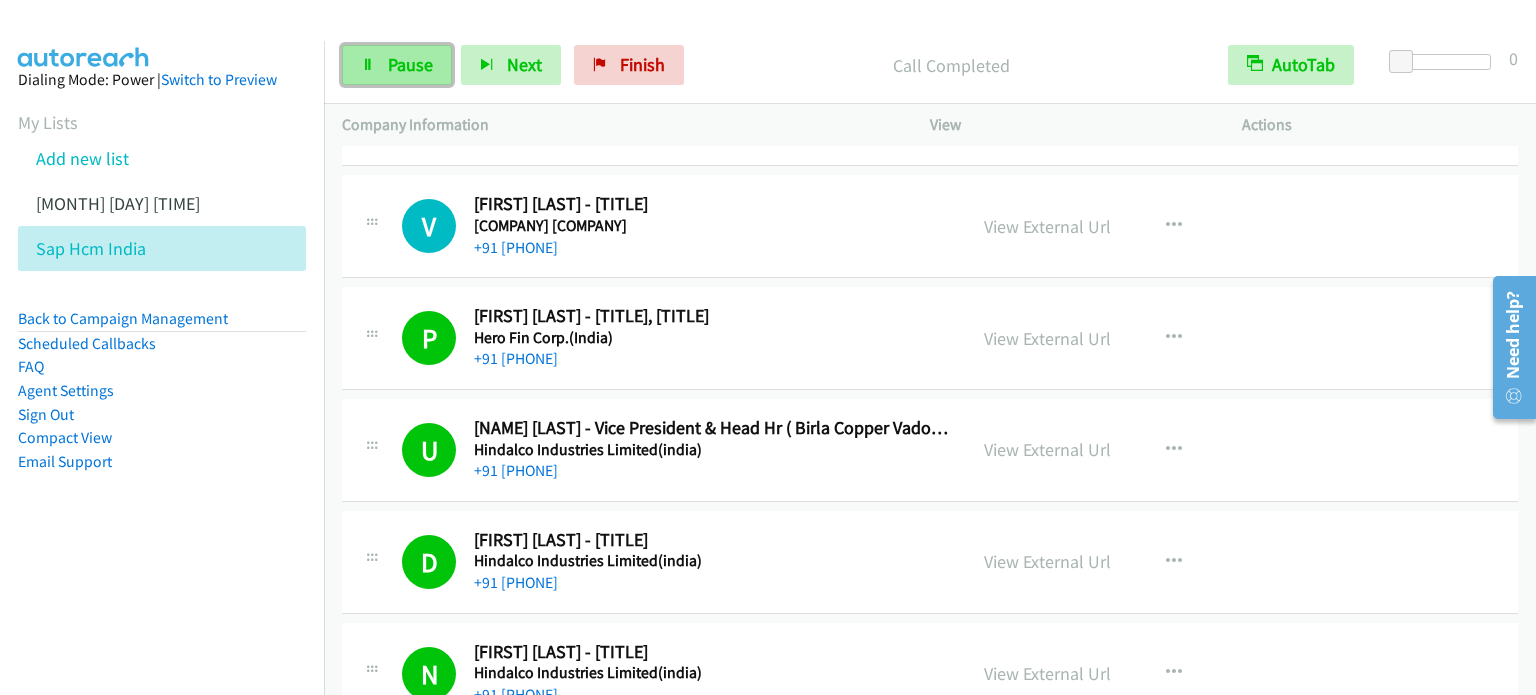 click on "Pause" at bounding box center (410, 64) 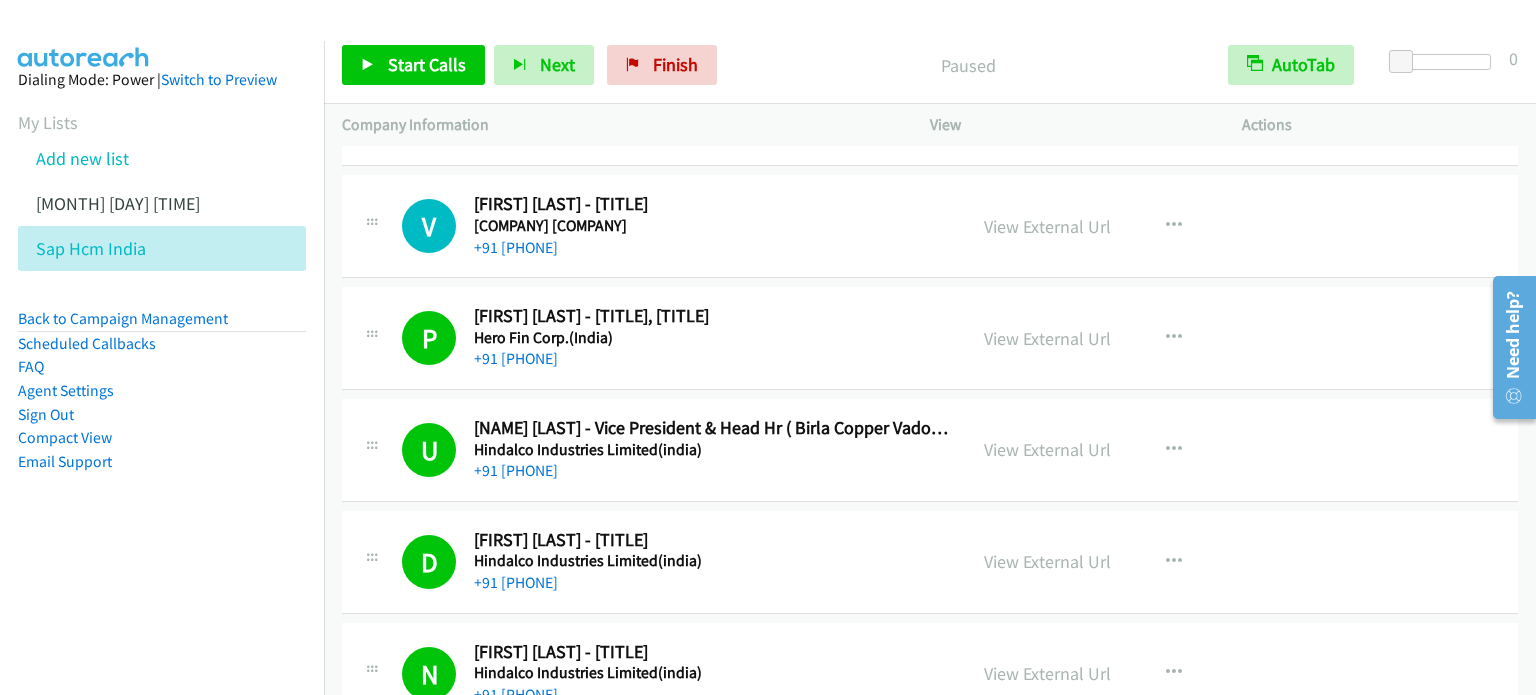 click on "Dialing Mode: Power
|
Switch to Preview
My Lists
Add new list
July 1 Am
Sap Hcm India
Back to Campaign Management
Scheduled Callbacks
FAQ
Agent Settings
Sign Out
Compact View
Email Support" at bounding box center (162, 302) 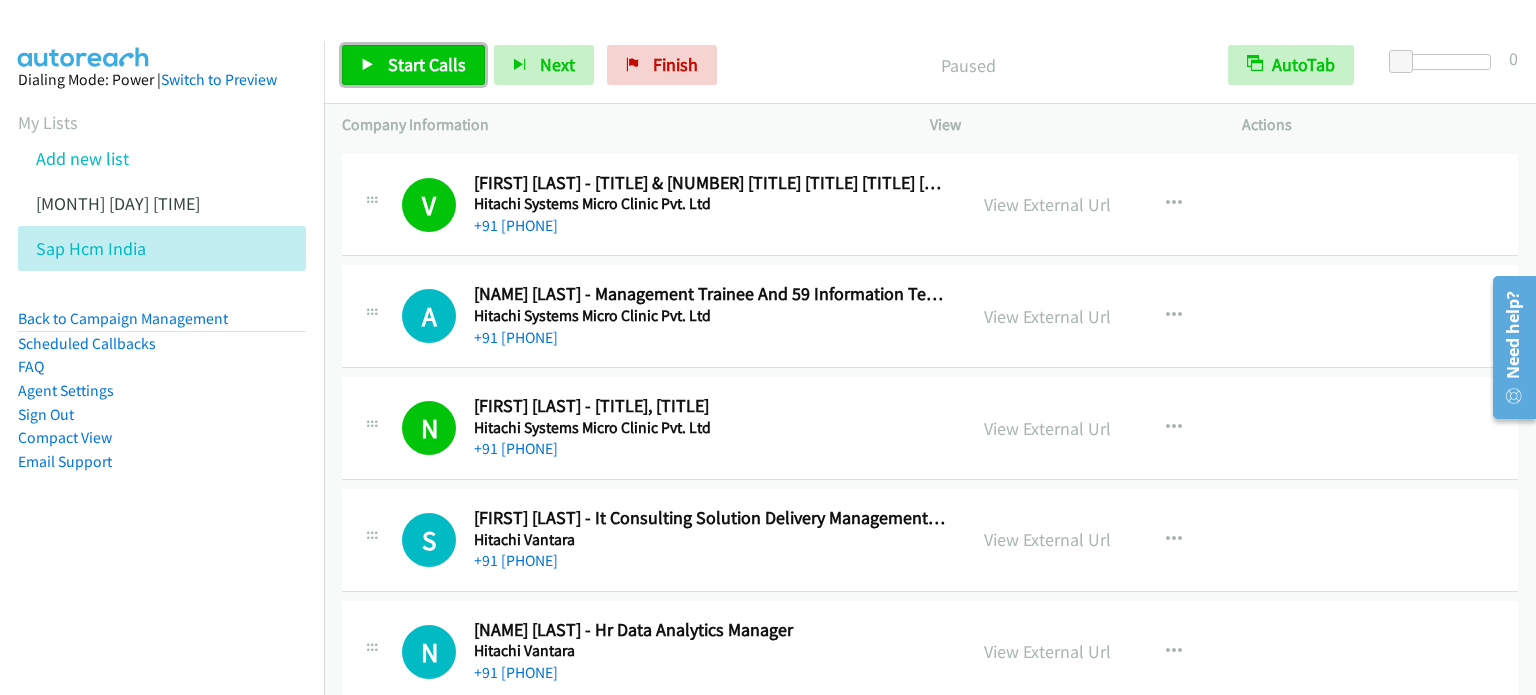 click on "Start Calls" at bounding box center (427, 64) 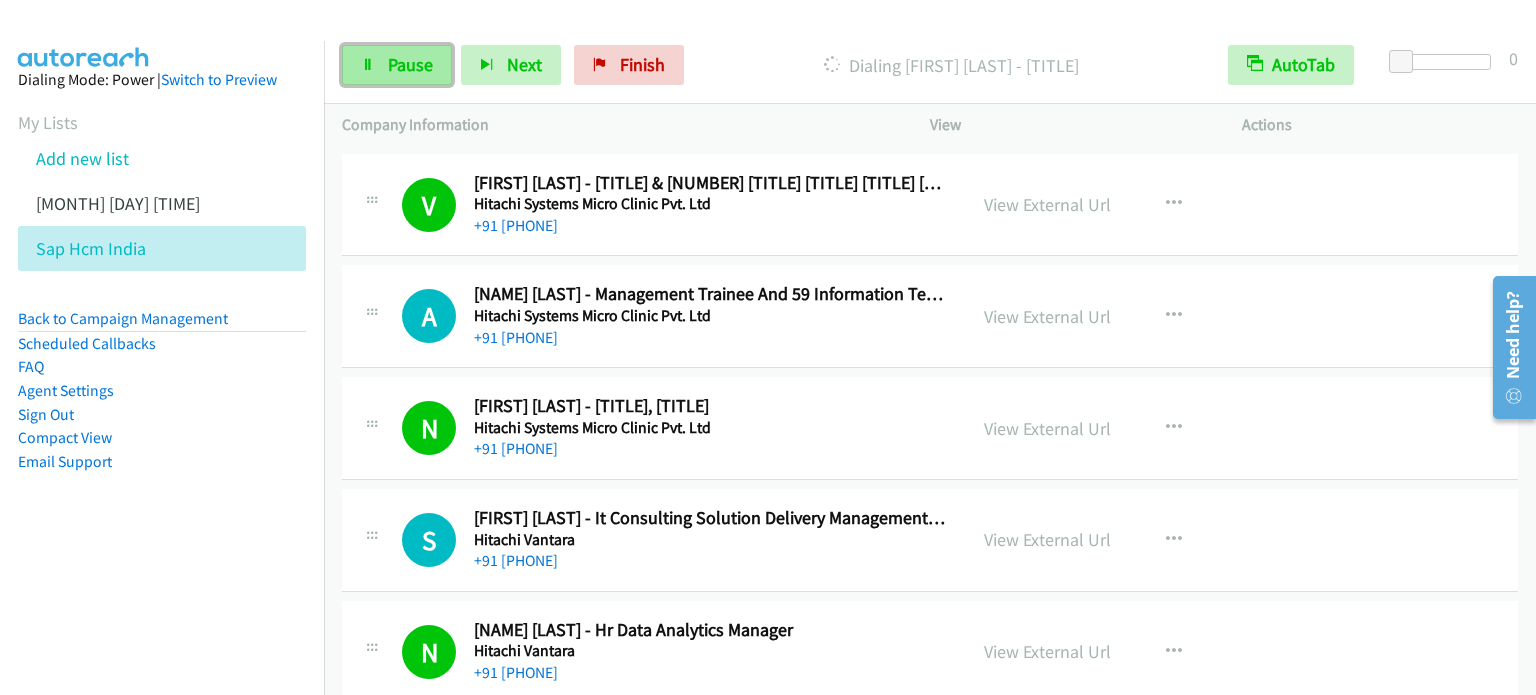 click on "Pause" at bounding box center [397, 65] 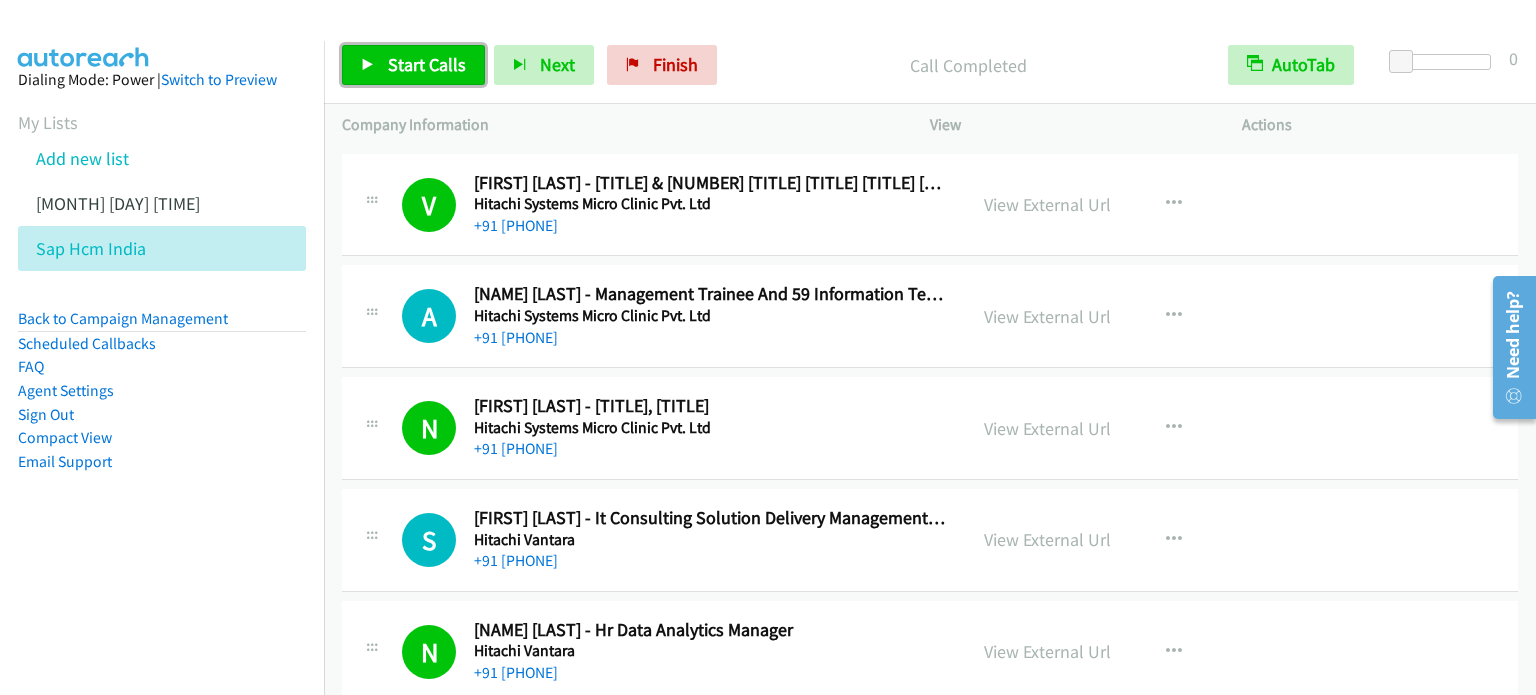 click on "Start Calls" at bounding box center [427, 64] 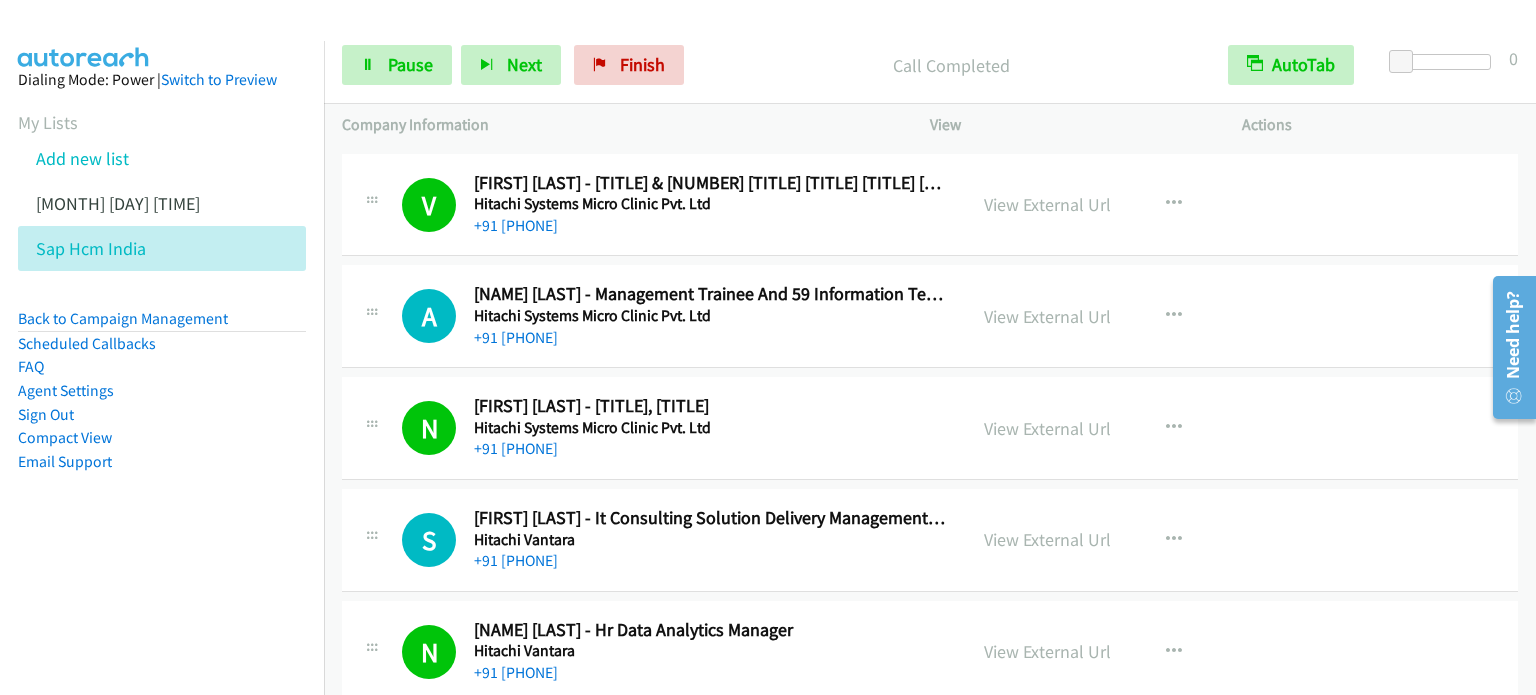 click on "Dialing Mode: Power
|
Switch to Preview
My Lists
Add new list
July 1 Am
Sap Hcm India
Back to Campaign Management
Scheduled Callbacks
FAQ
Agent Settings
Sign Out
Compact View
Email Support" at bounding box center [162, 302] 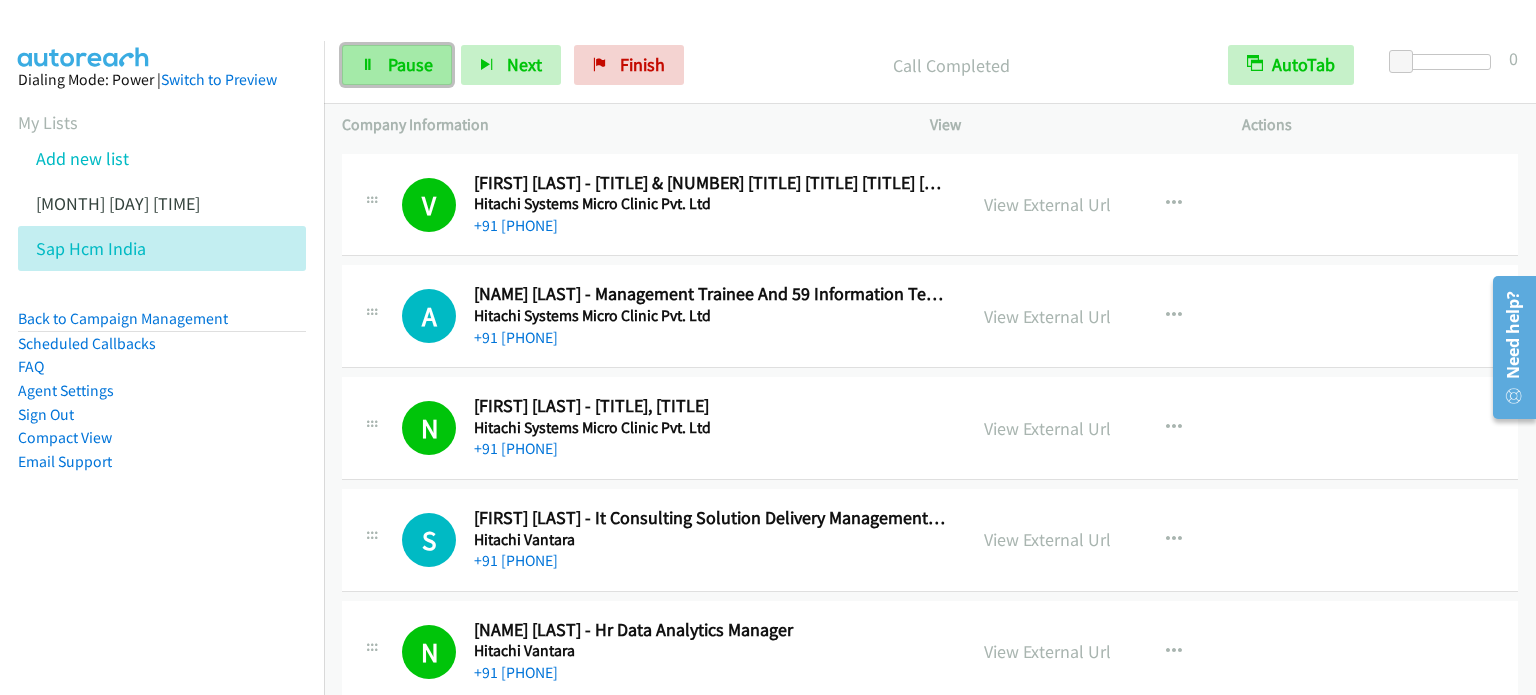 click on "Pause" at bounding box center (397, 65) 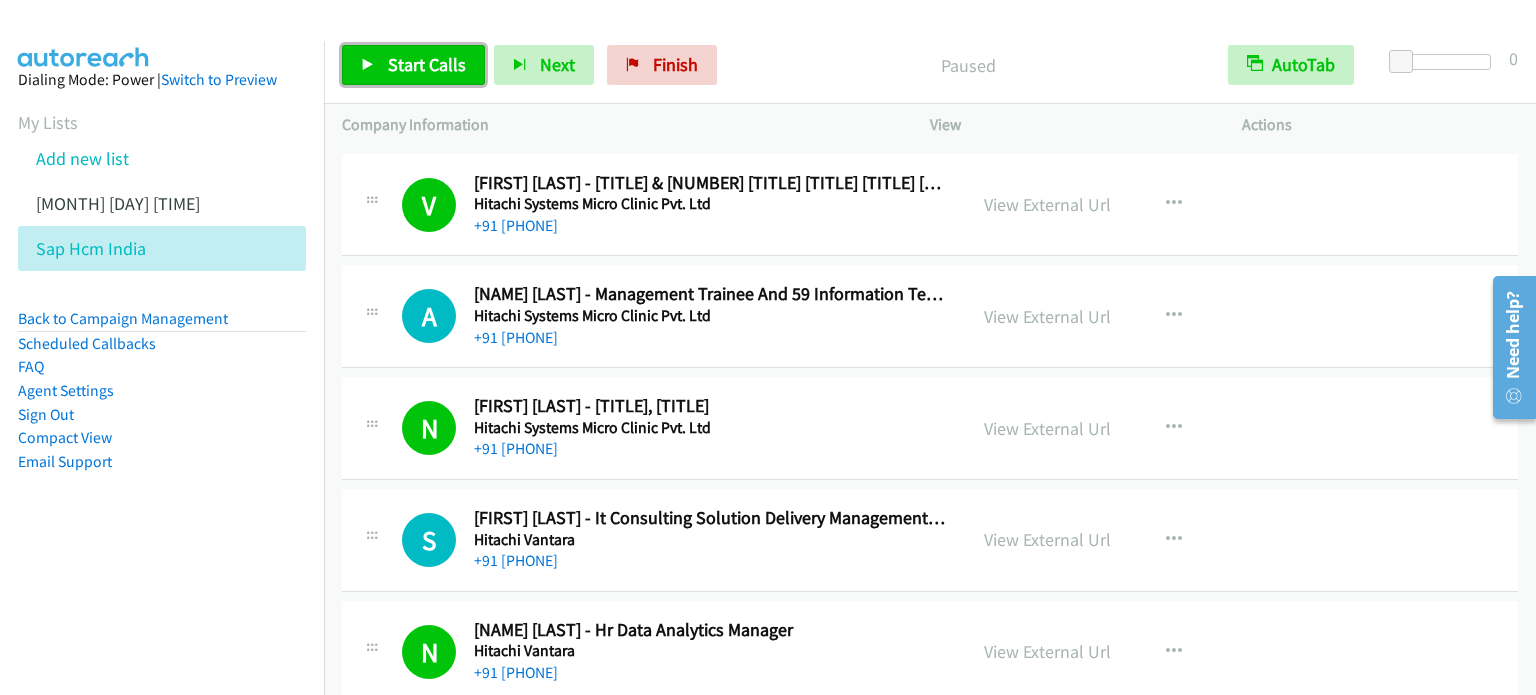 click on "Start Calls" at bounding box center (413, 65) 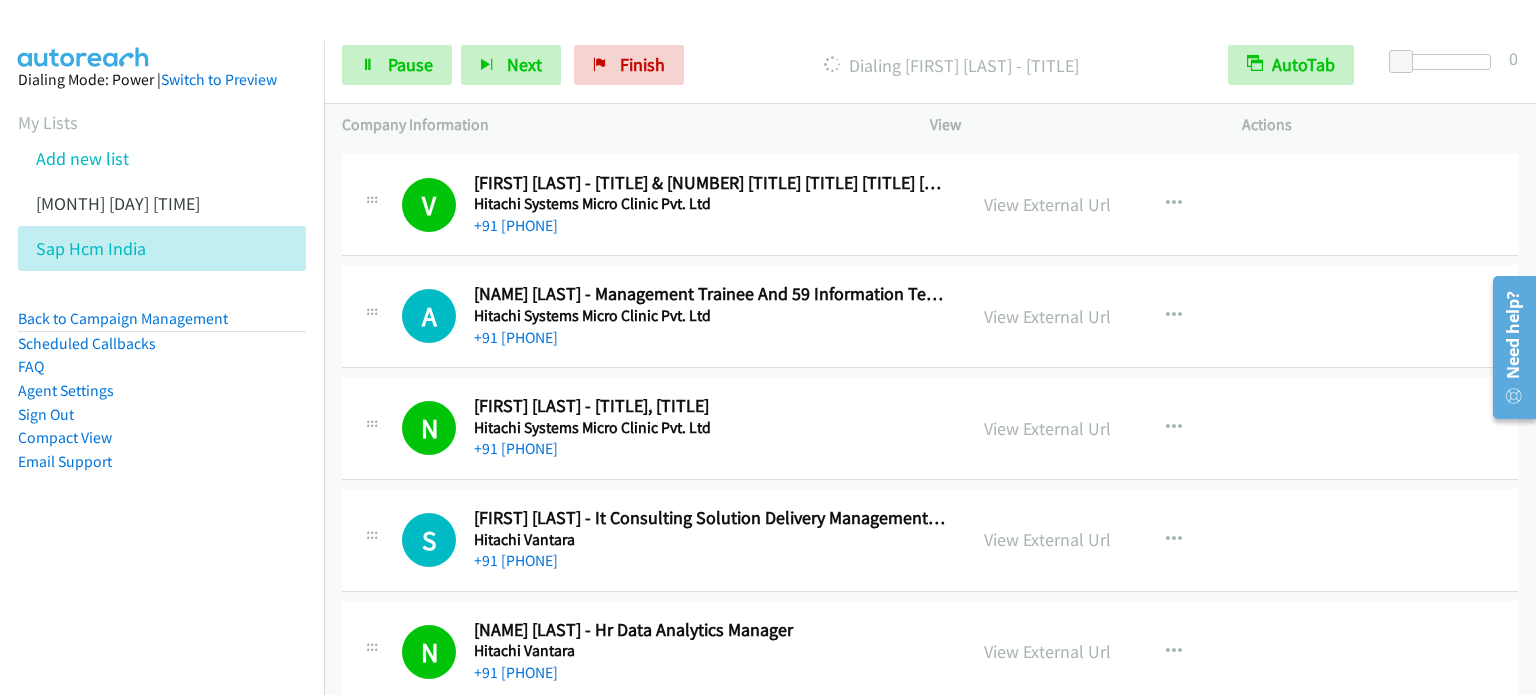 click on "Dialing Mode: Power
|
Switch to Preview
My Lists
Add new list
July 1 Am
Sap Hcm India
Back to Campaign Management
Scheduled Callbacks
FAQ
Agent Settings
Sign Out
Compact View
Email Support" at bounding box center [162, 302] 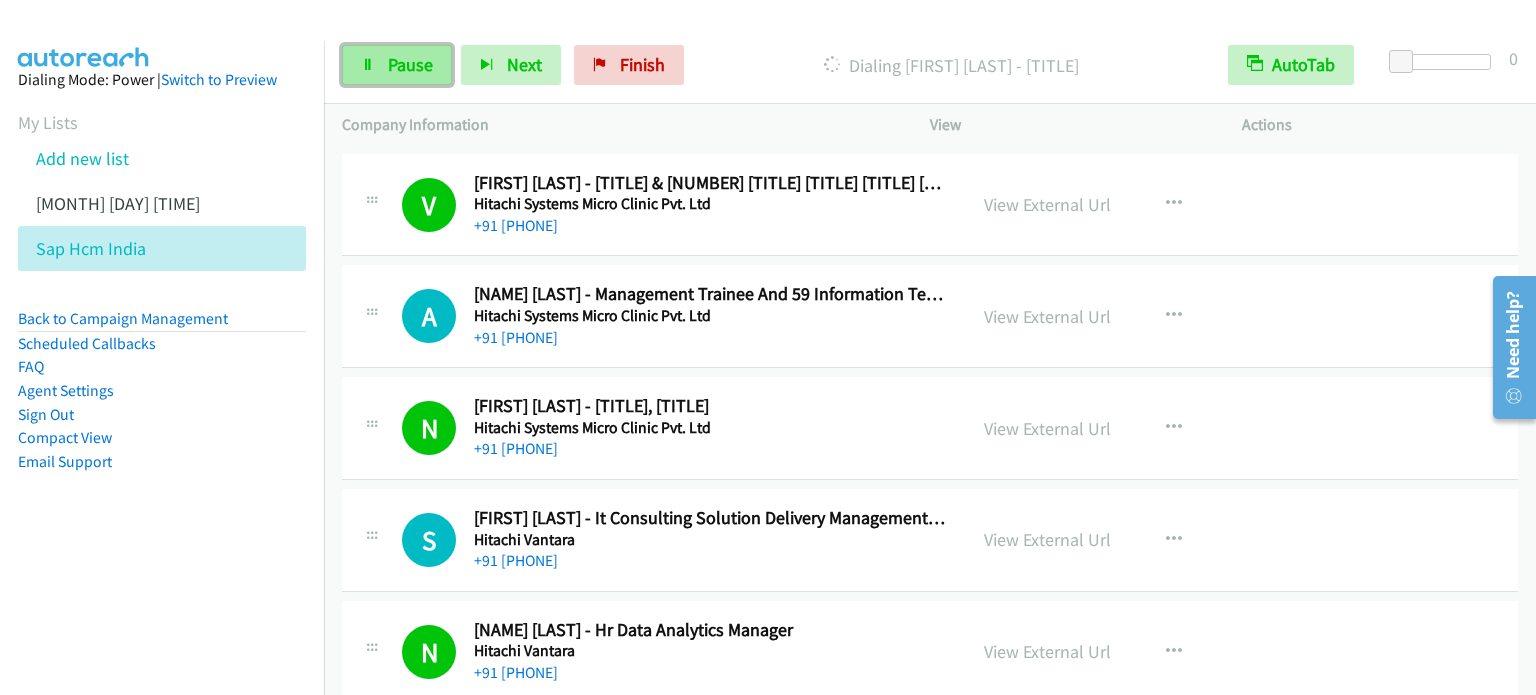 click on "Pause" at bounding box center (410, 64) 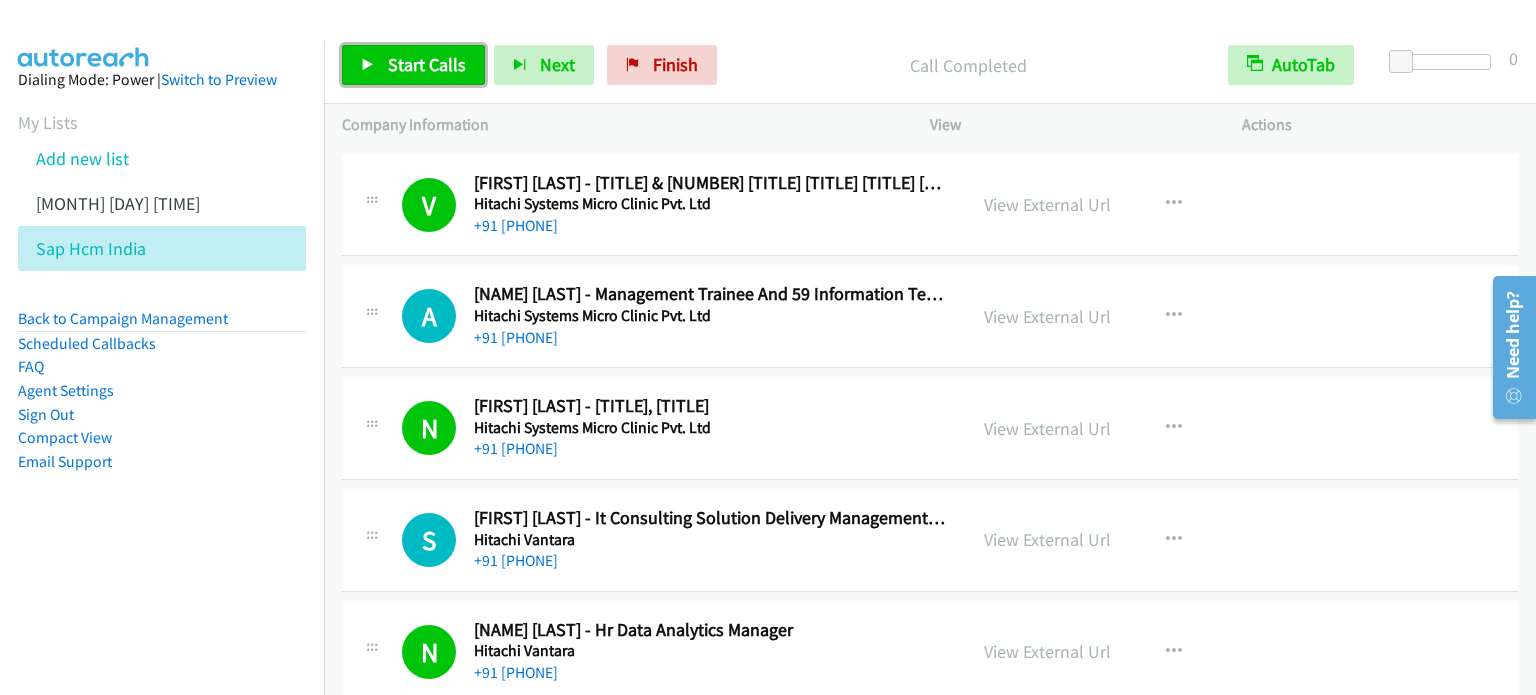 click on "Start Calls" at bounding box center [427, 64] 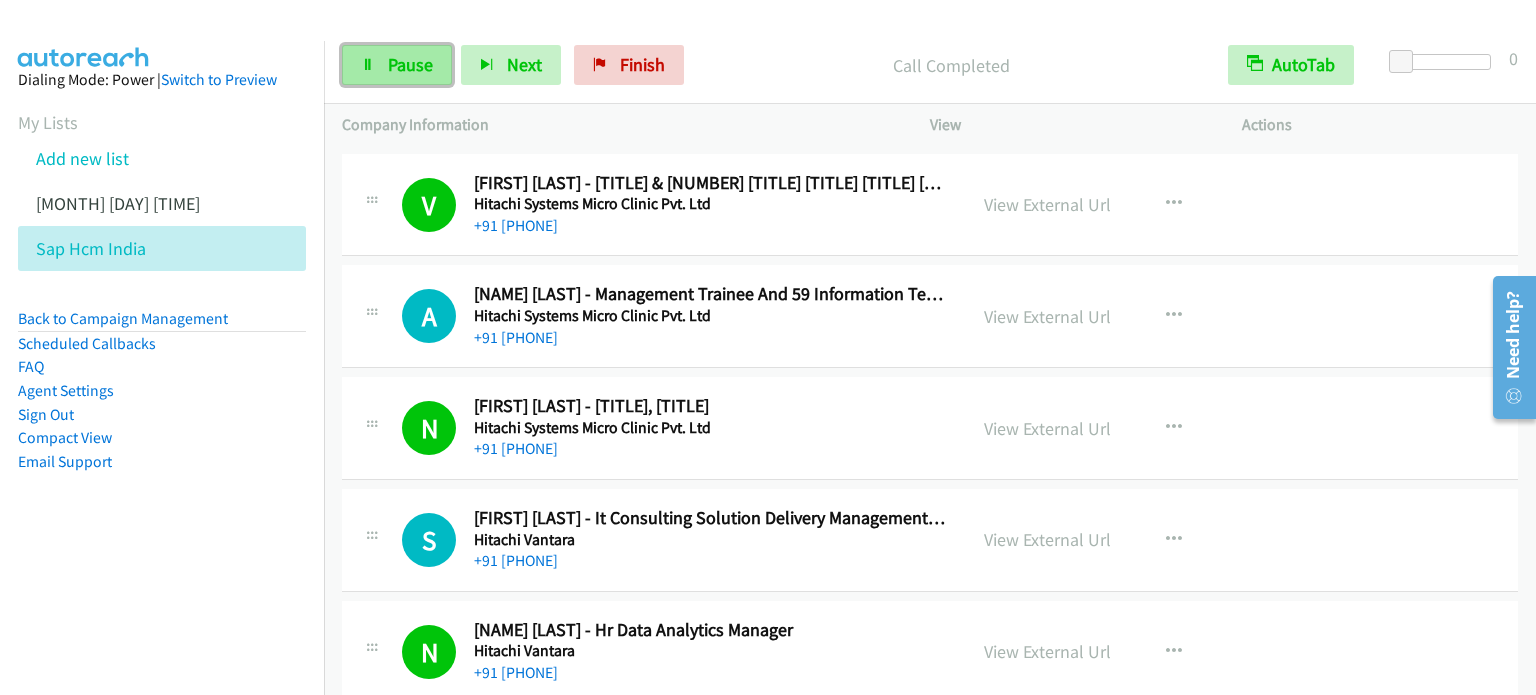 click on "Pause" at bounding box center (410, 64) 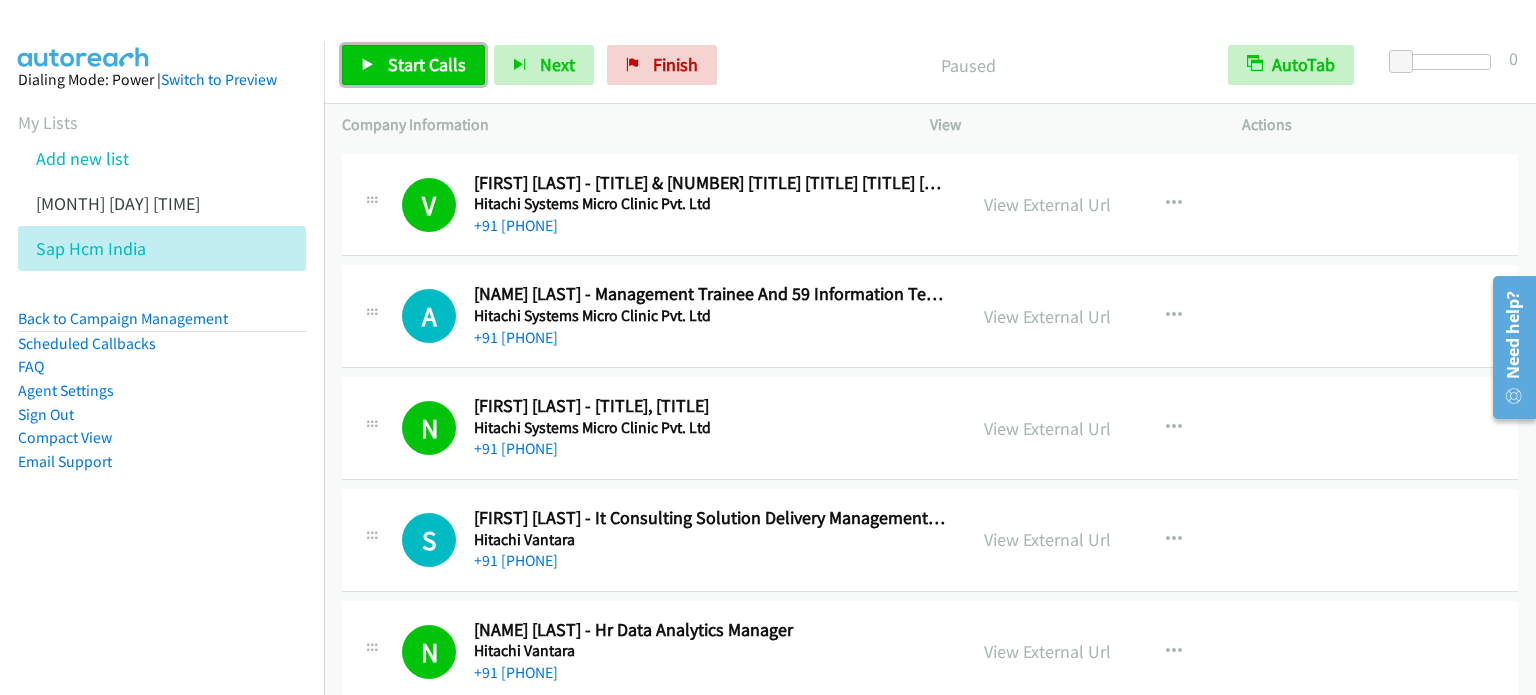 click on "Start Calls" at bounding box center [427, 64] 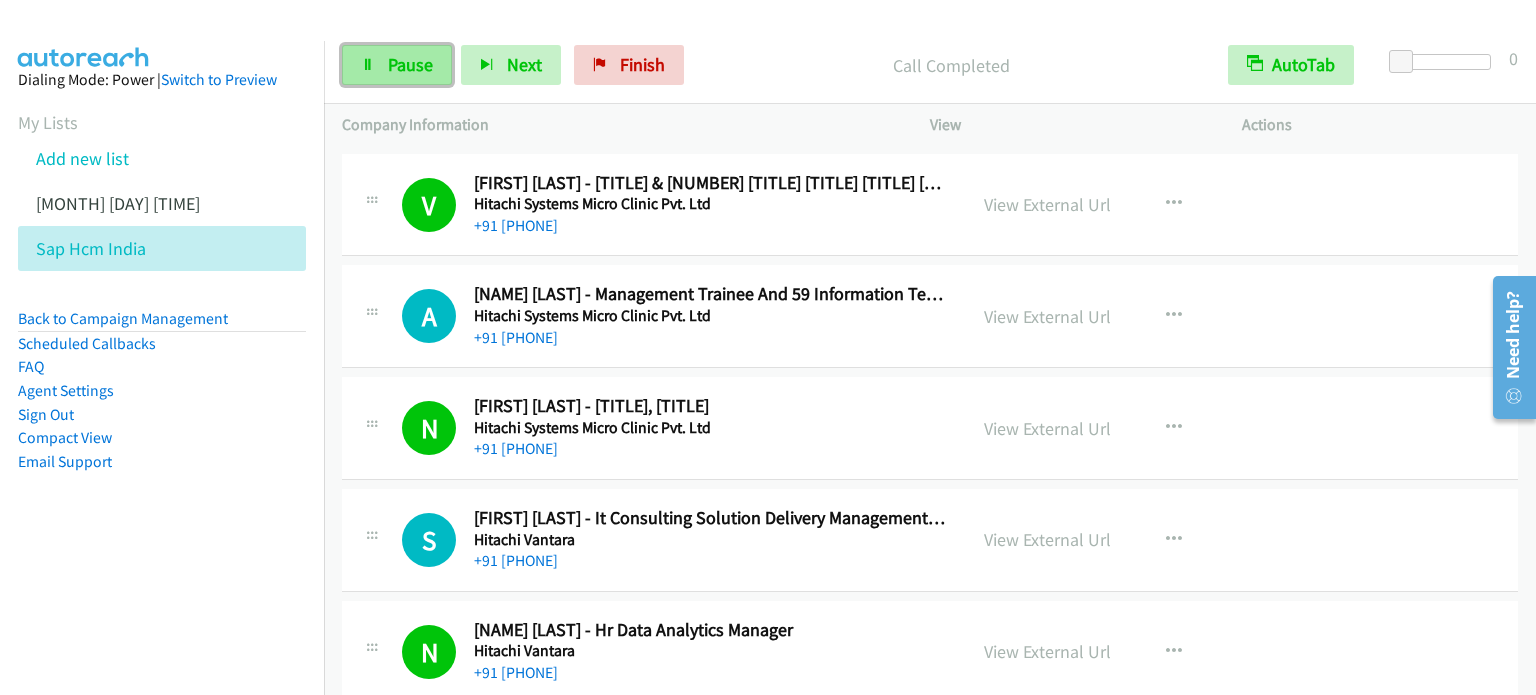 click on "Pause" at bounding box center [410, 64] 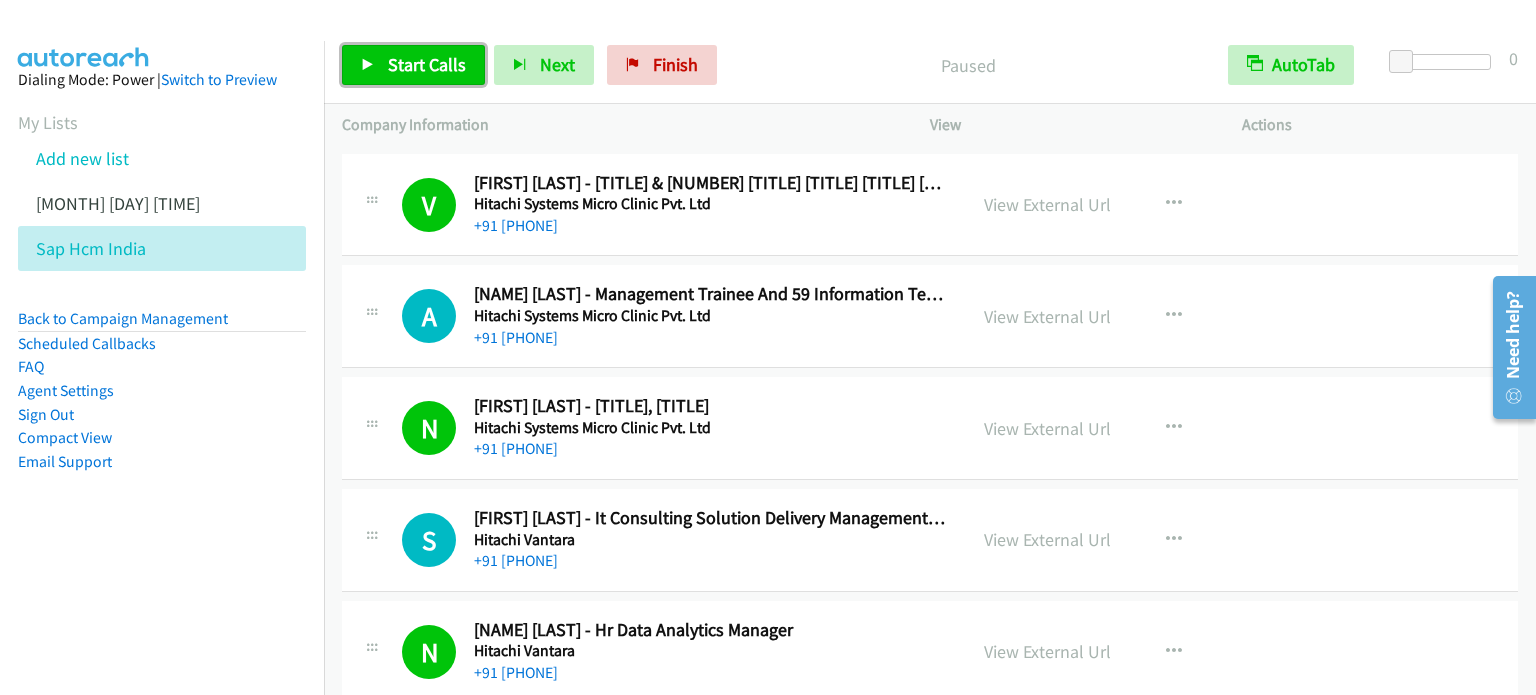 click on "Start Calls" at bounding box center [427, 64] 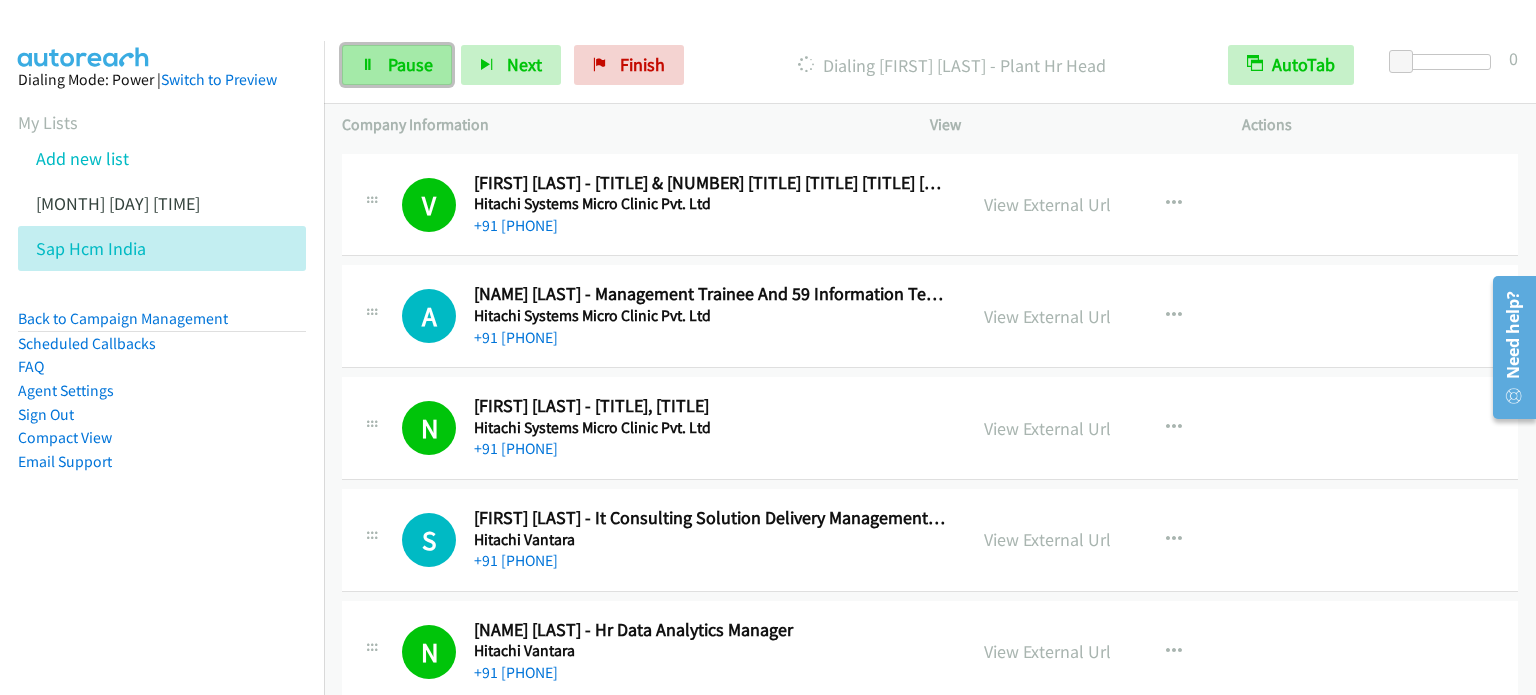 click on "Pause" at bounding box center [397, 65] 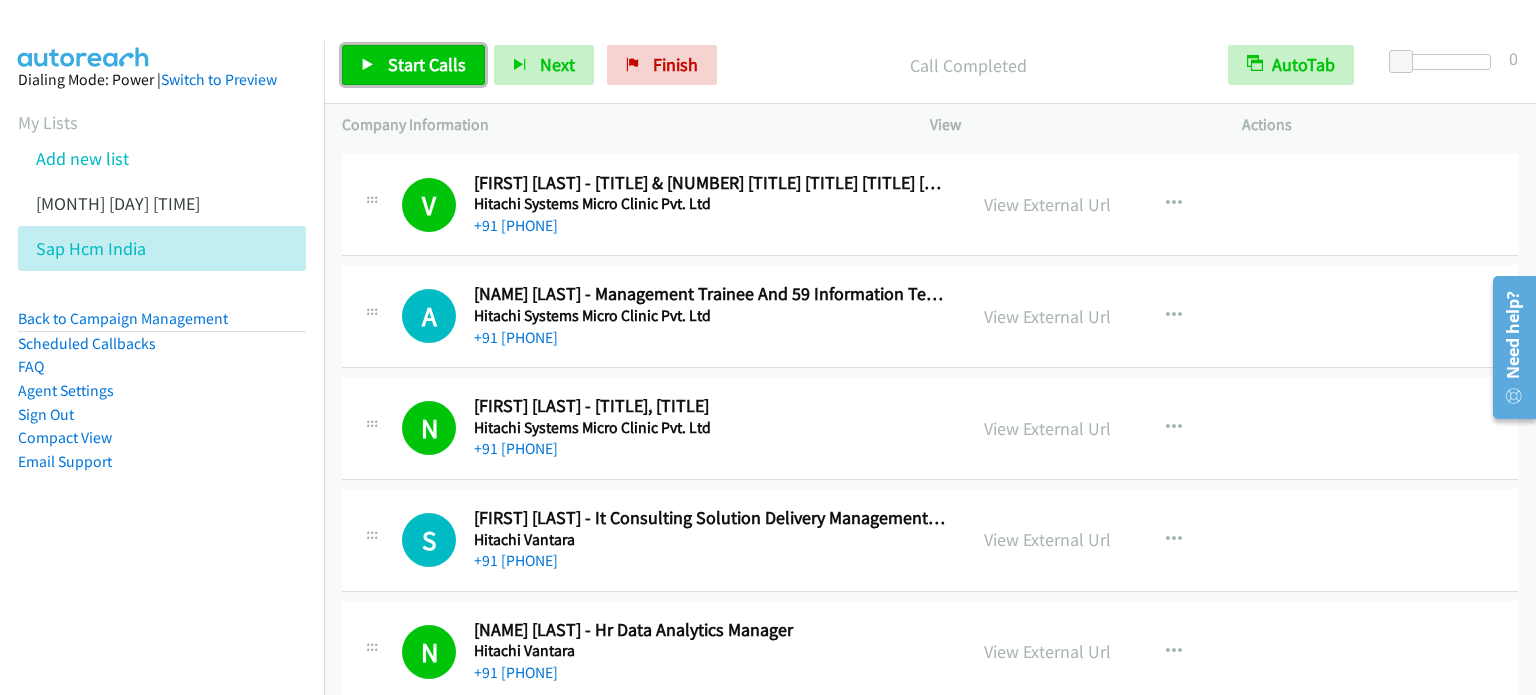 click on "Start Calls" at bounding box center [427, 64] 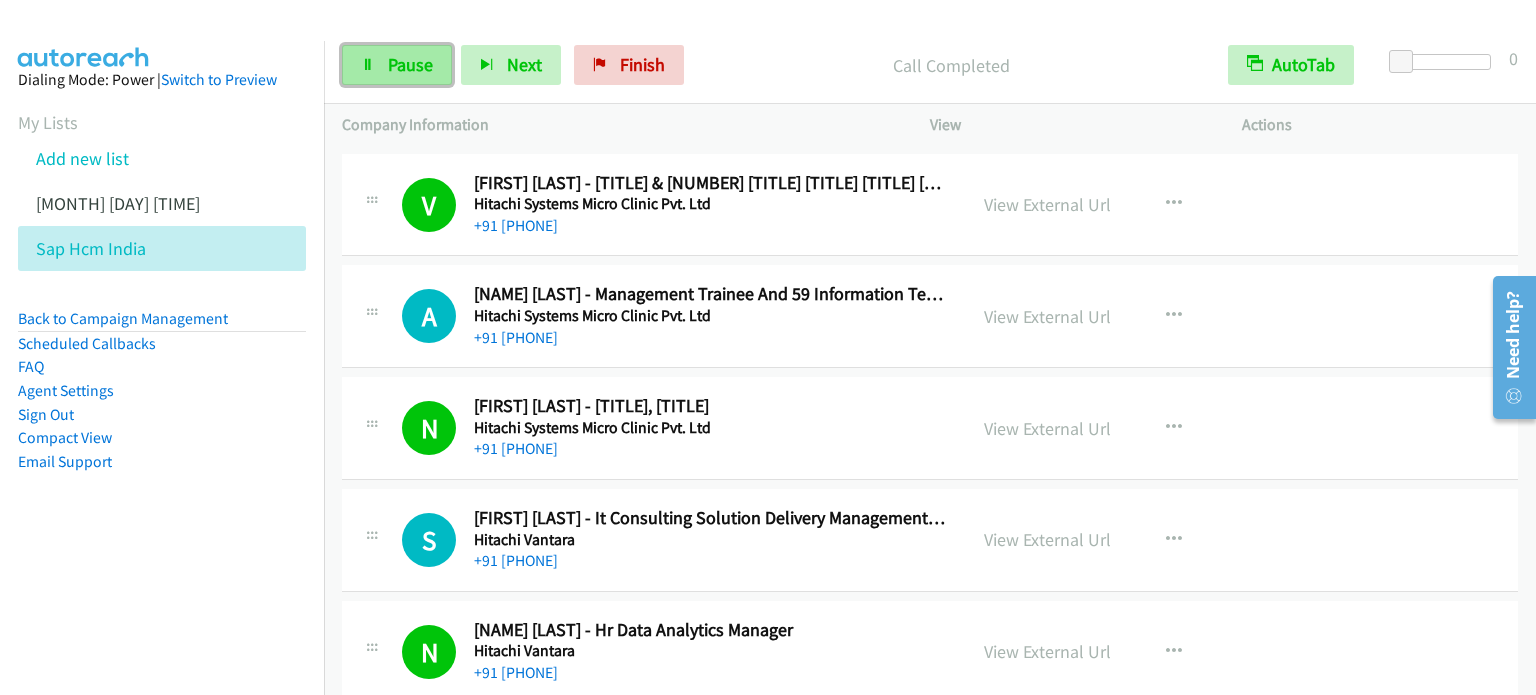 click on "Pause" at bounding box center (410, 64) 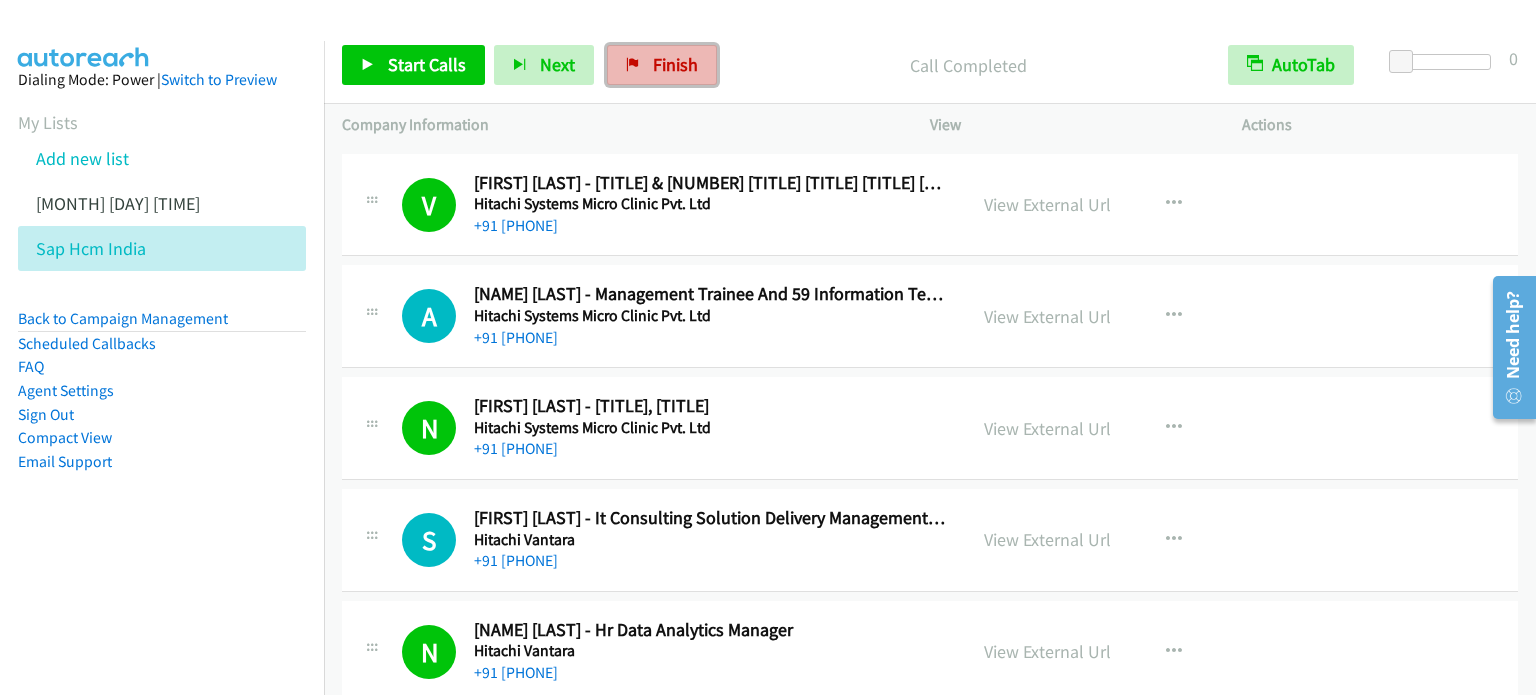 click on "Finish" at bounding box center [675, 64] 